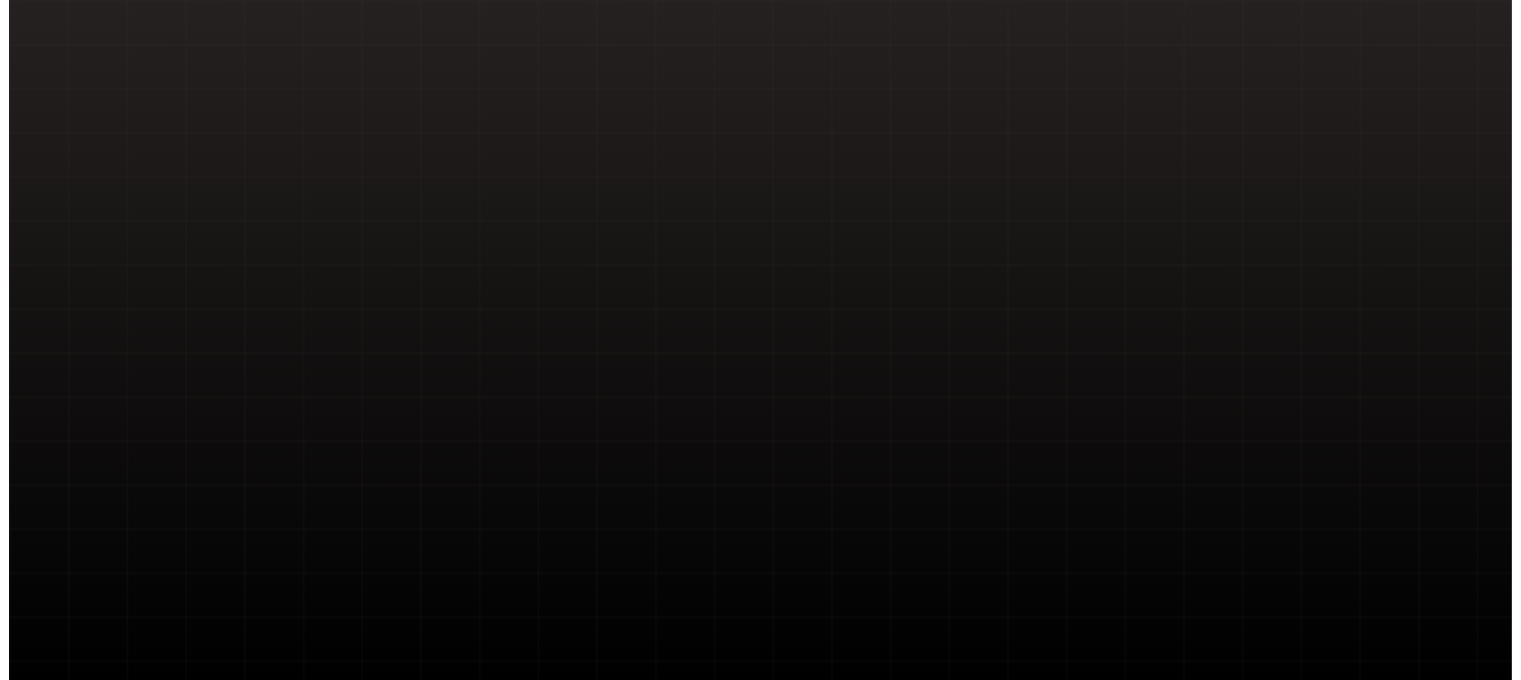 scroll, scrollTop: 0, scrollLeft: 0, axis: both 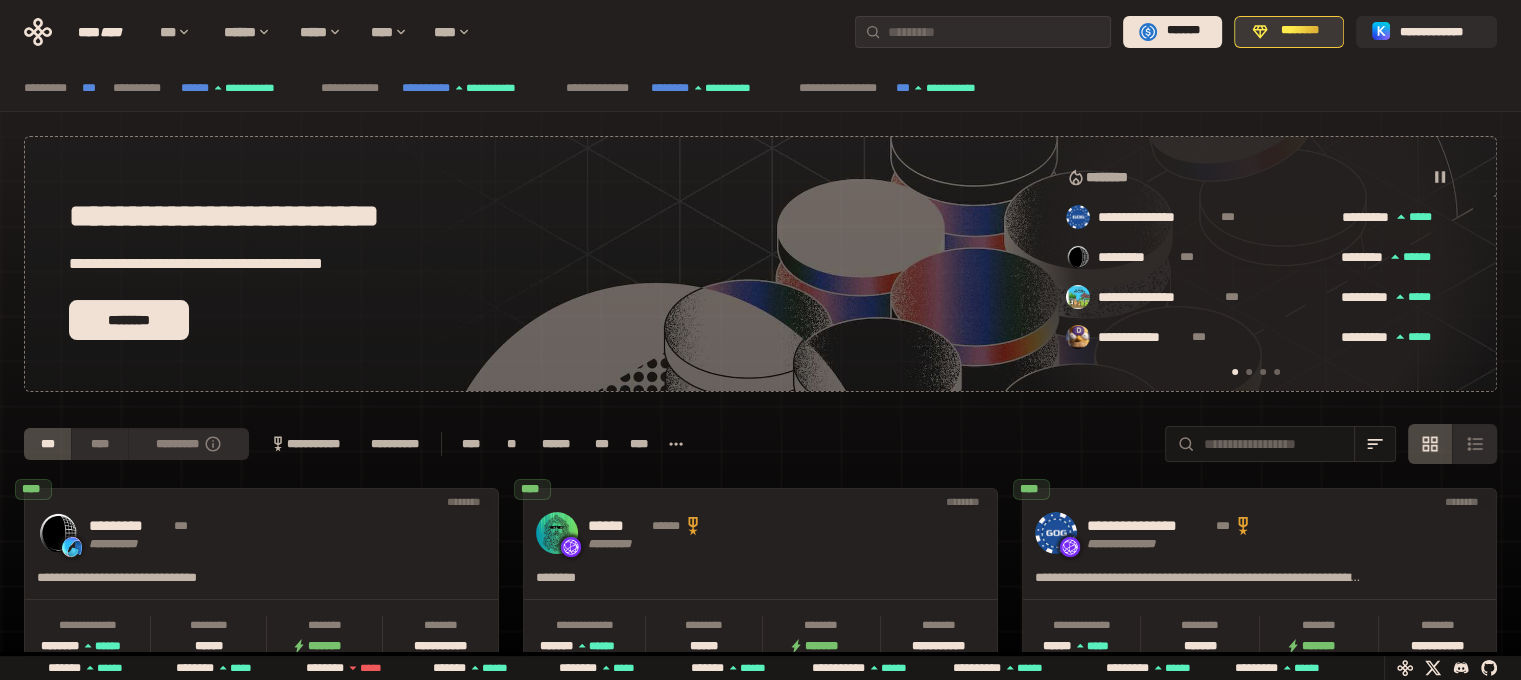 click on "********" at bounding box center [1289, 32] 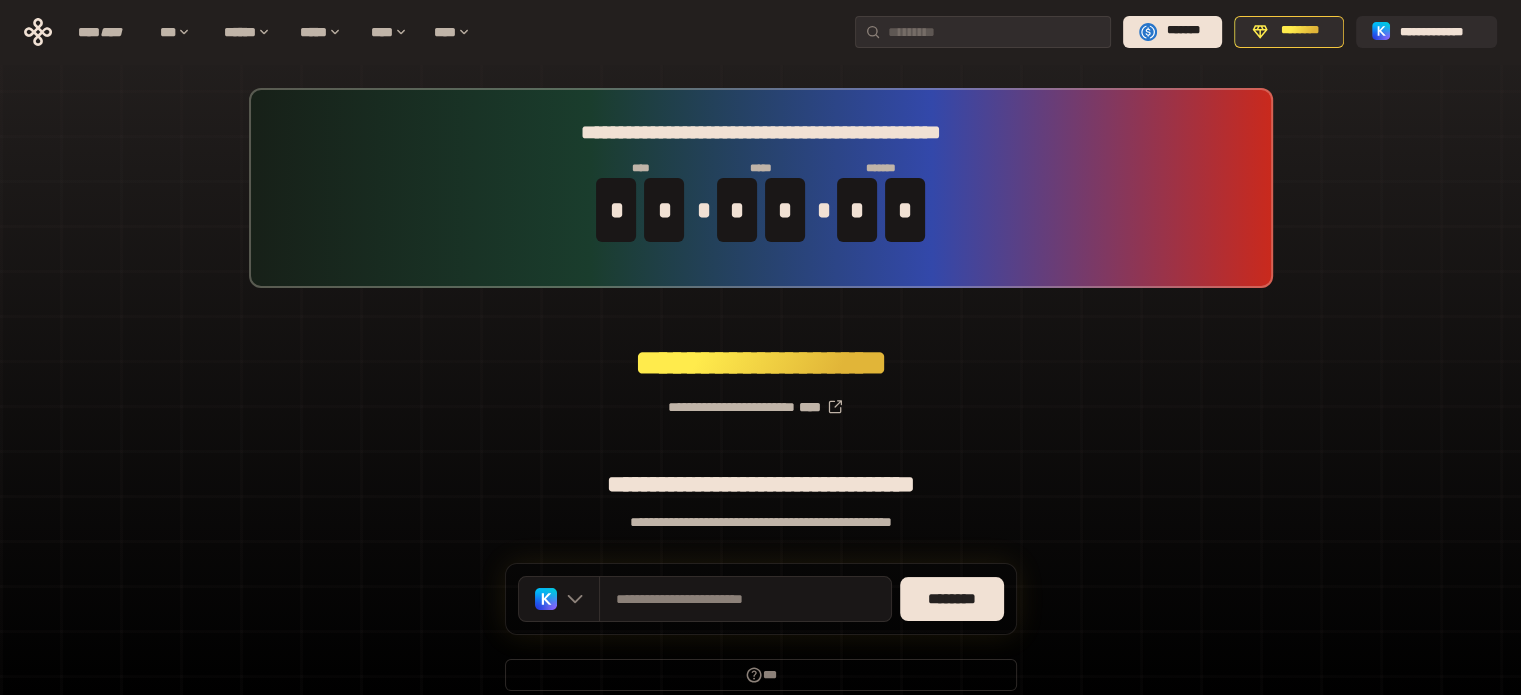 scroll, scrollTop: 87, scrollLeft: 0, axis: vertical 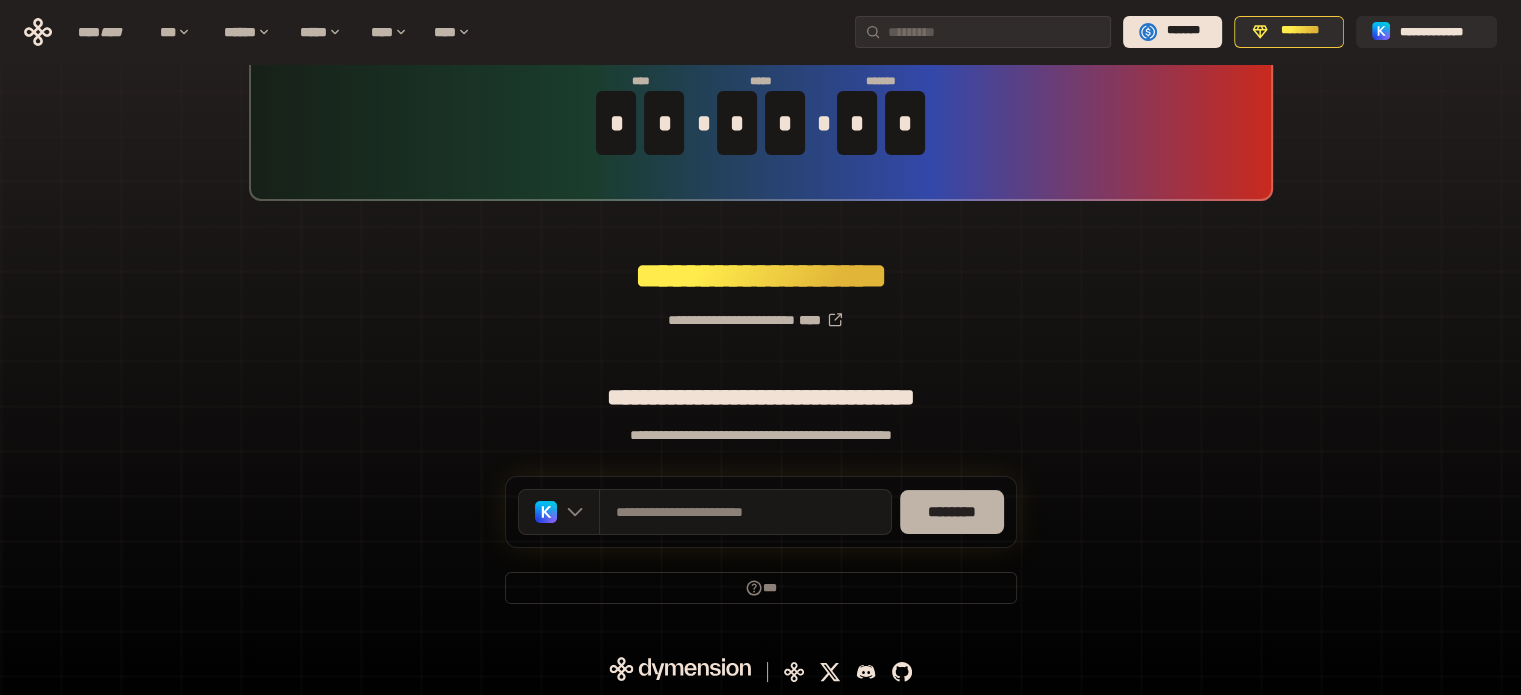 click on "********" at bounding box center [952, 512] 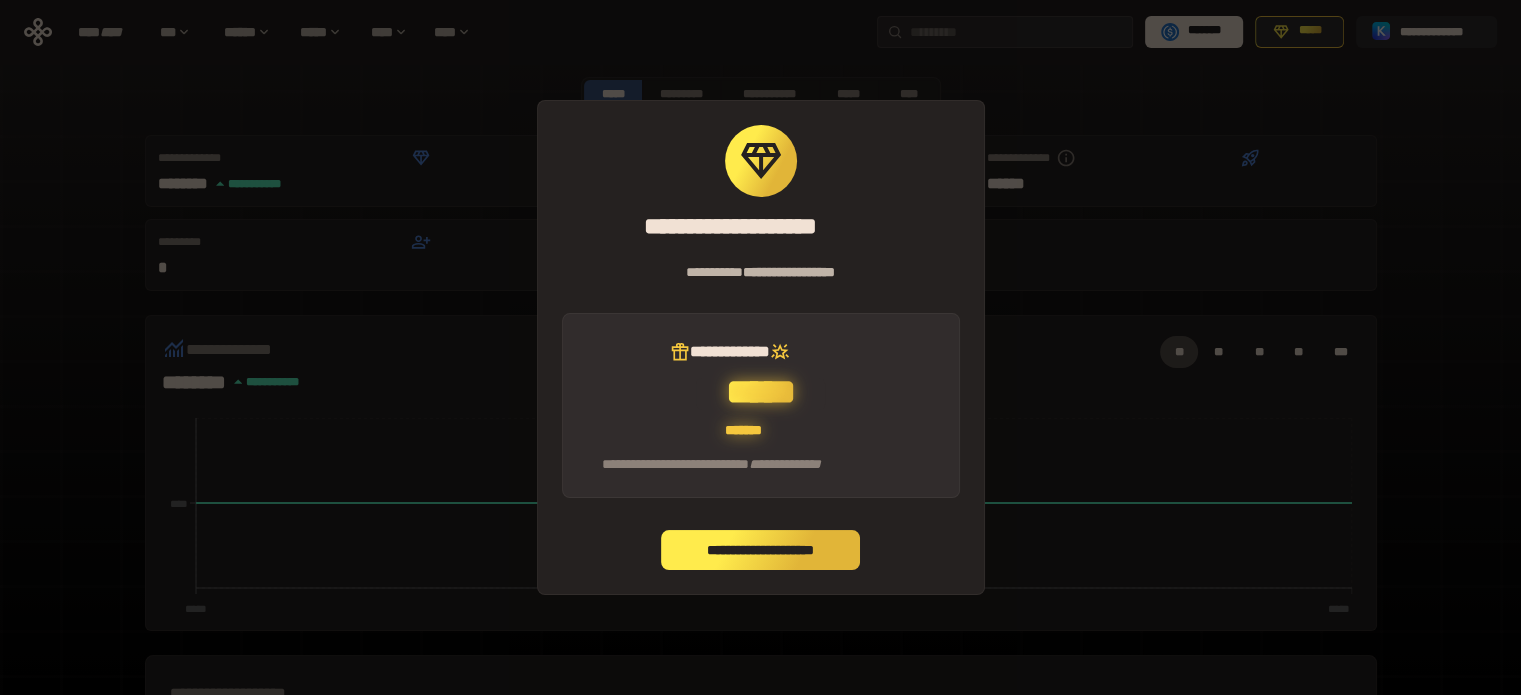 click on "**********" at bounding box center [761, 550] 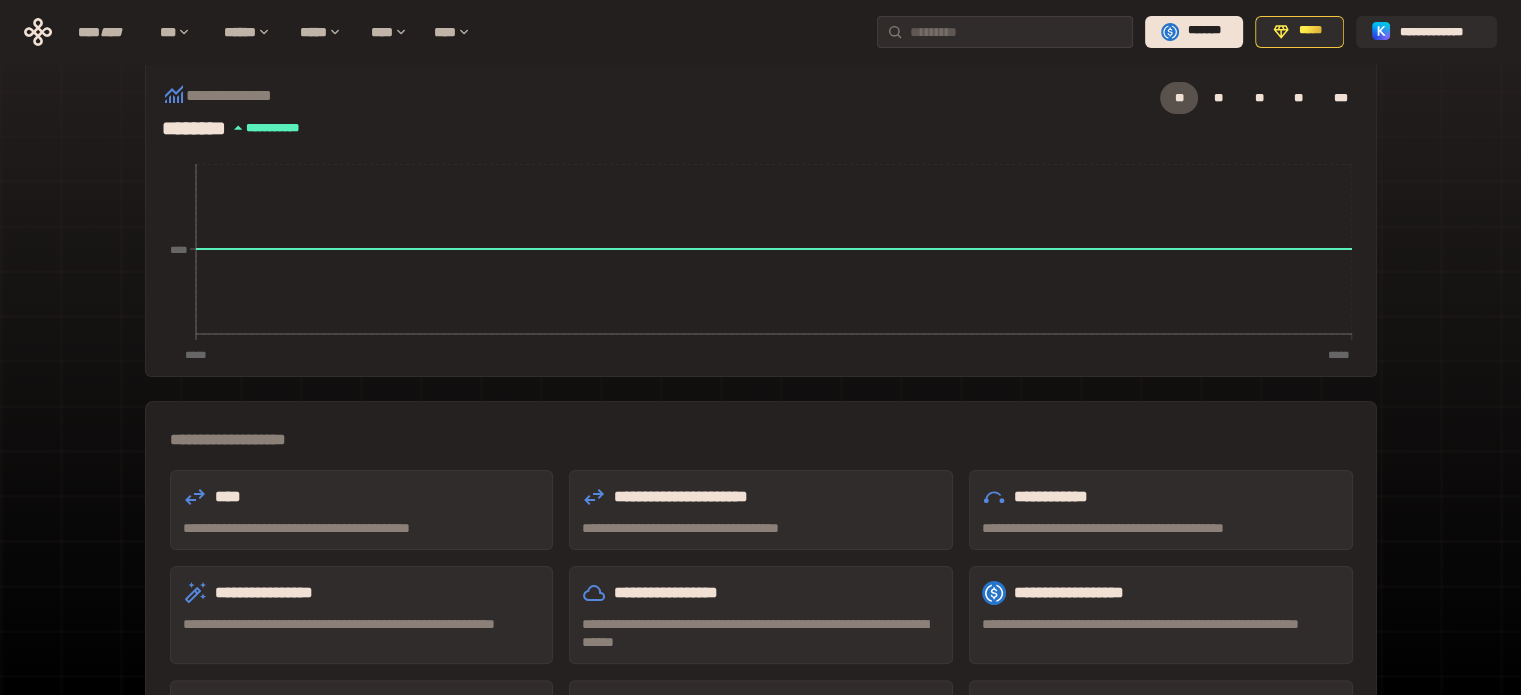 scroll, scrollTop: 0, scrollLeft: 0, axis: both 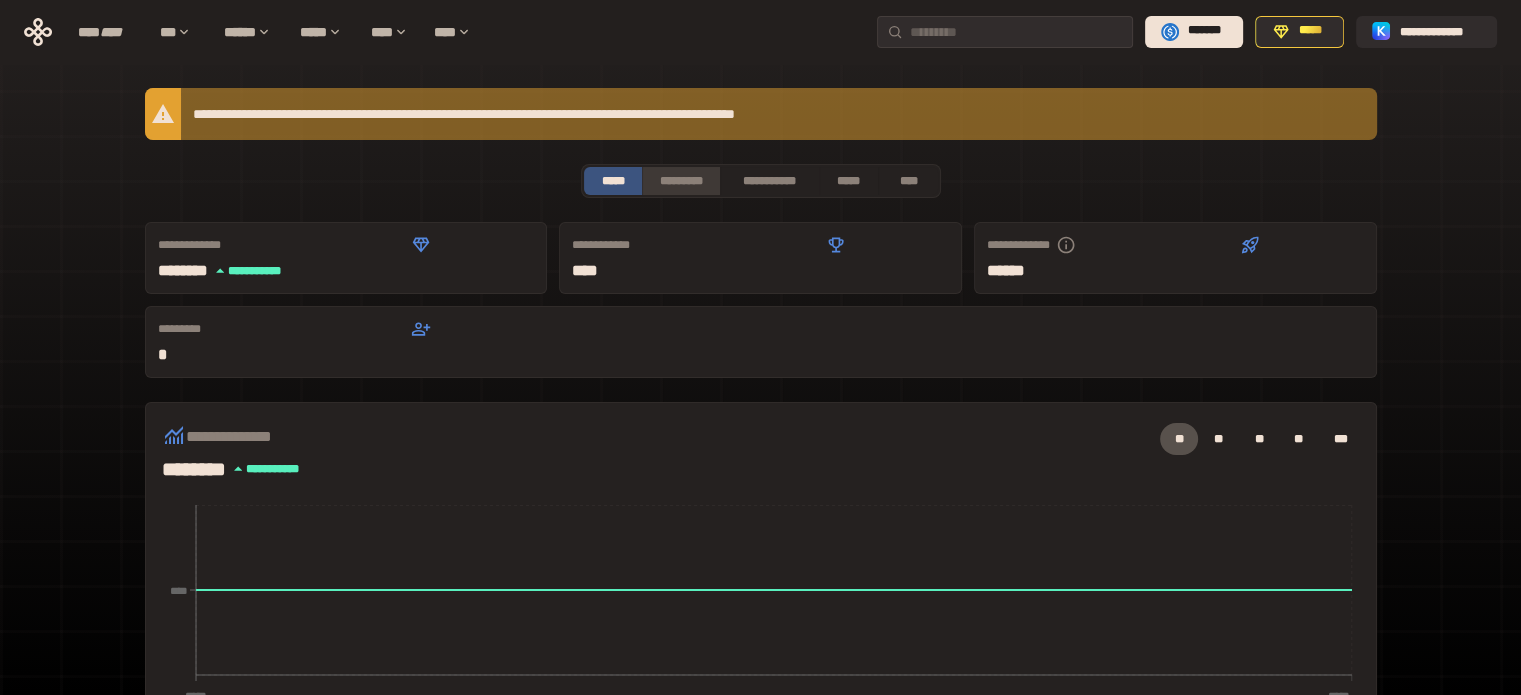 click on "*********" at bounding box center [680, 181] 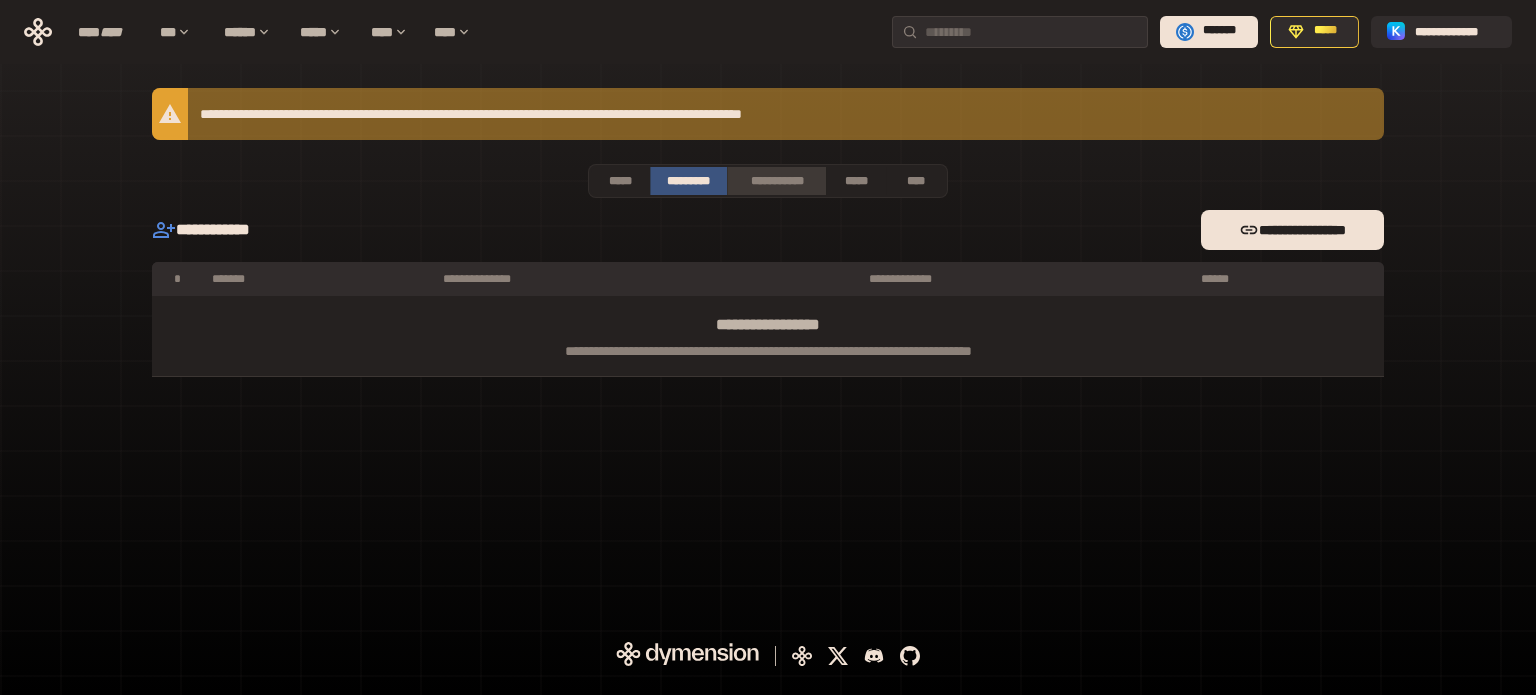 click on "**********" at bounding box center [776, 181] 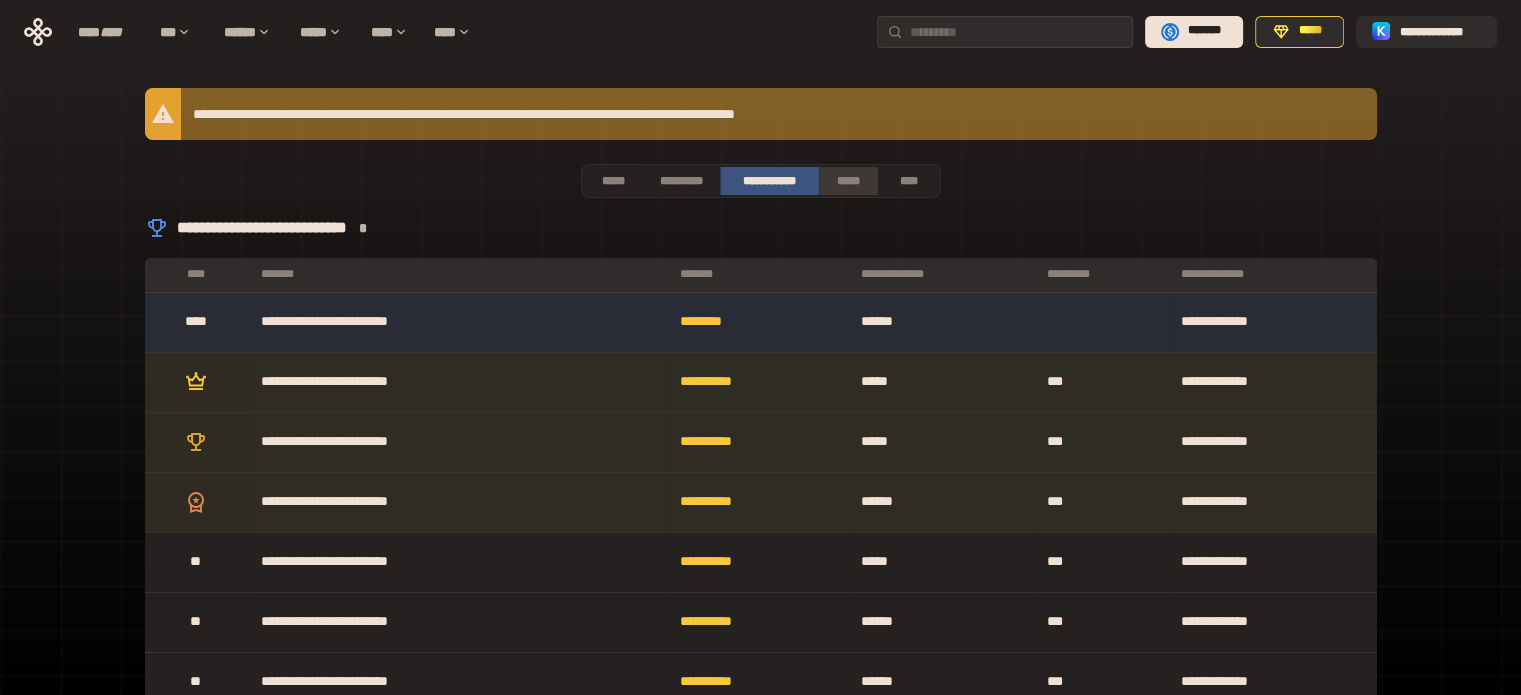 click on "*****" at bounding box center (849, 181) 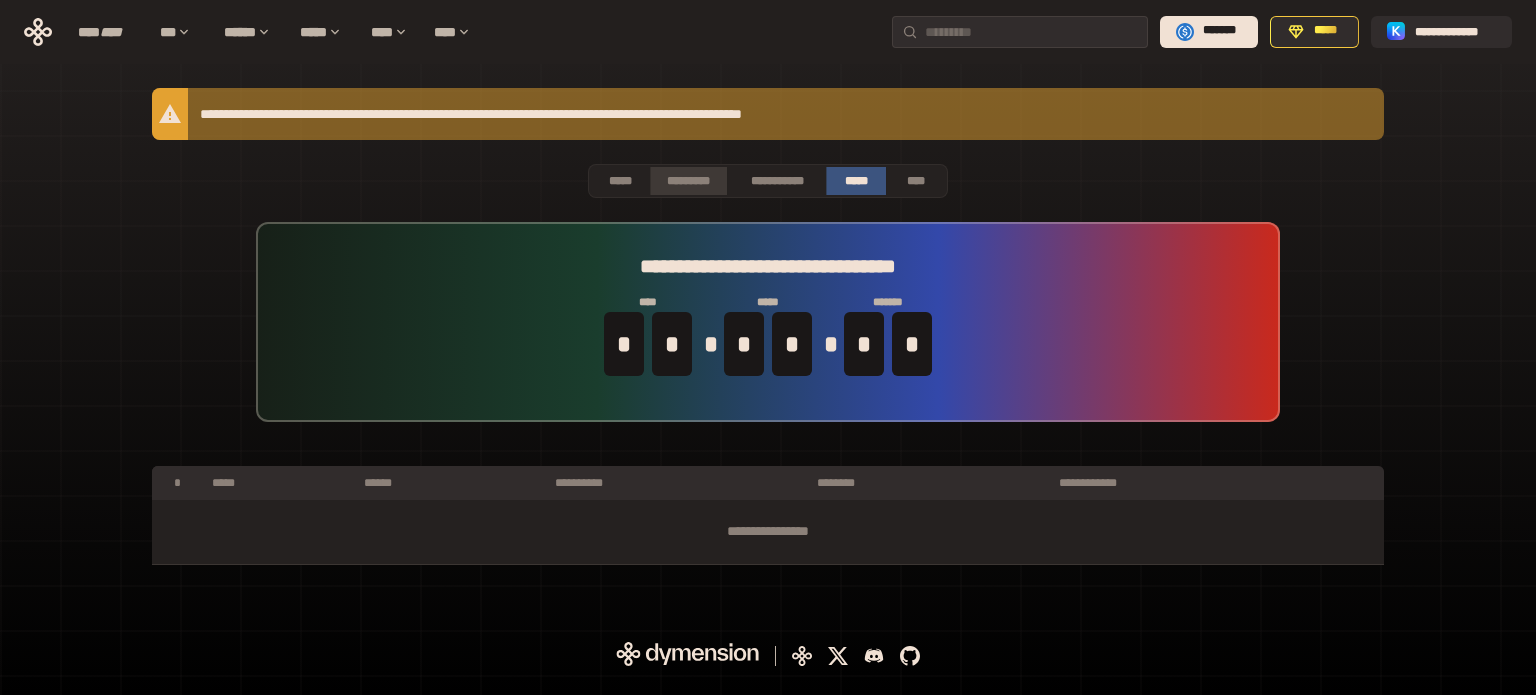 click on "*********" at bounding box center [688, 181] 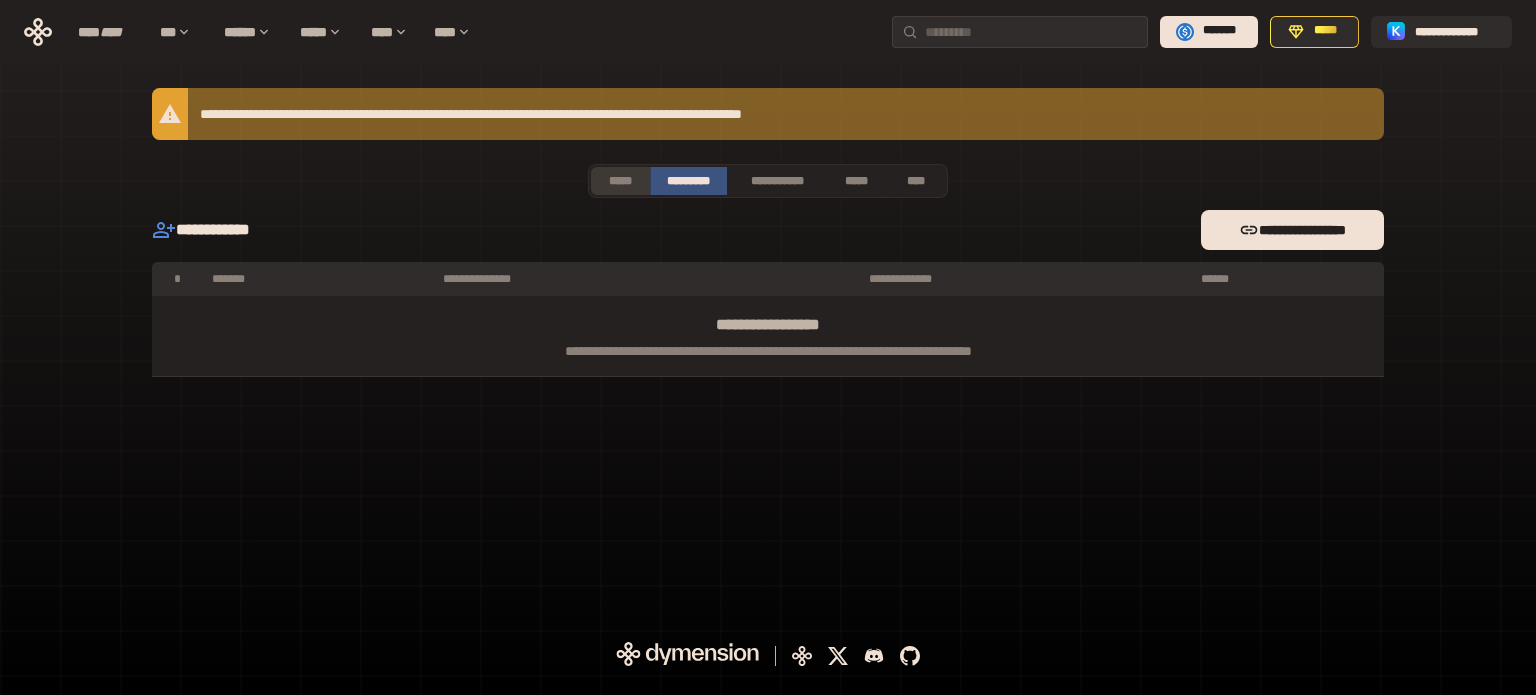 click on "*****" at bounding box center (620, 181) 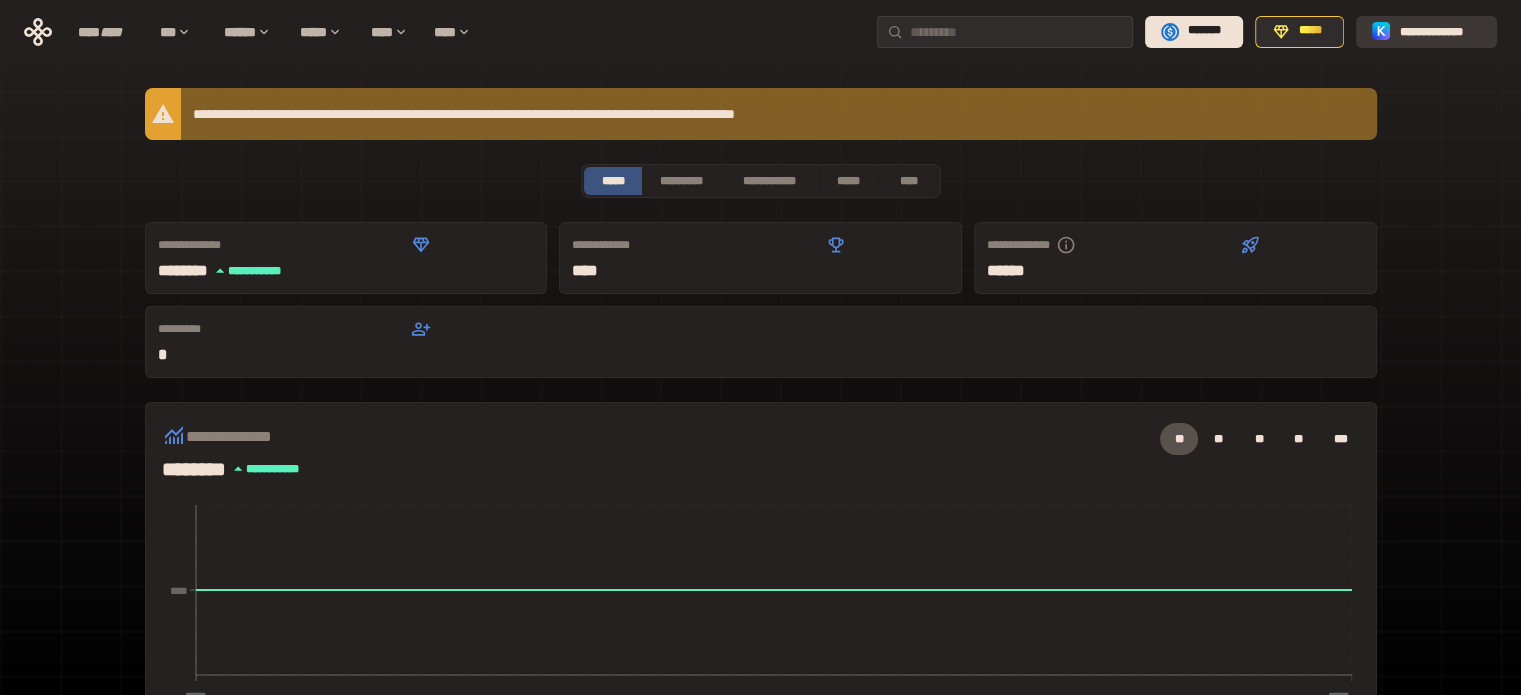 click on "**********" at bounding box center [1440, 31] 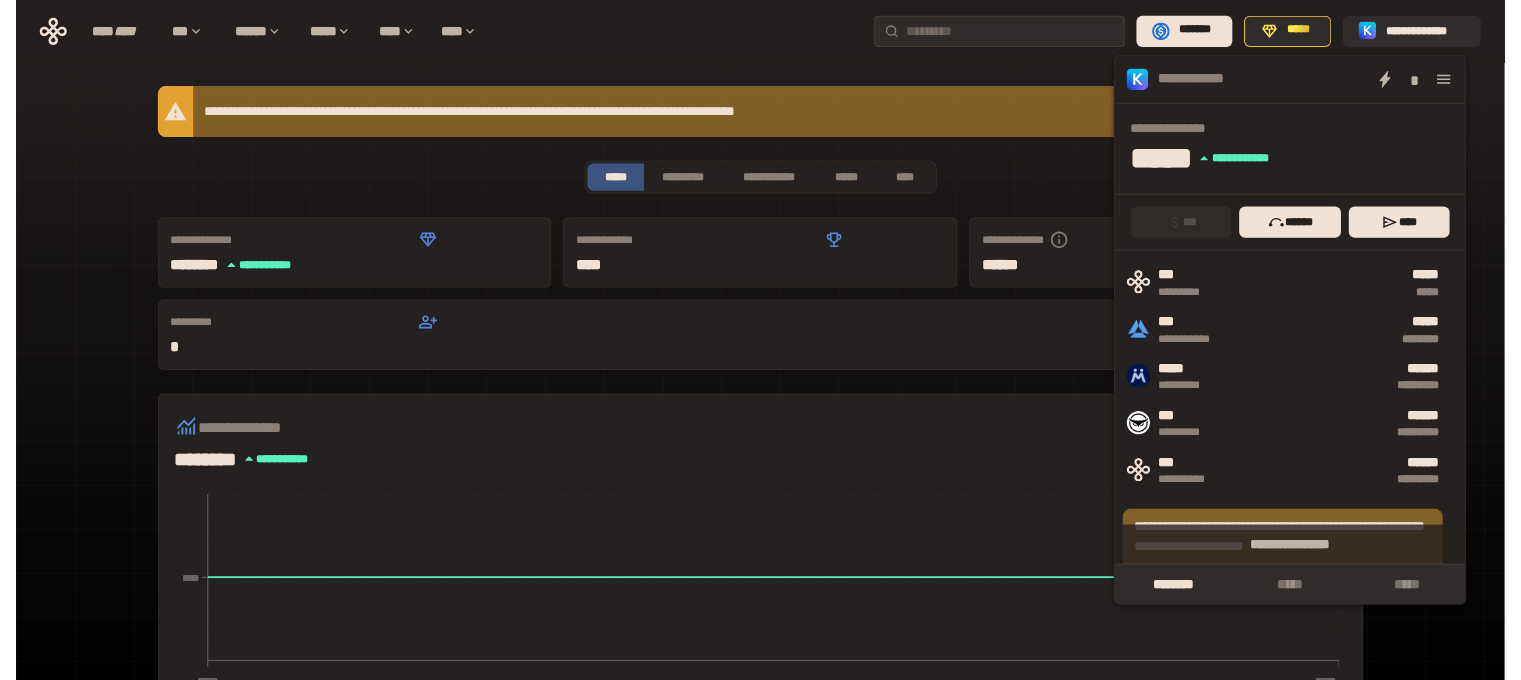 scroll, scrollTop: 0, scrollLeft: 0, axis: both 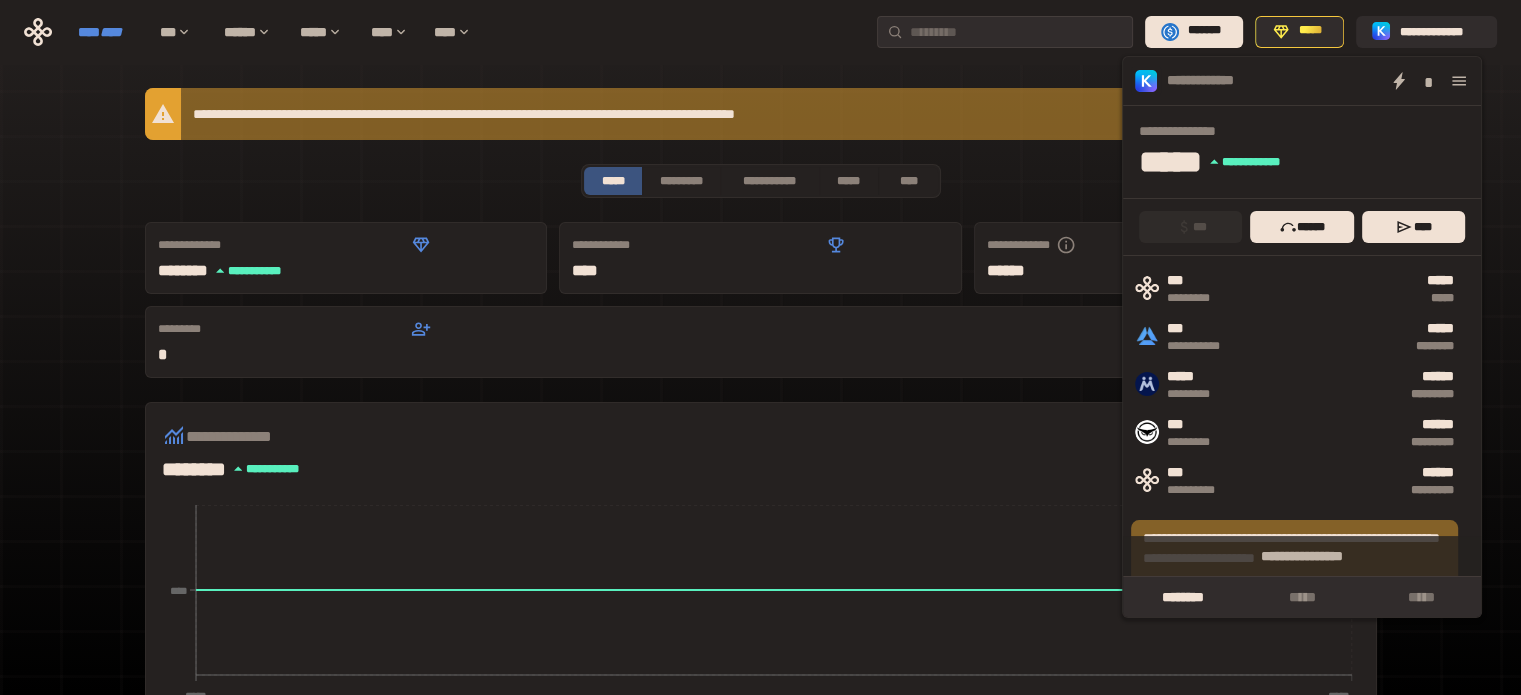 click on "****" at bounding box center (111, 32) 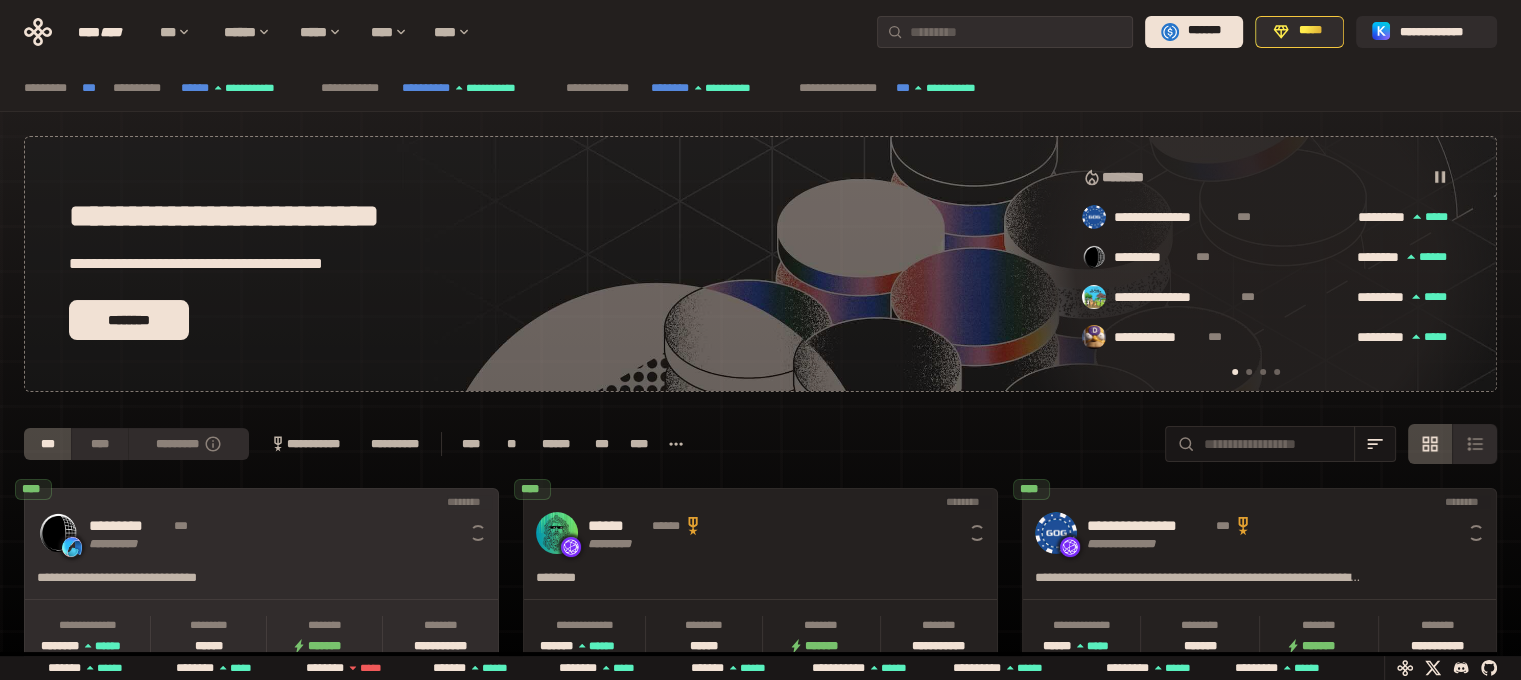 scroll, scrollTop: 0, scrollLeft: 16, axis: horizontal 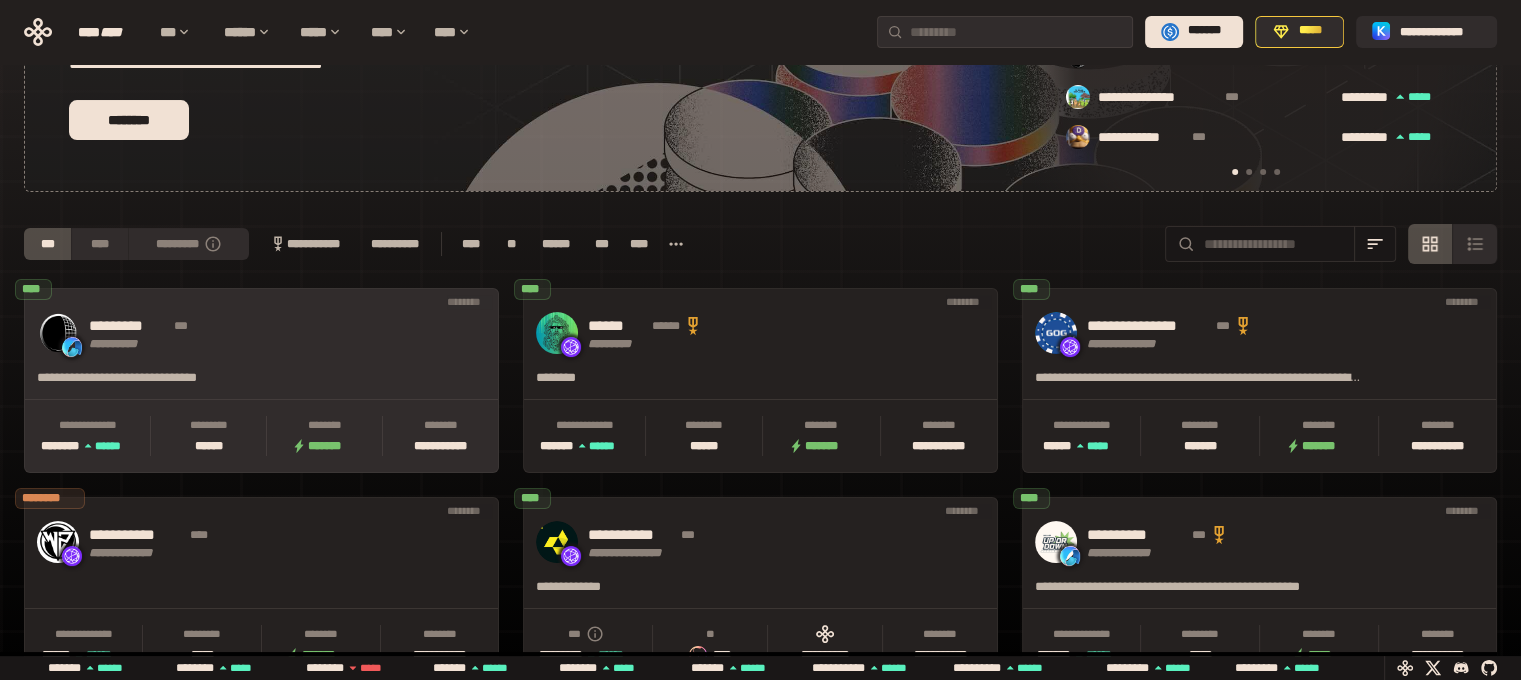 click on "********* ***" at bounding box center [209, 326] 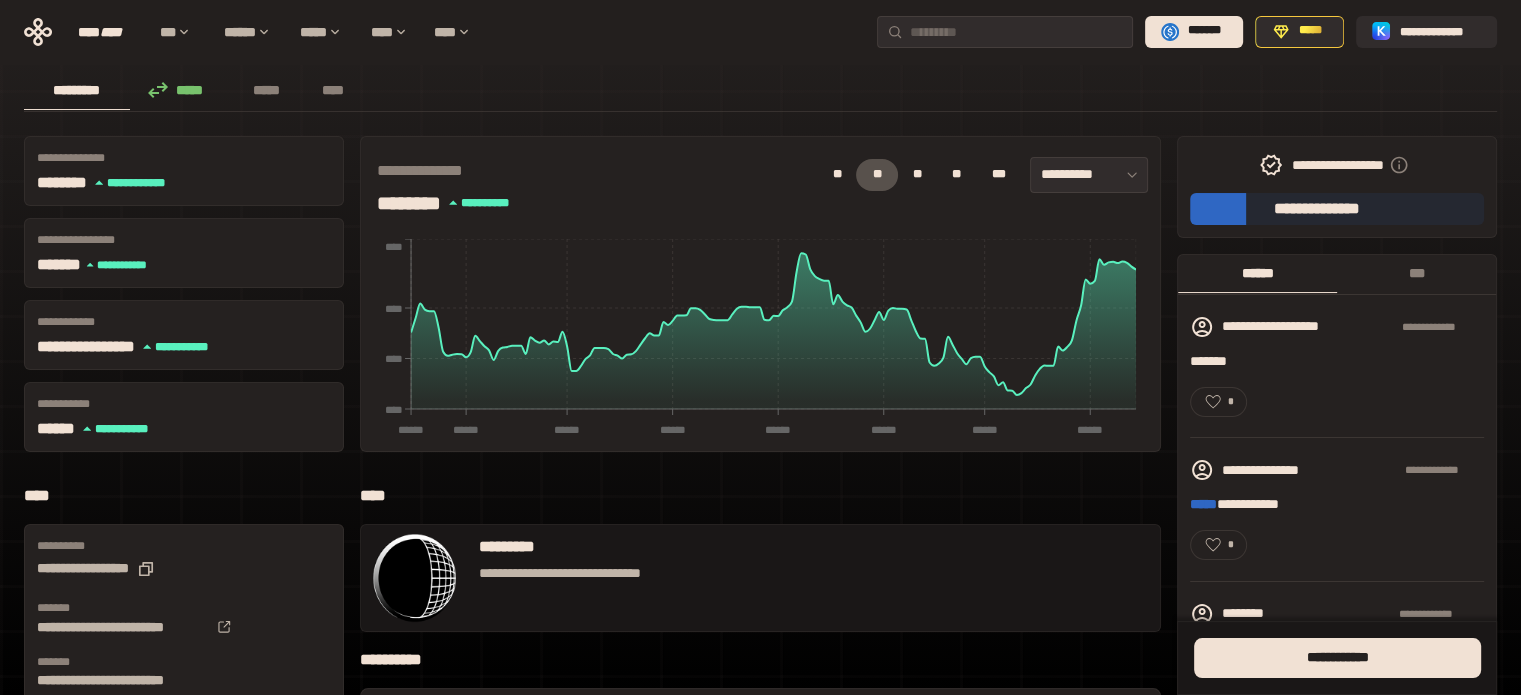 scroll, scrollTop: 0, scrollLeft: 0, axis: both 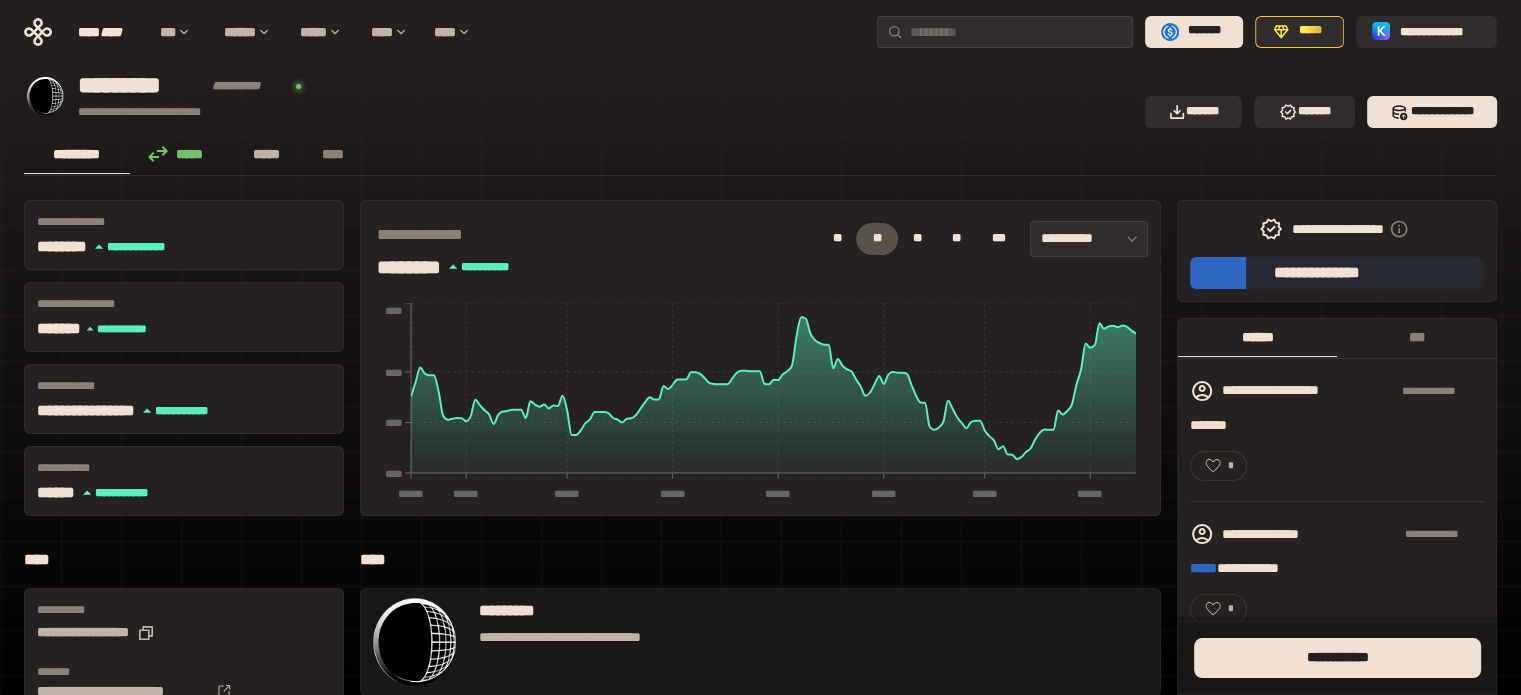 click on "*****" at bounding box center [267, 154] 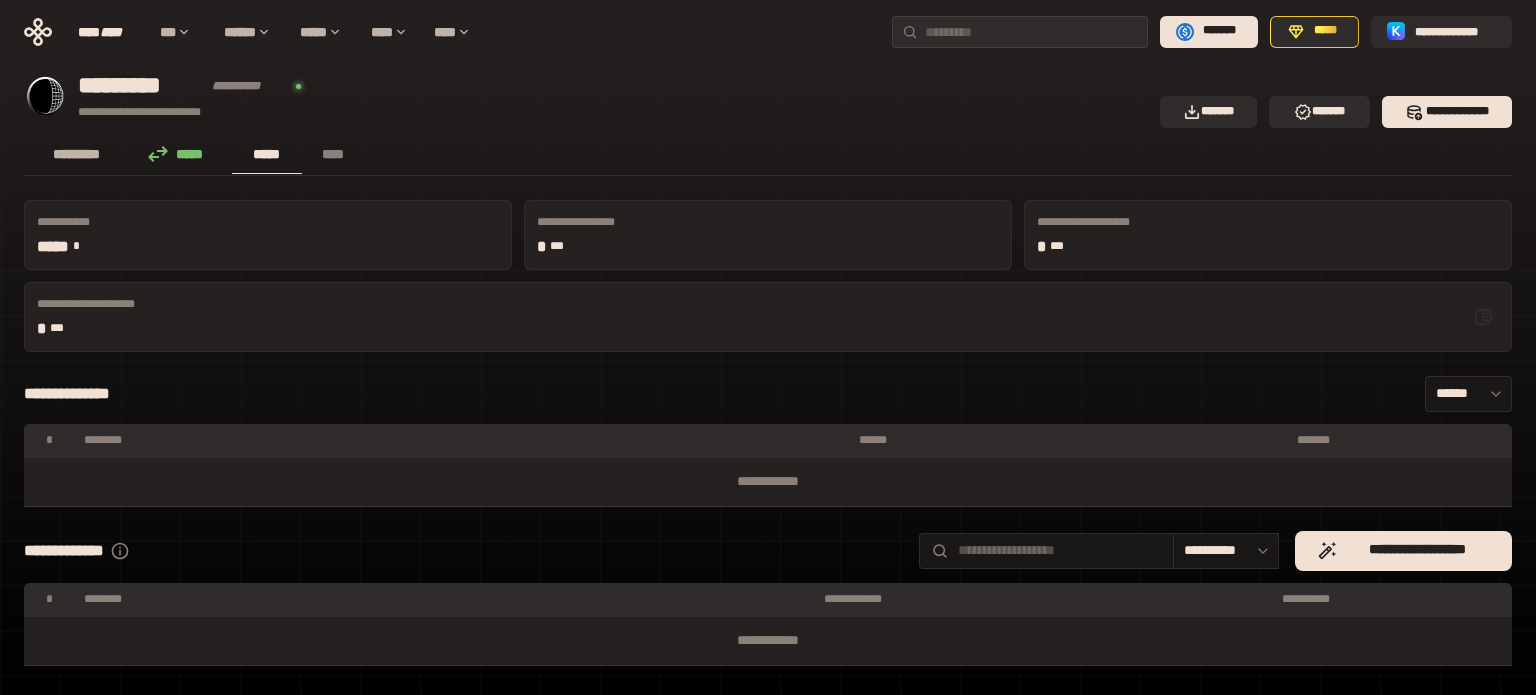 click on "*********" at bounding box center [77, 154] 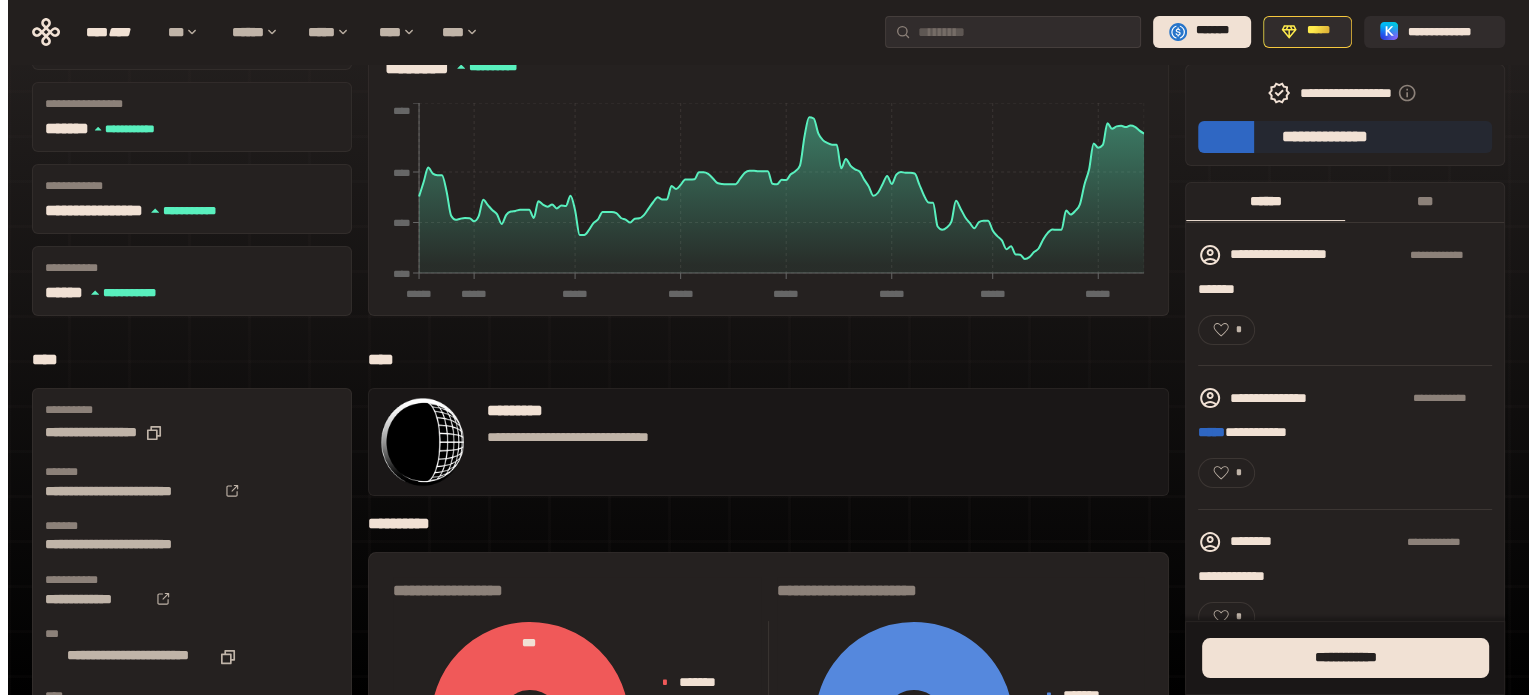 scroll, scrollTop: 0, scrollLeft: 0, axis: both 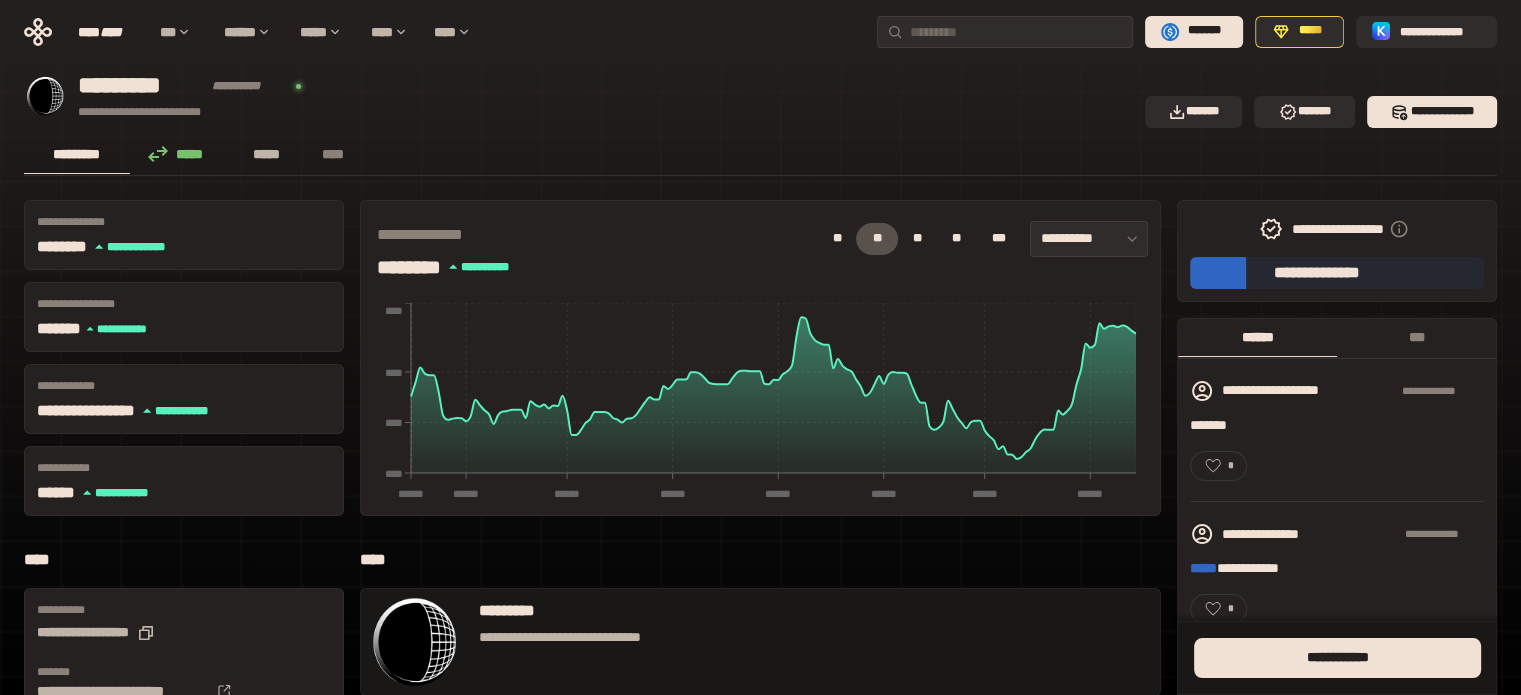 click on "*****" at bounding box center [267, 154] 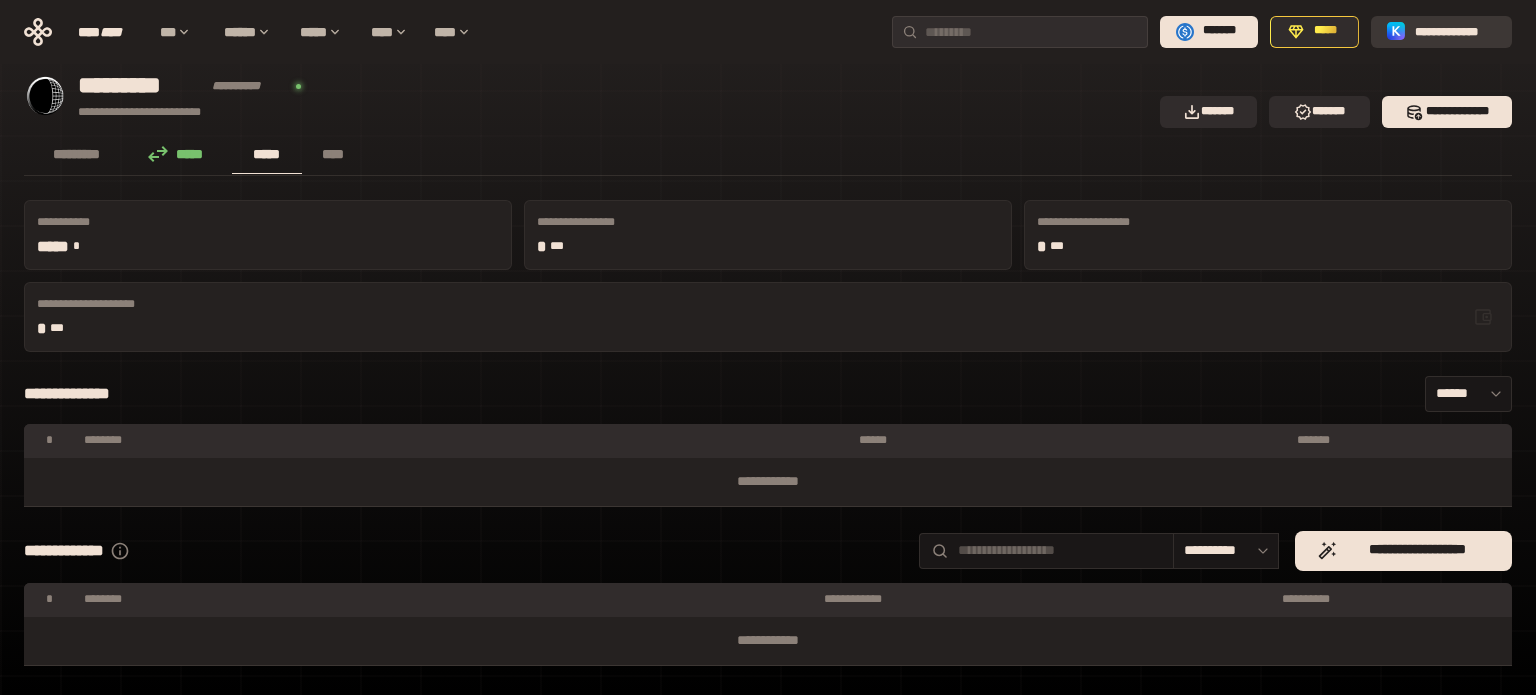 click on "**********" at bounding box center (1455, 31) 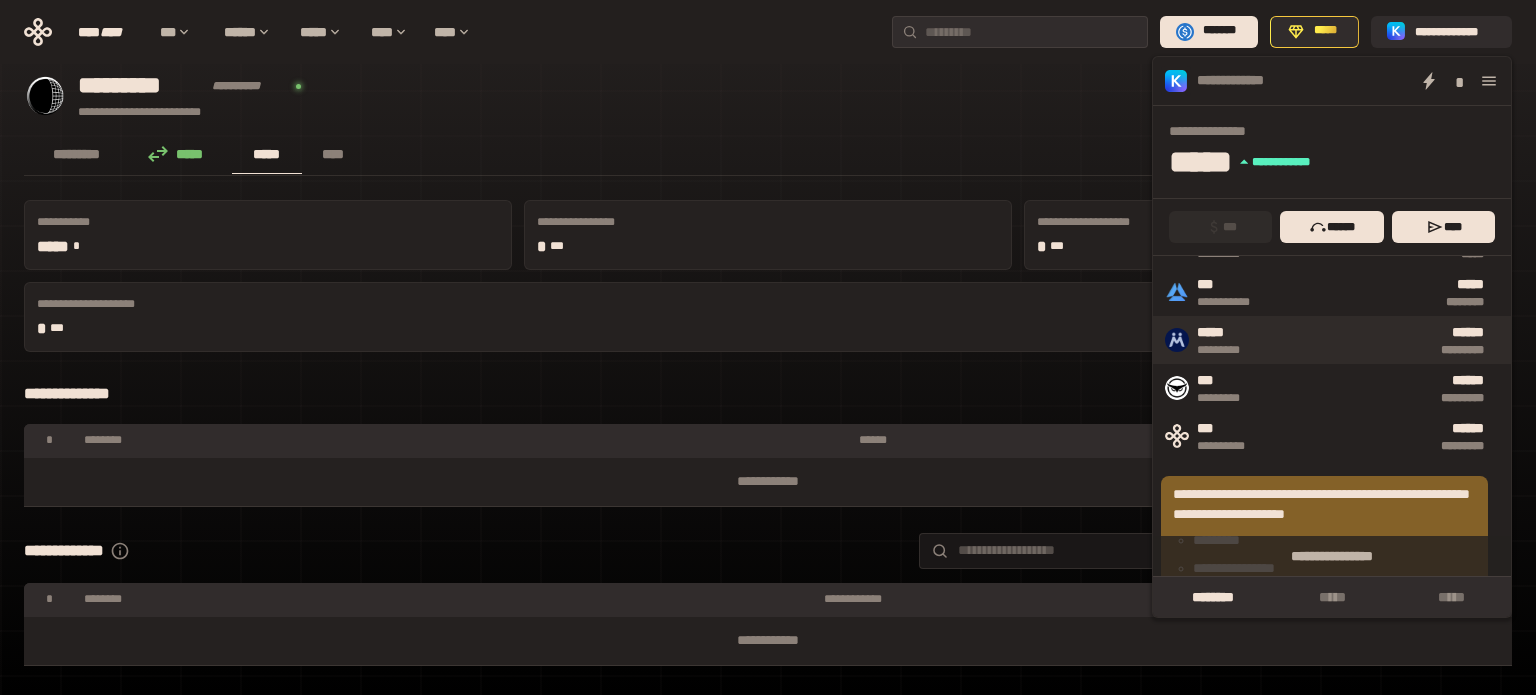 scroll, scrollTop: 177, scrollLeft: 0, axis: vertical 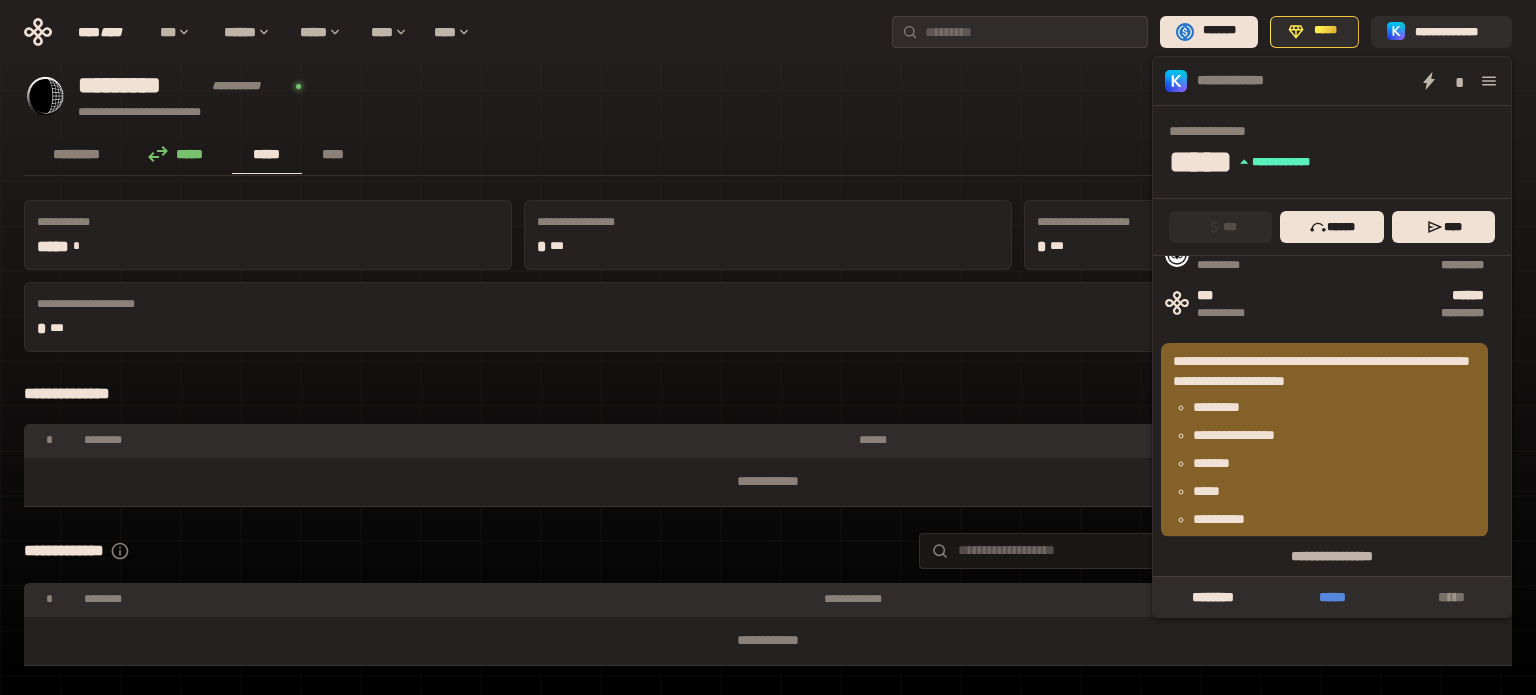 click on "*****" at bounding box center (1331, 597) 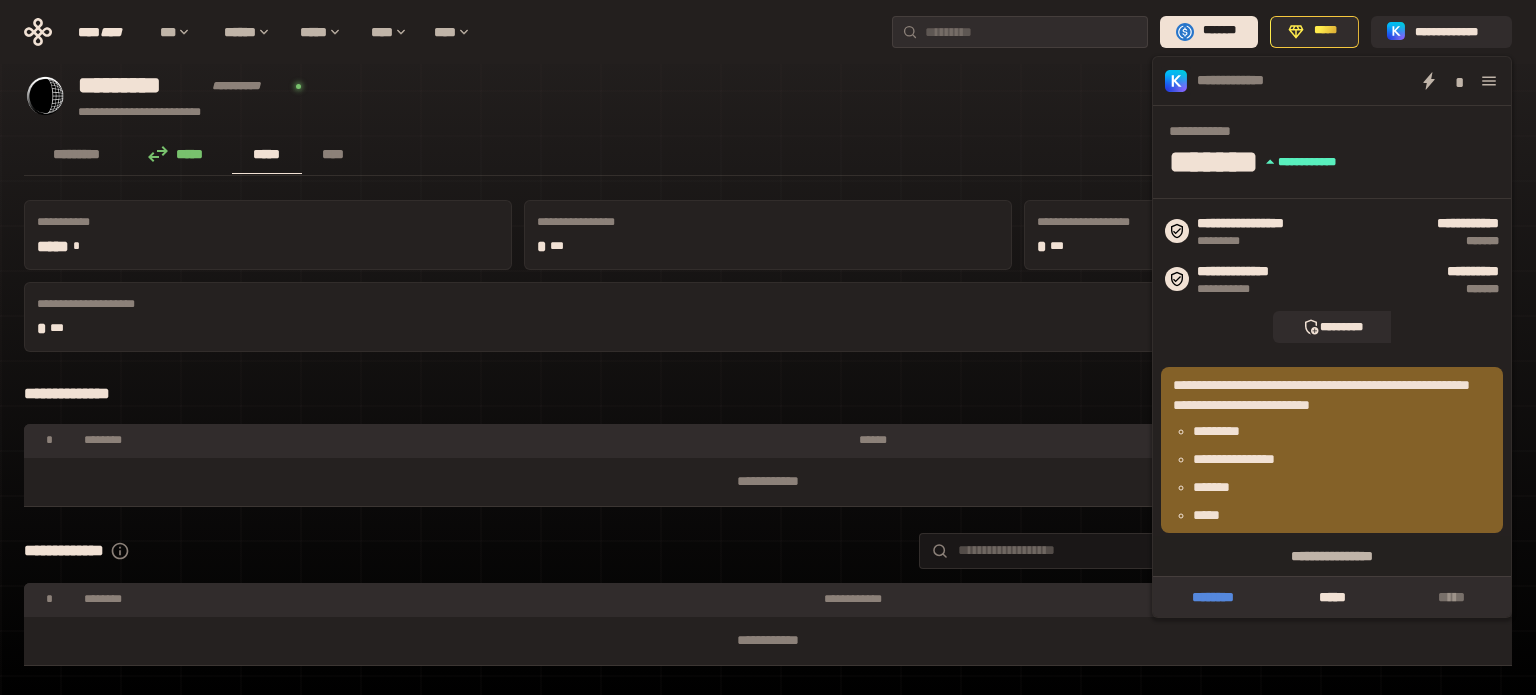 click on "********" at bounding box center (1212, 597) 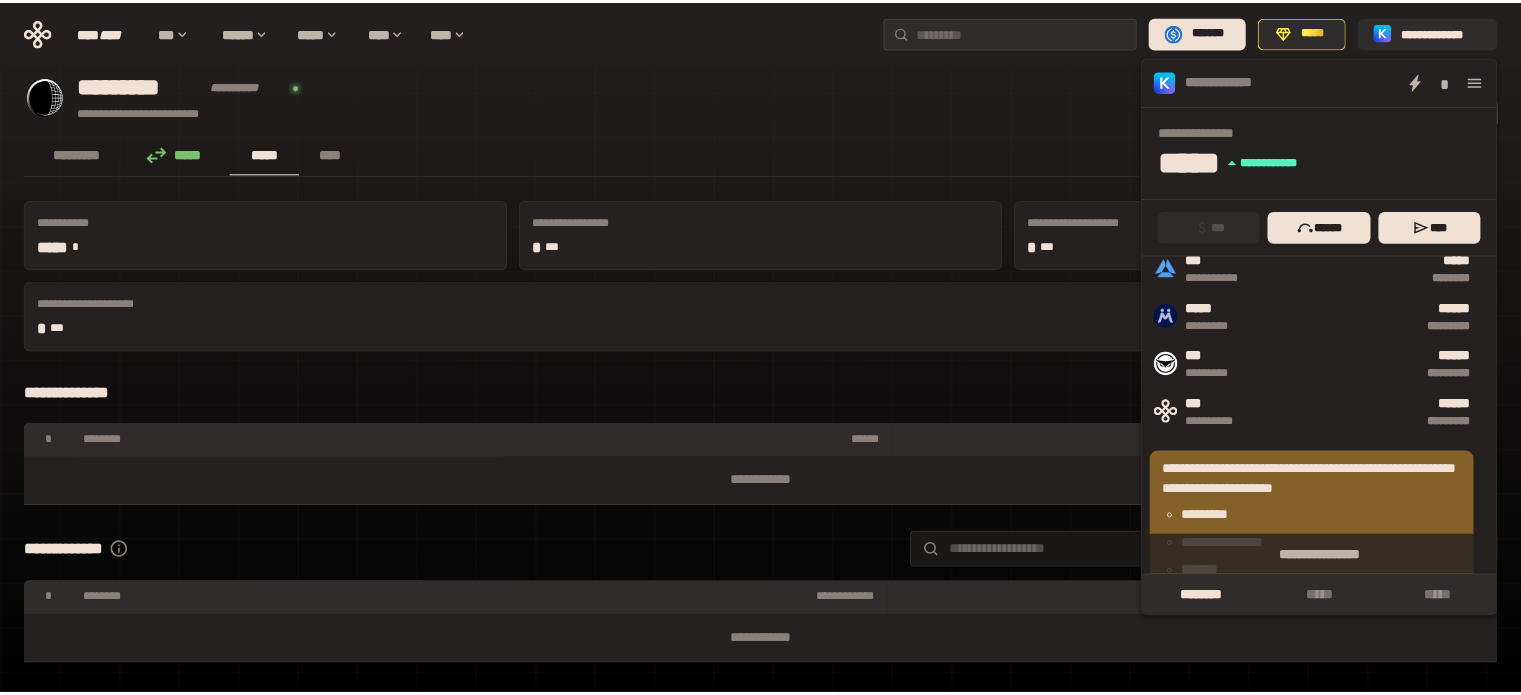 scroll, scrollTop: 0, scrollLeft: 0, axis: both 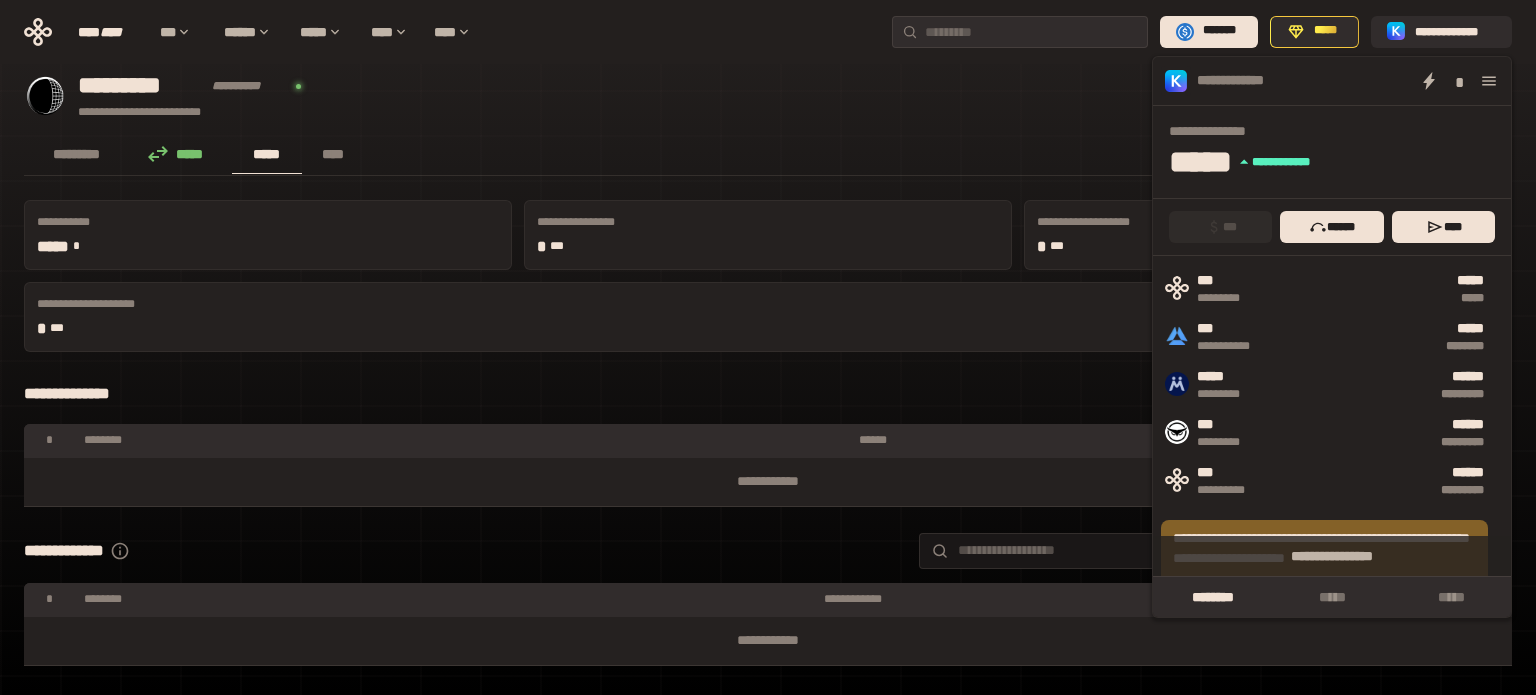 click on "**********" at bounding box center [586, 96] 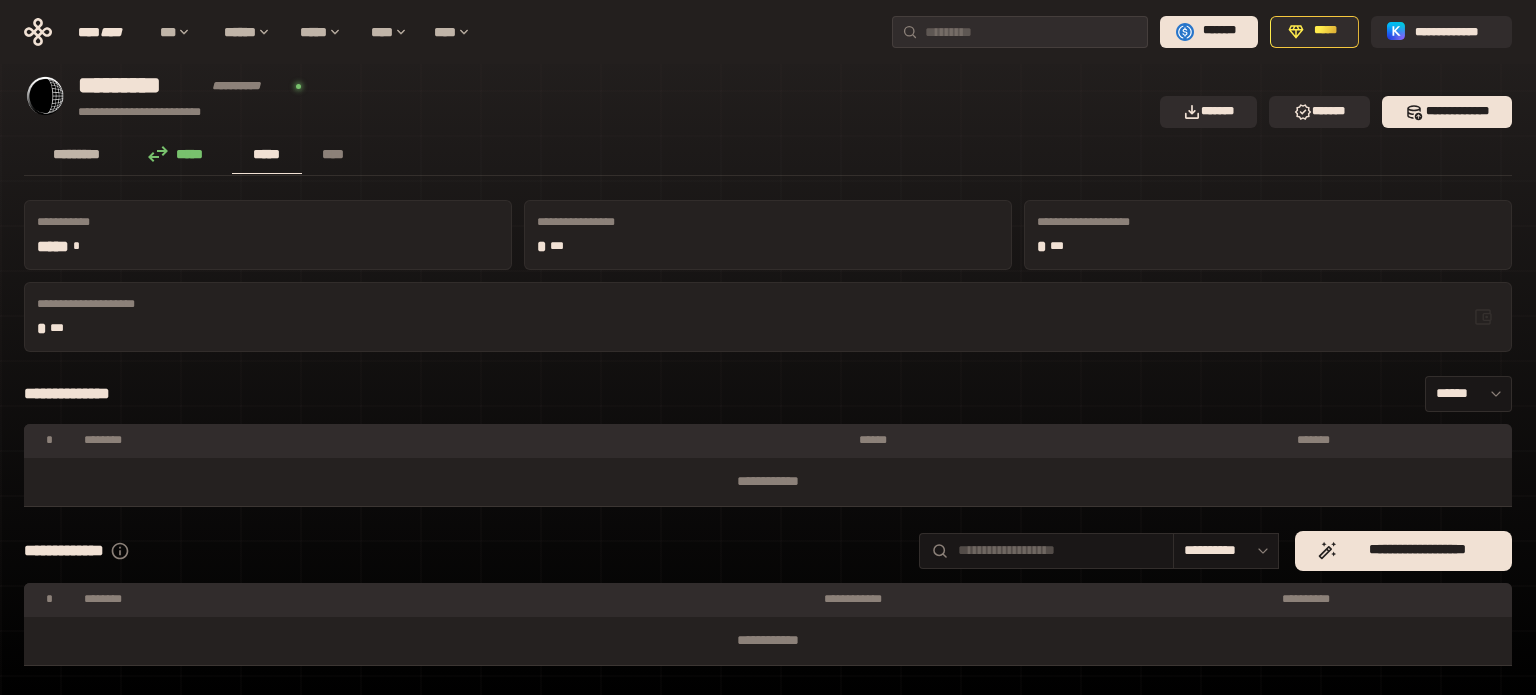 click on "*********" at bounding box center [77, 154] 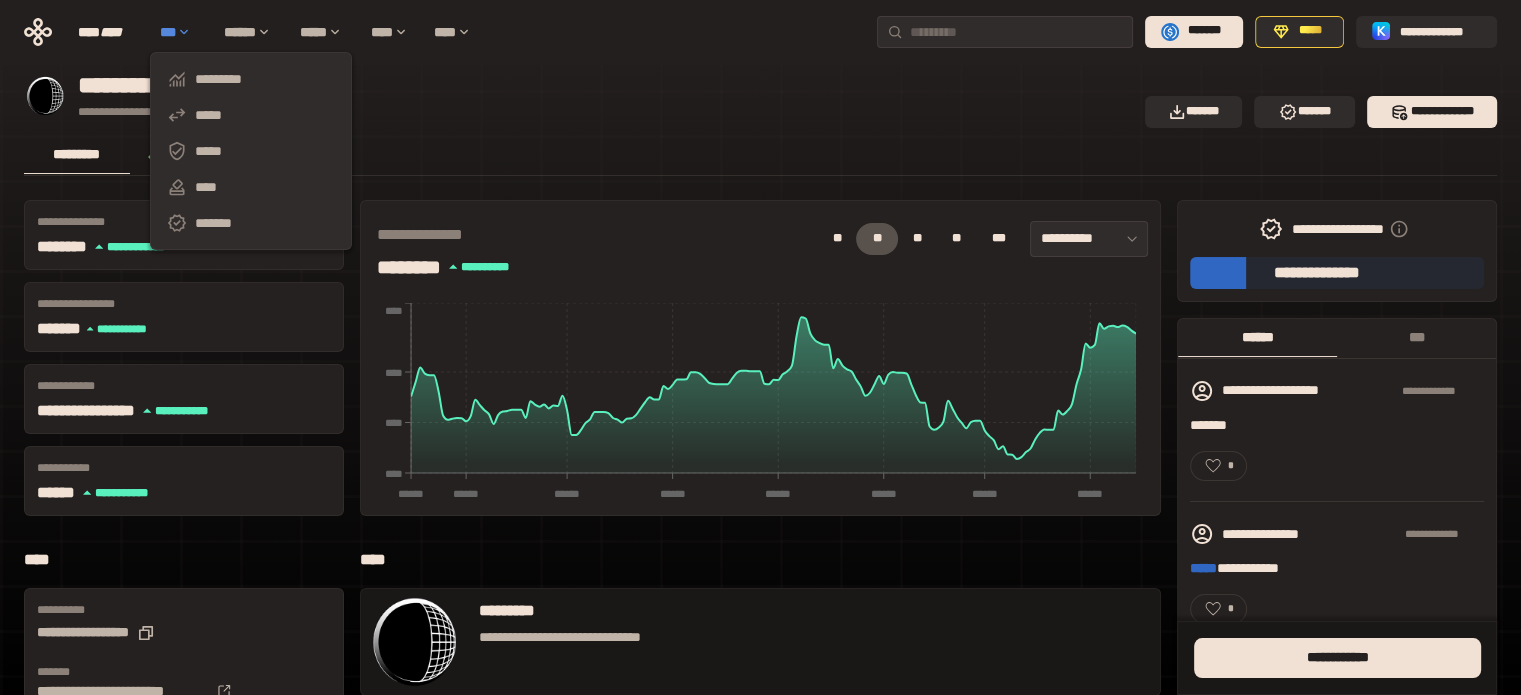 click on "***" at bounding box center (182, 32) 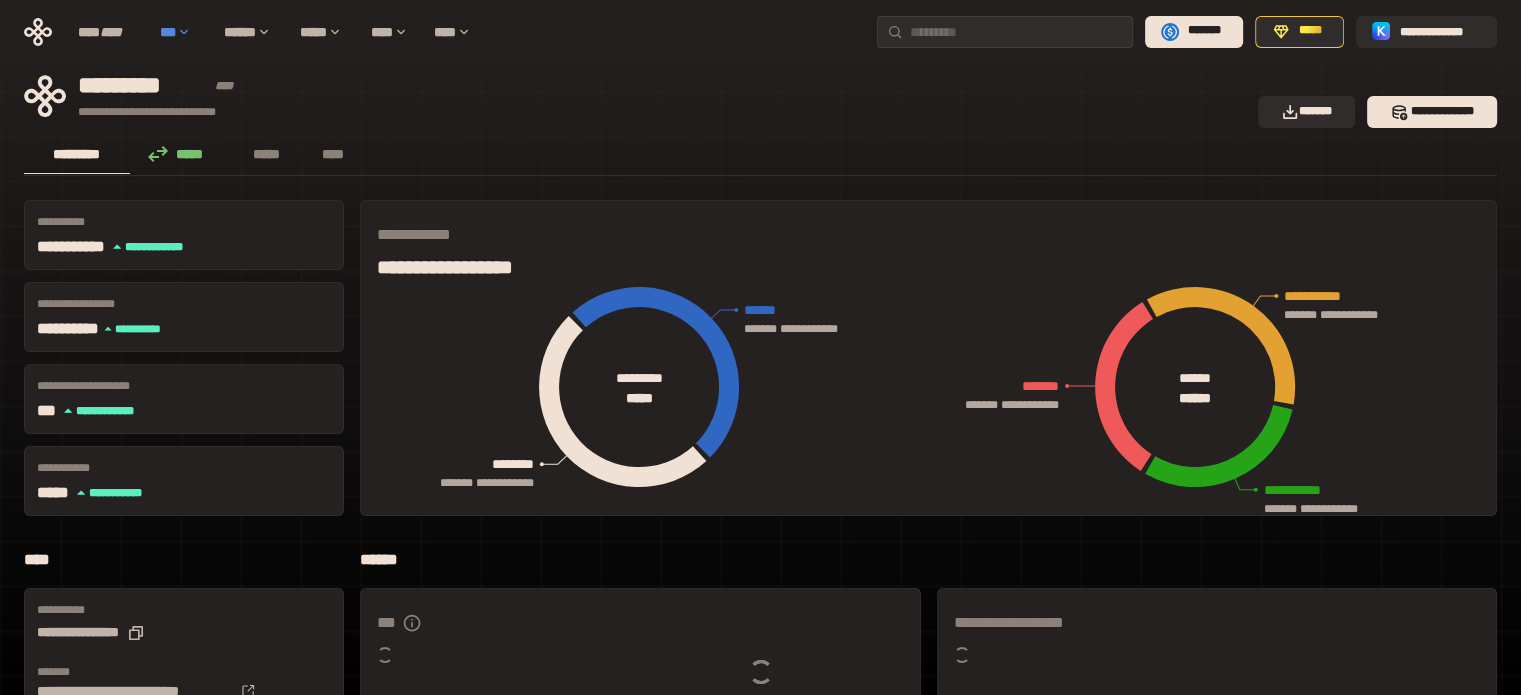 click on "***" at bounding box center [182, 32] 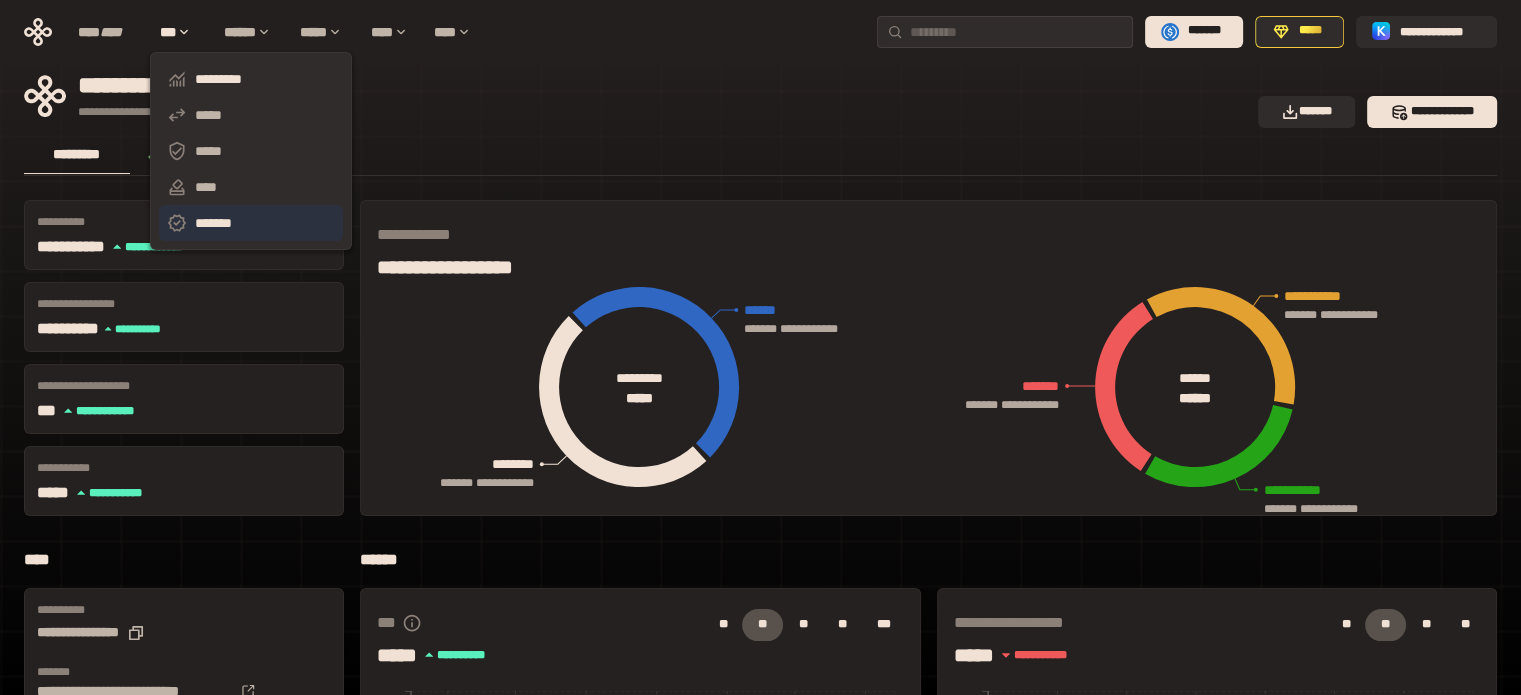 click on "*******" at bounding box center [251, 223] 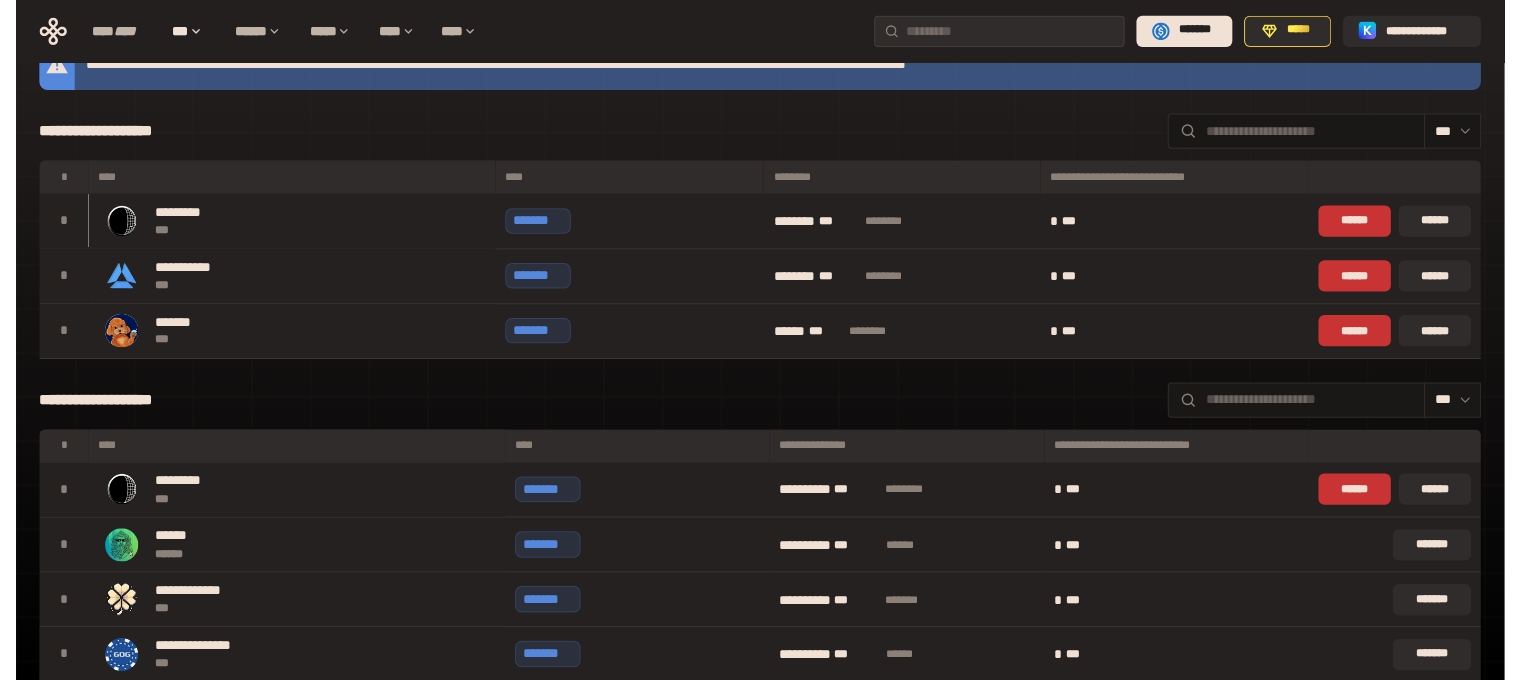 scroll, scrollTop: 200, scrollLeft: 0, axis: vertical 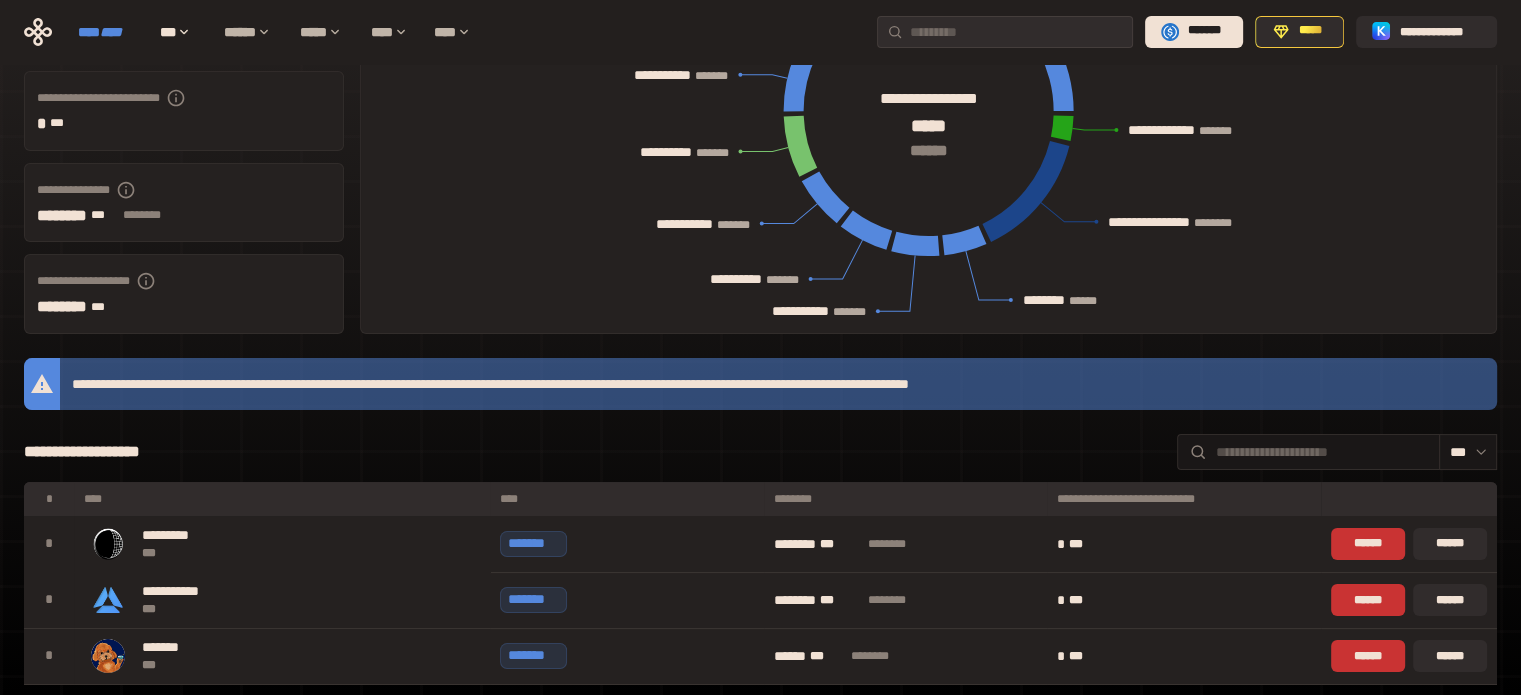 click on "****" at bounding box center [111, 32] 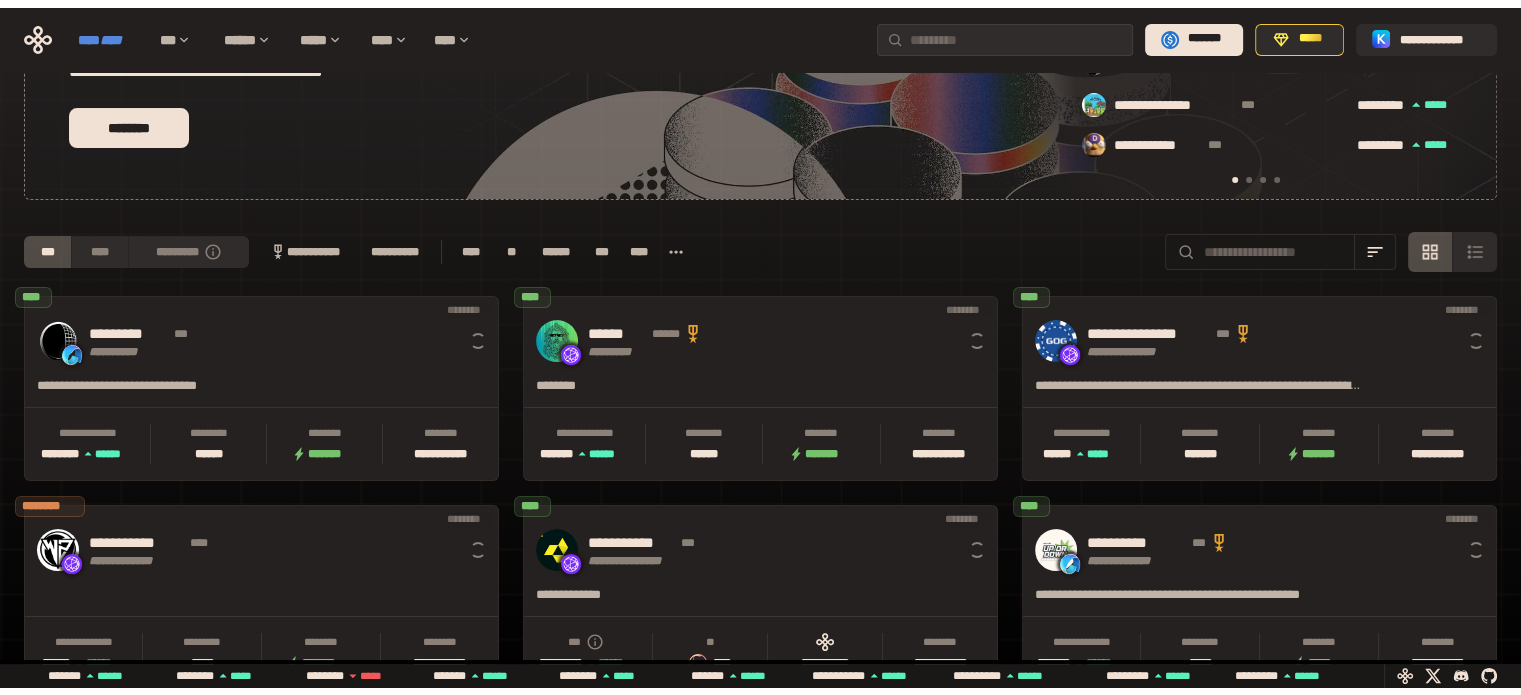 scroll, scrollTop: 0, scrollLeft: 16, axis: horizontal 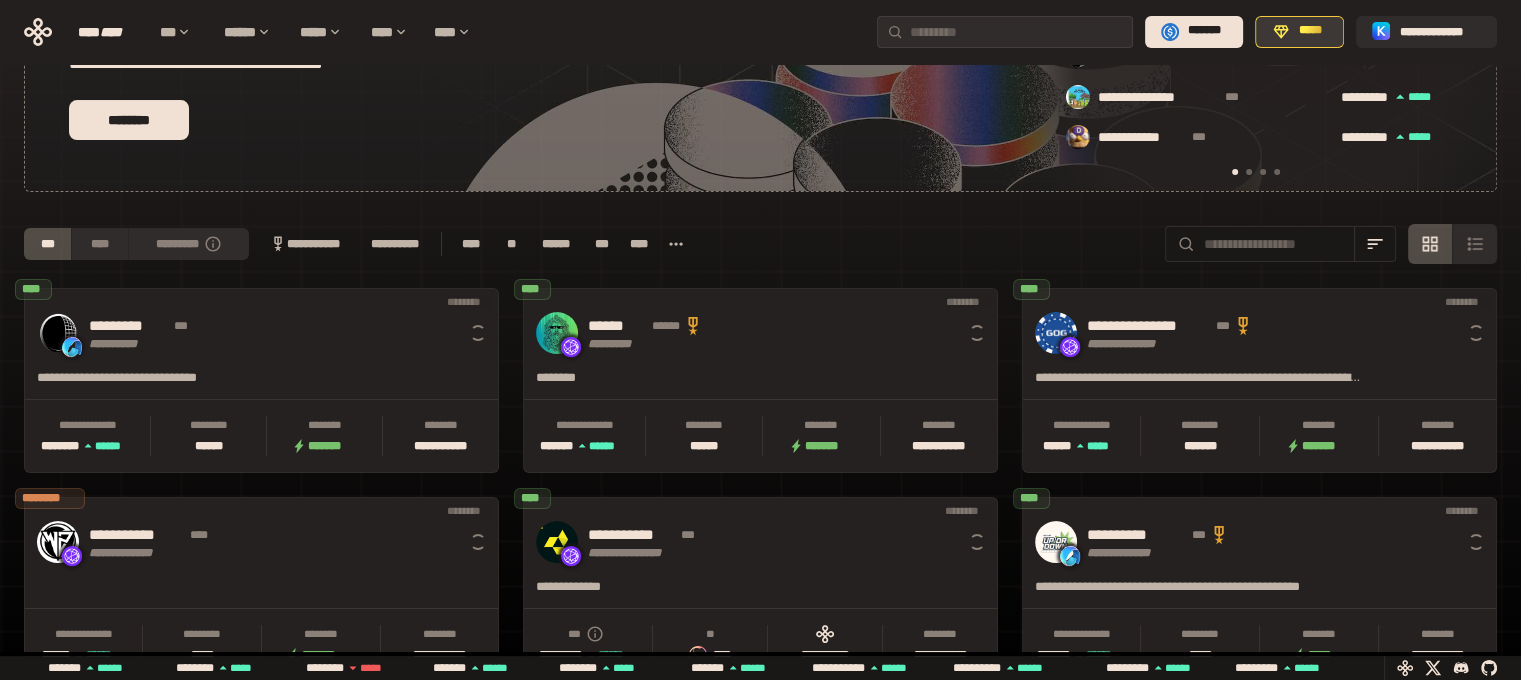 click 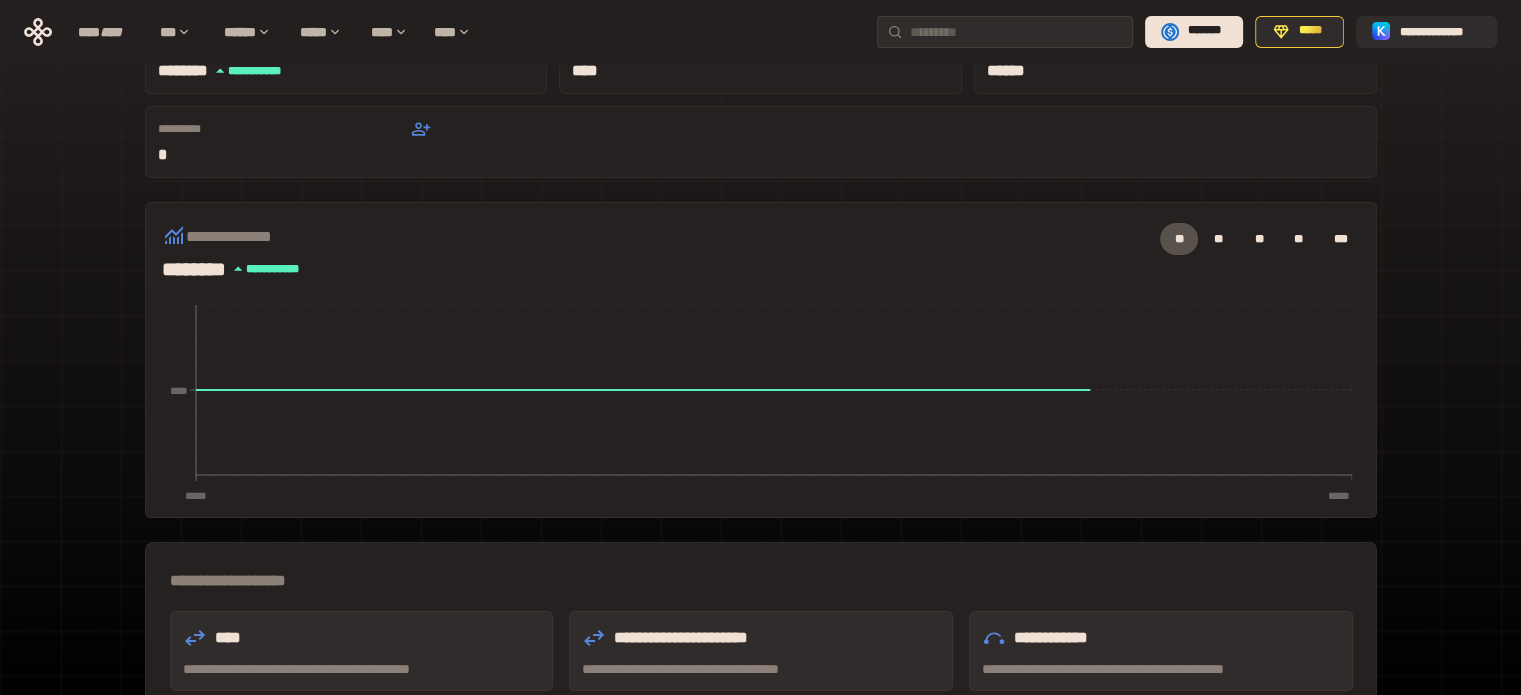 scroll, scrollTop: 300, scrollLeft: 0, axis: vertical 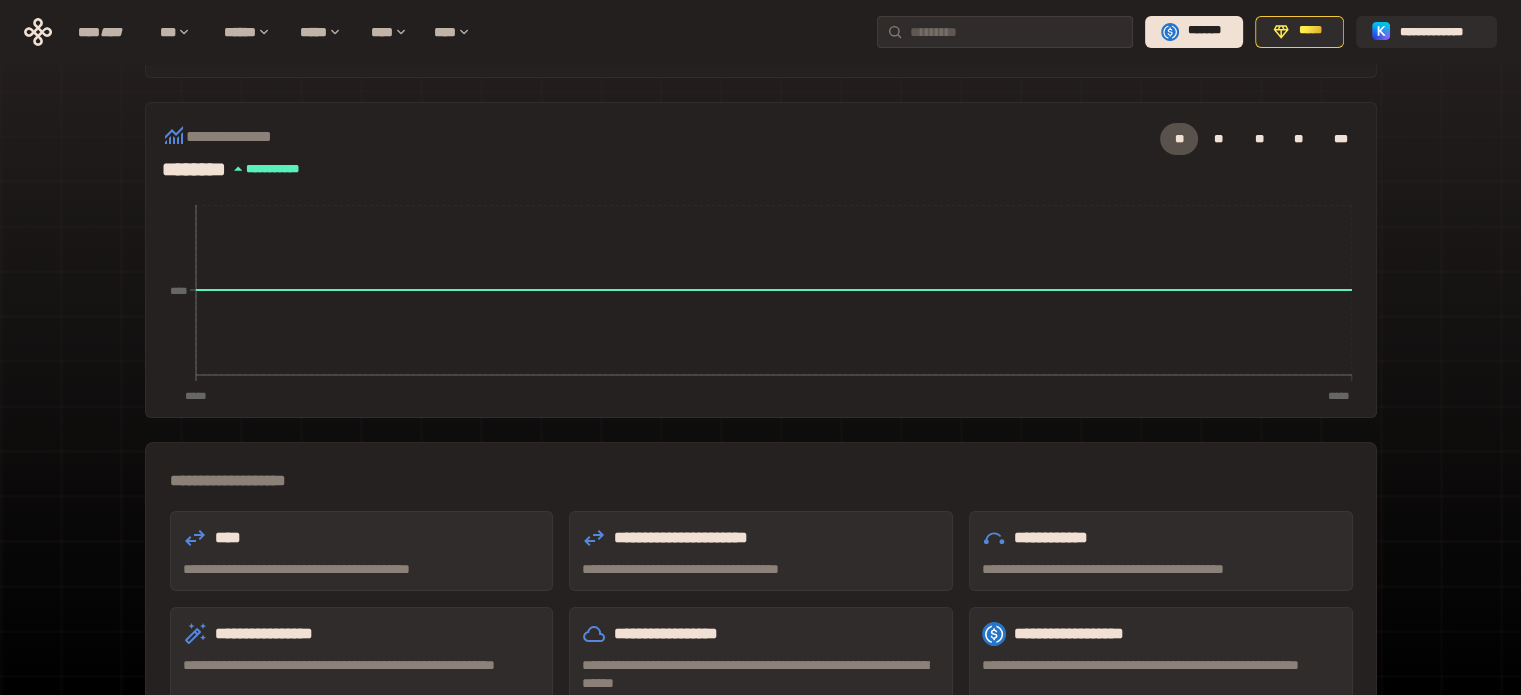 click on "****" at bounding box center (362, 538) 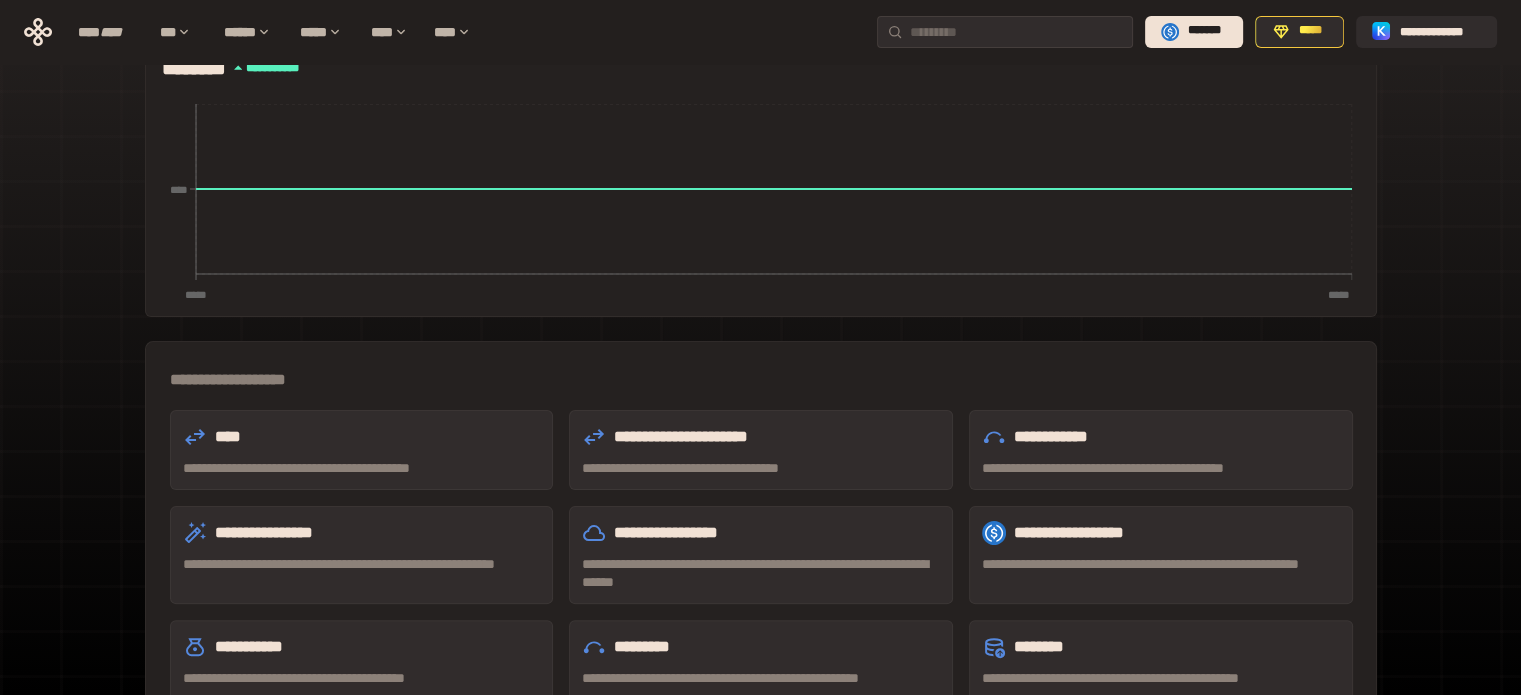 scroll, scrollTop: 500, scrollLeft: 0, axis: vertical 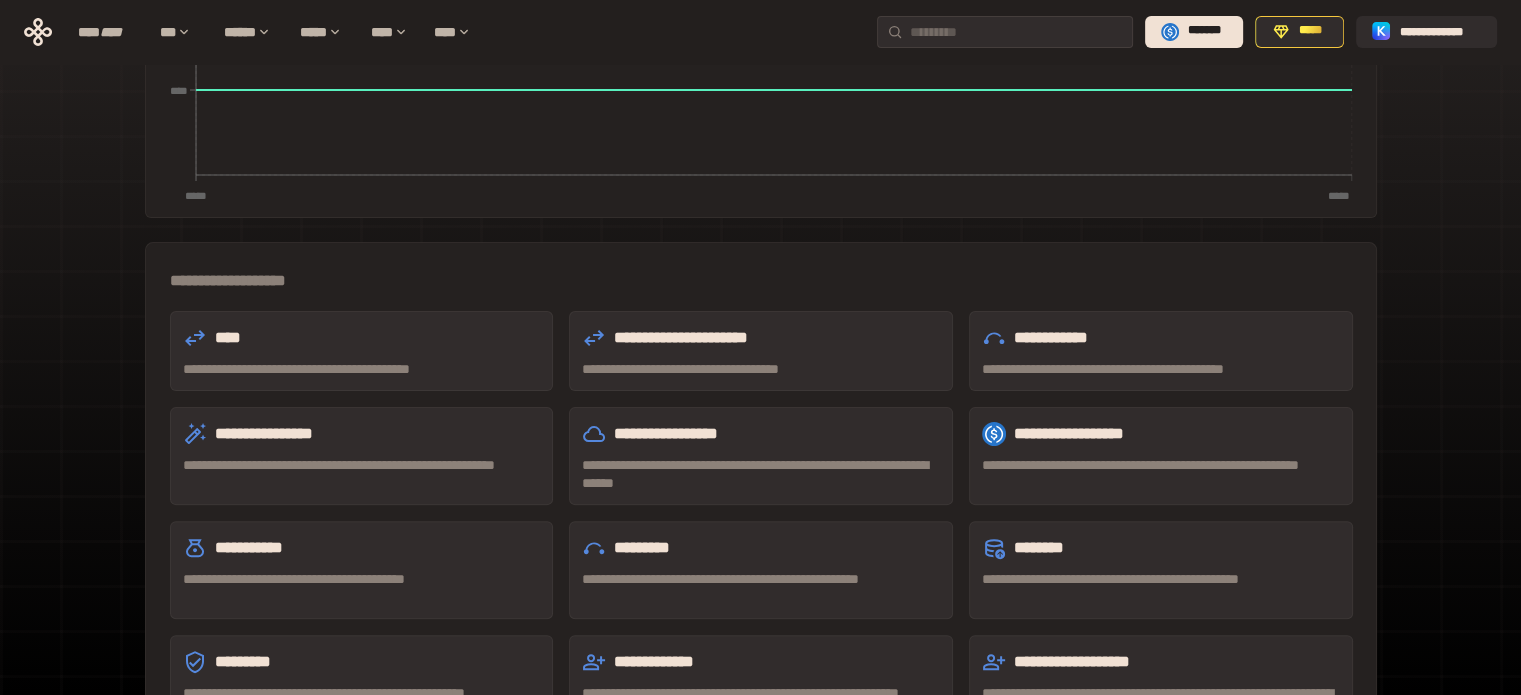 click on "*********" at bounding box center (362, 662) 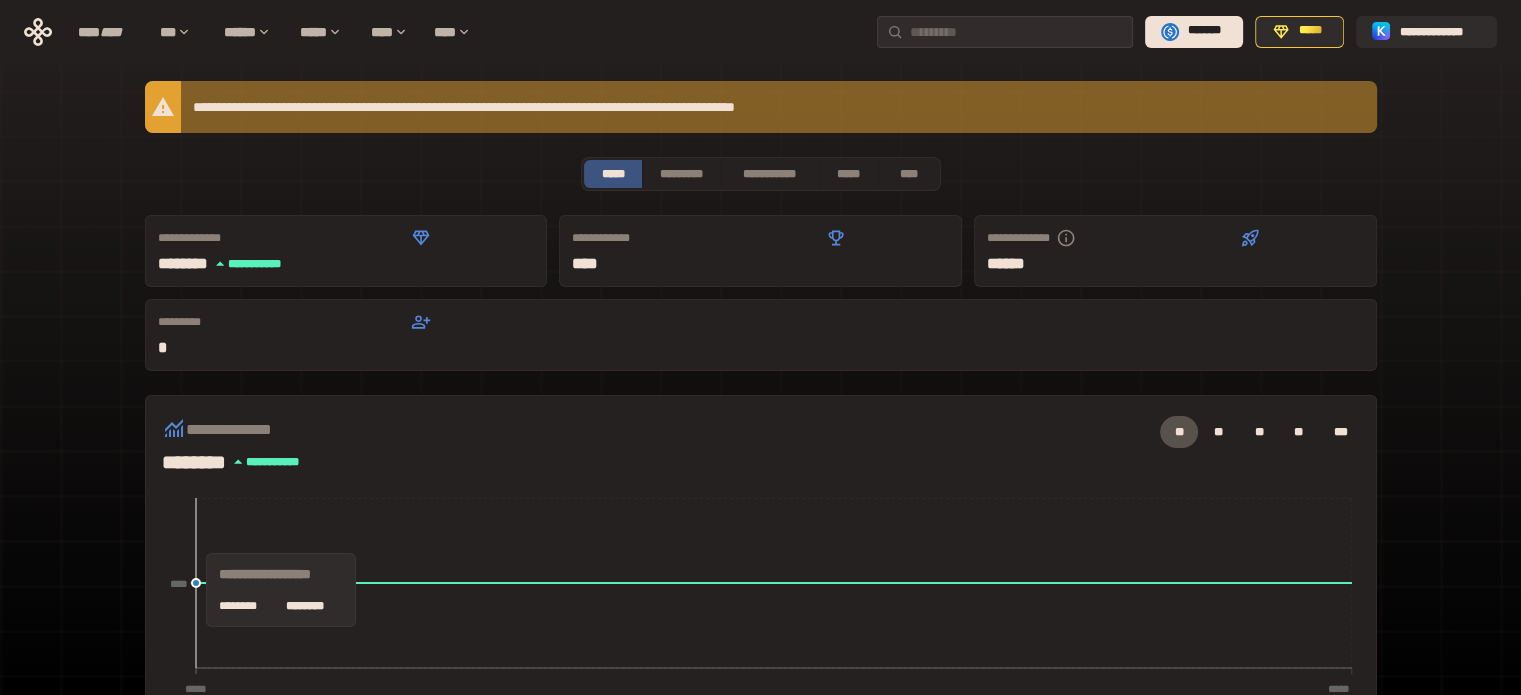 scroll, scrollTop: 0, scrollLeft: 0, axis: both 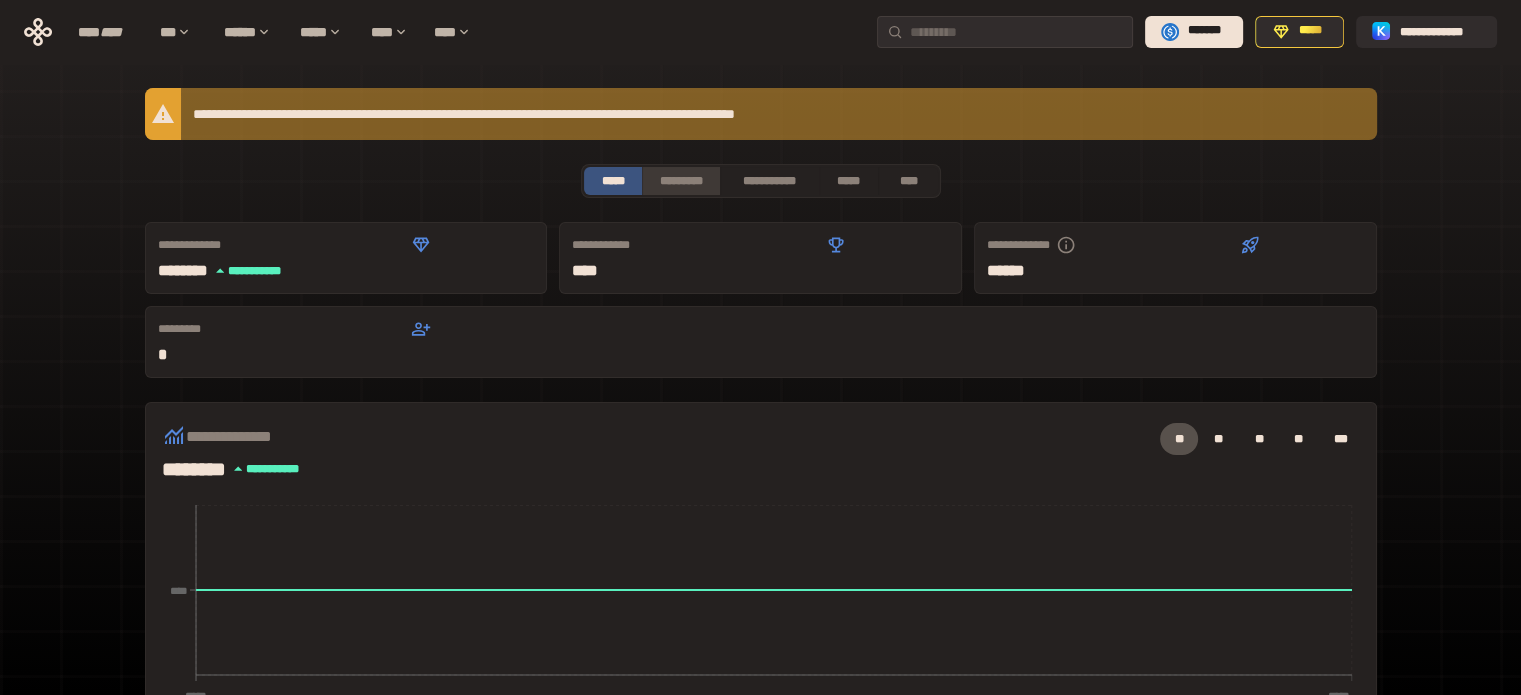 click on "*********" at bounding box center [680, 181] 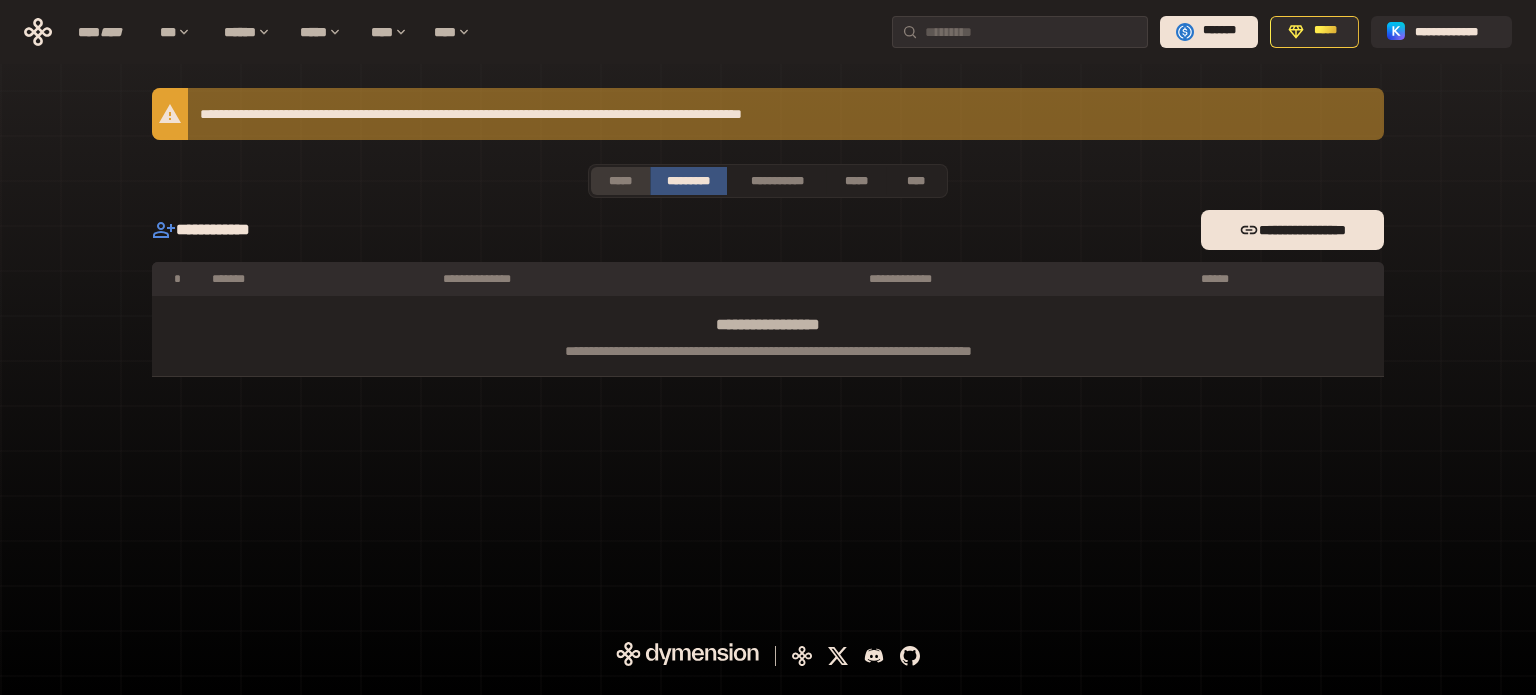 click on "*****" at bounding box center [620, 181] 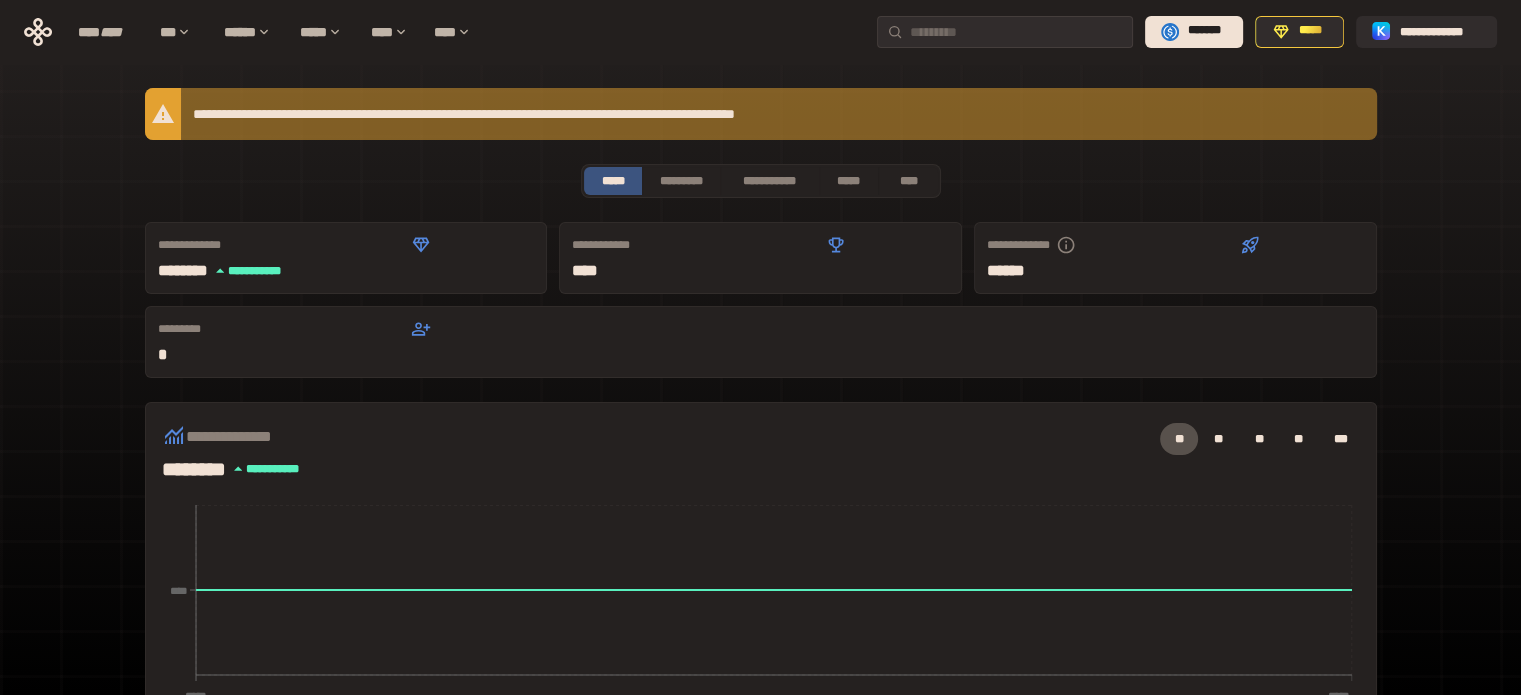 click 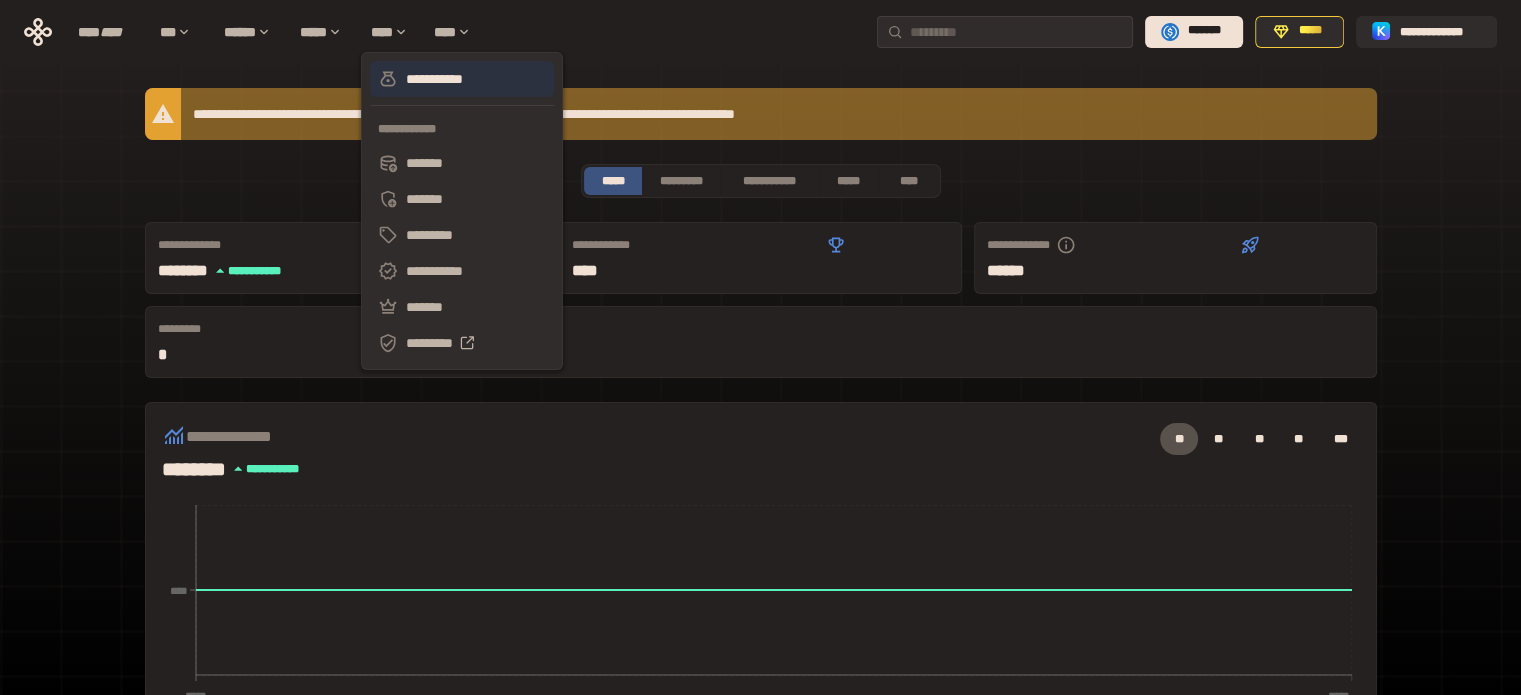 click on "**********" at bounding box center (462, 79) 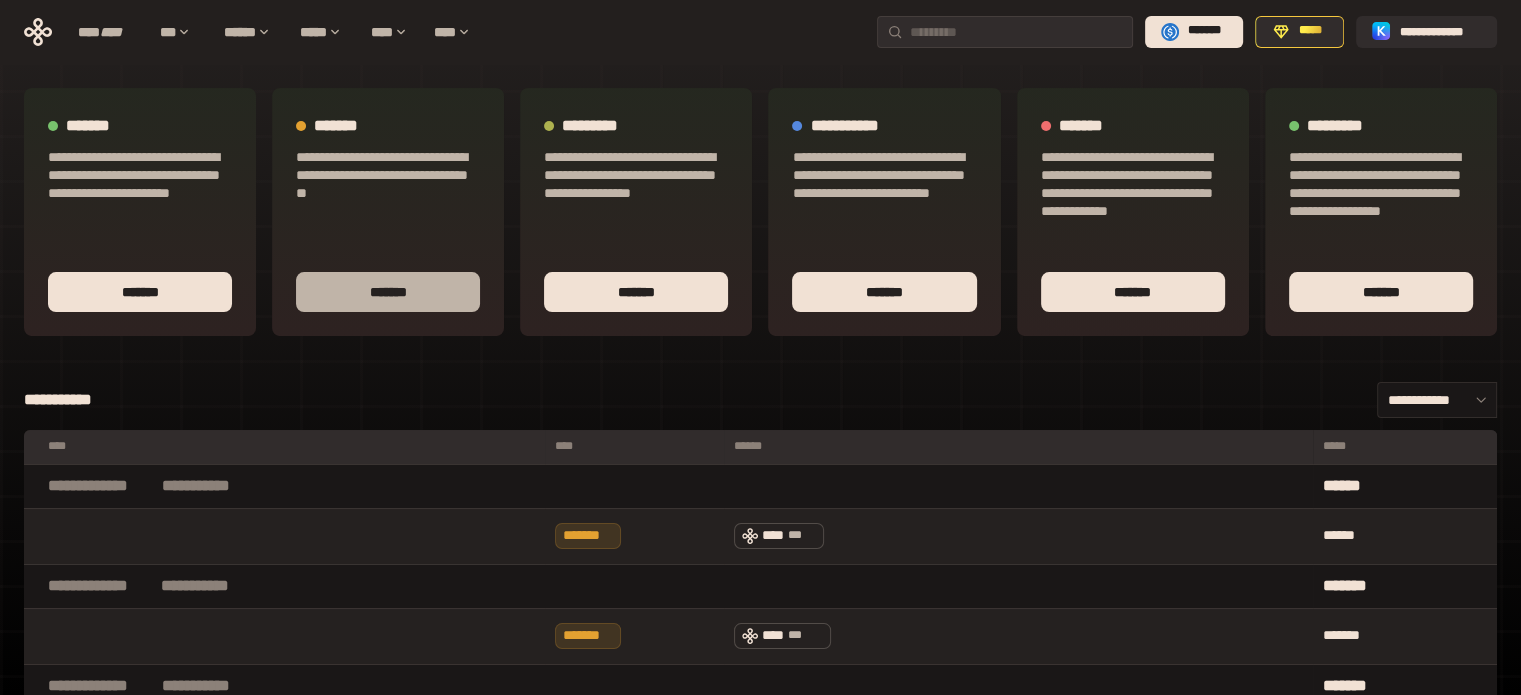 click on "*******" at bounding box center [388, 292] 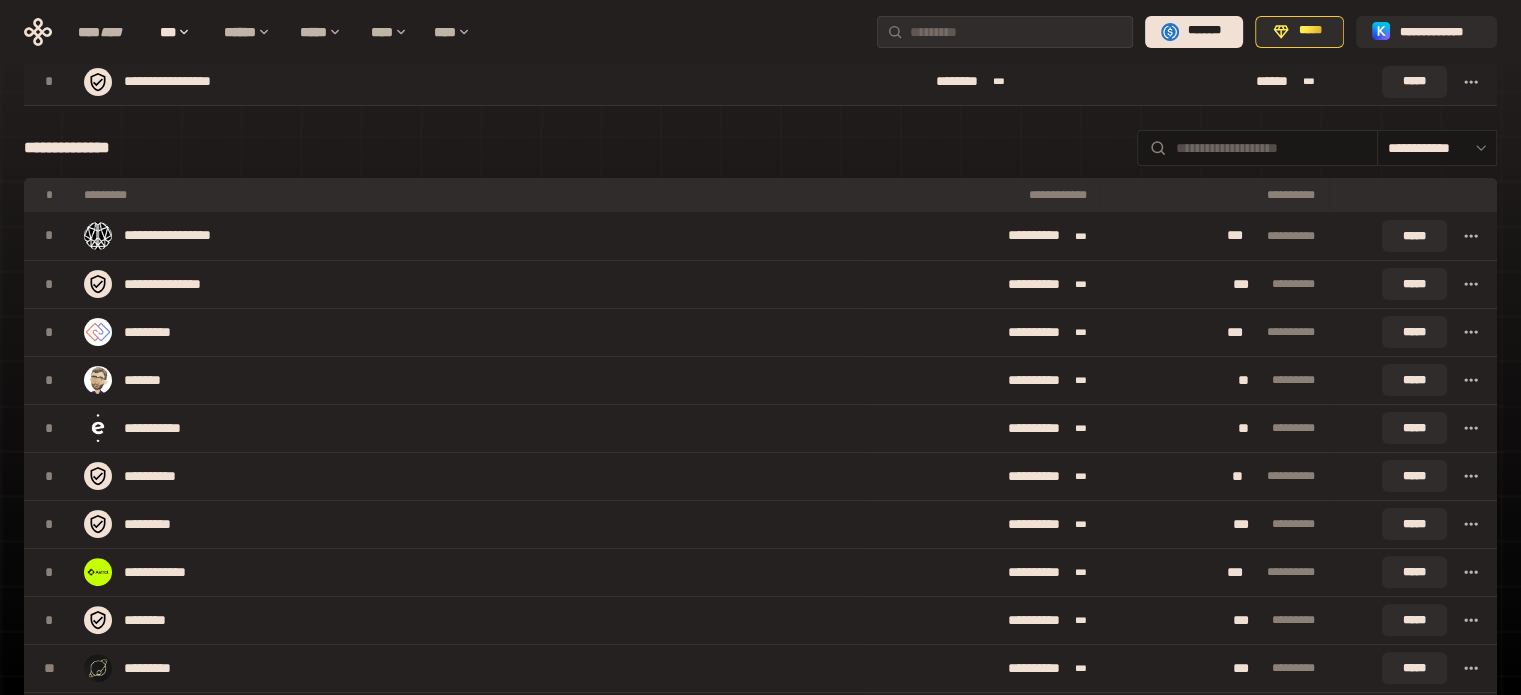 scroll, scrollTop: 0, scrollLeft: 0, axis: both 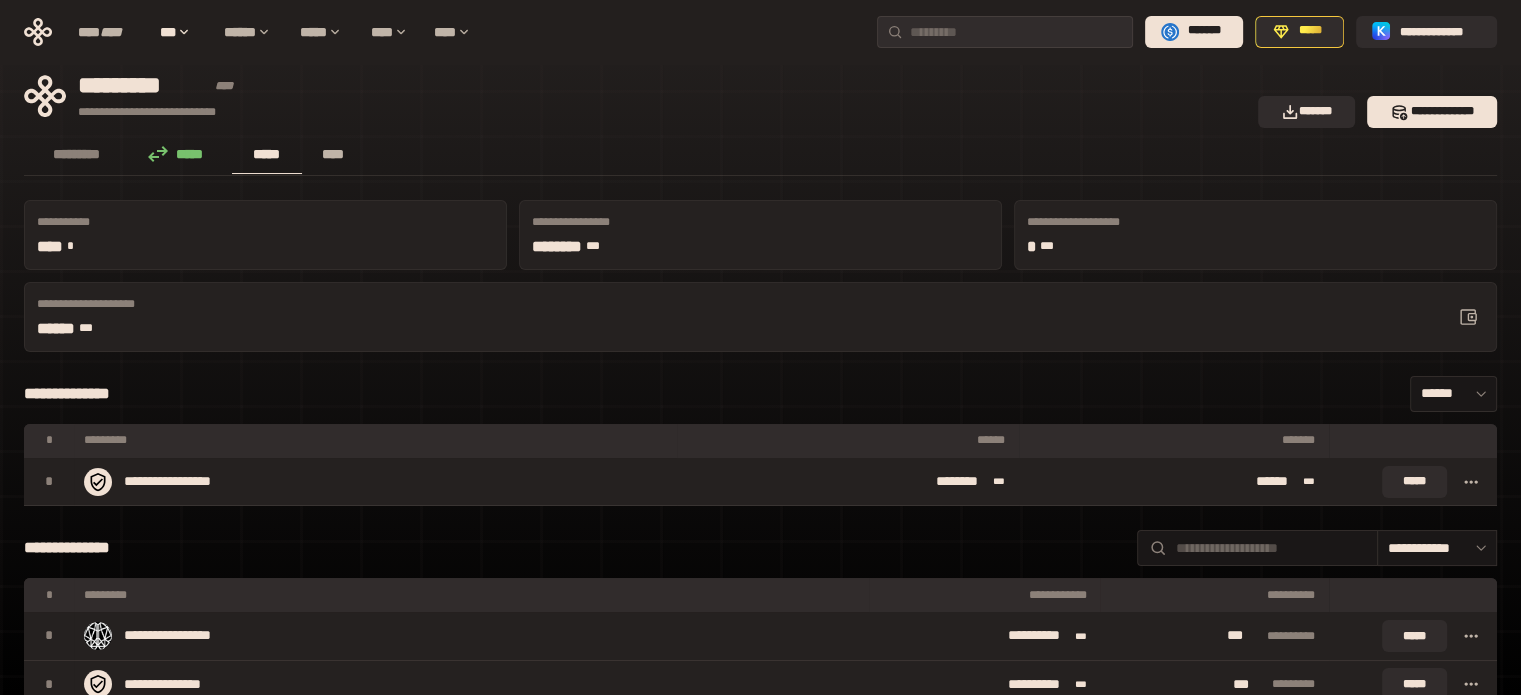 click on "****" at bounding box center [333, 154] 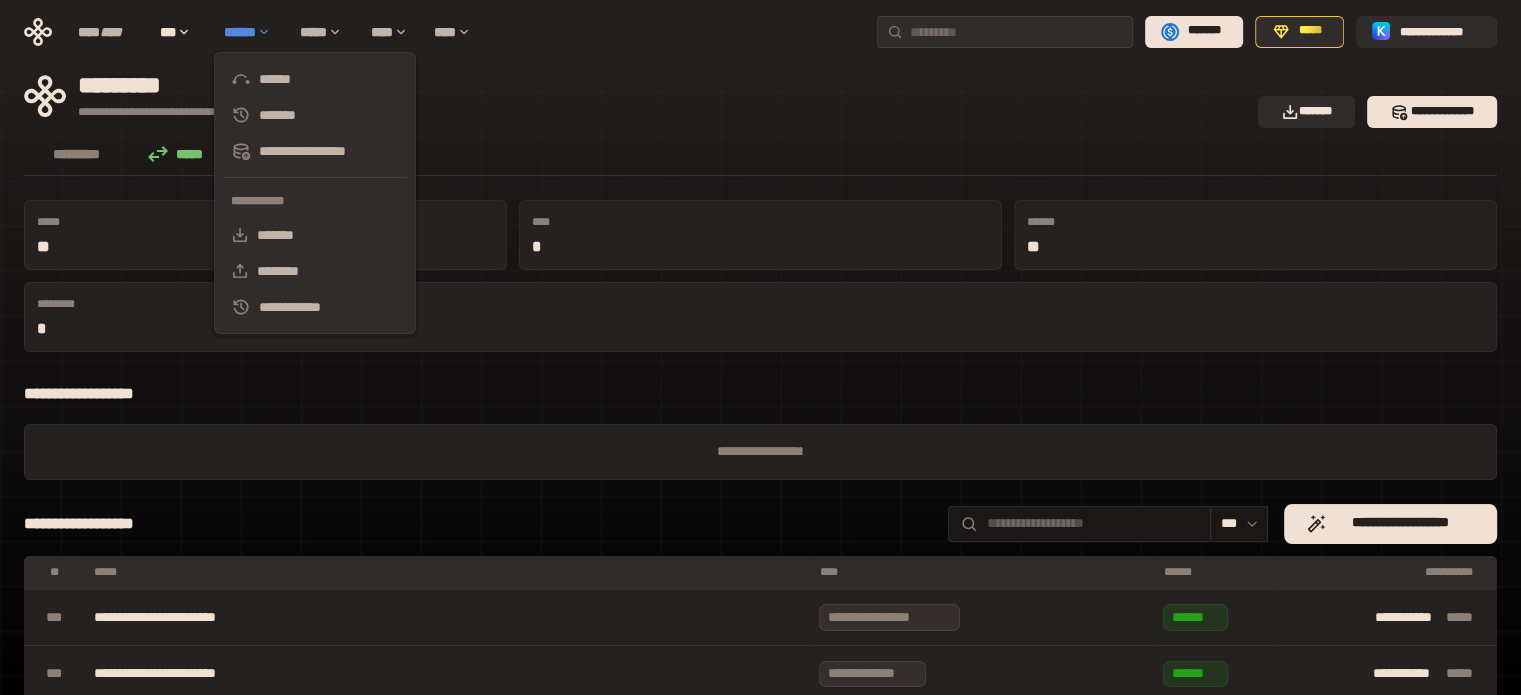 click on "******" at bounding box center [252, 32] 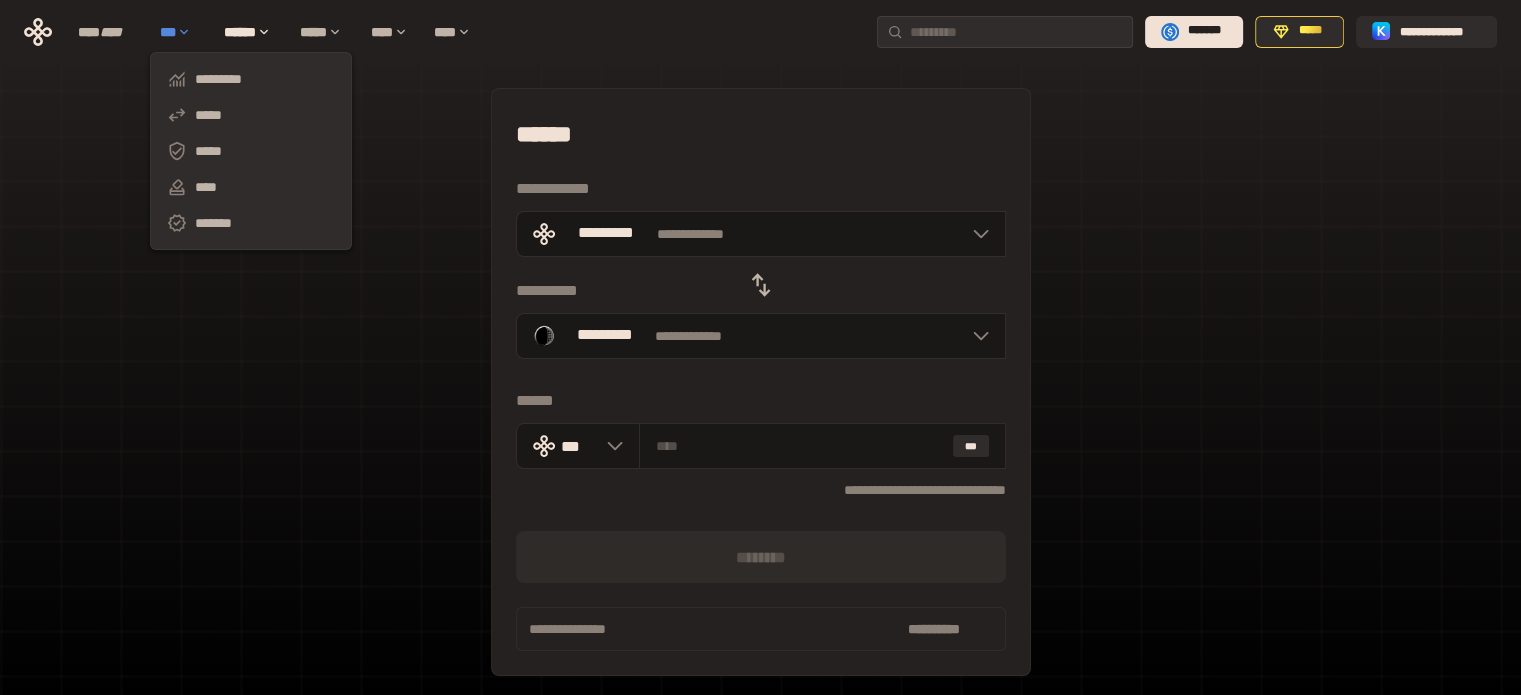 click on "***" at bounding box center (182, 32) 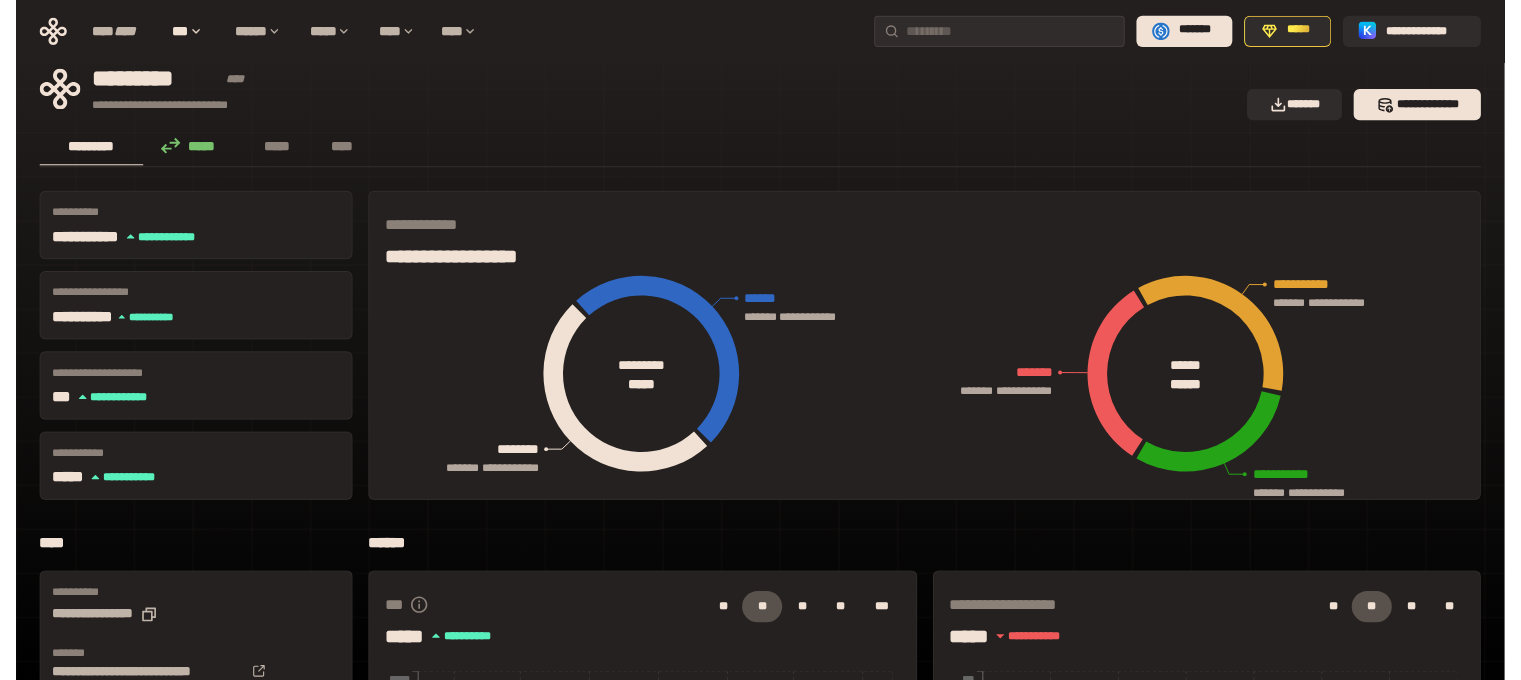 scroll, scrollTop: 0, scrollLeft: 0, axis: both 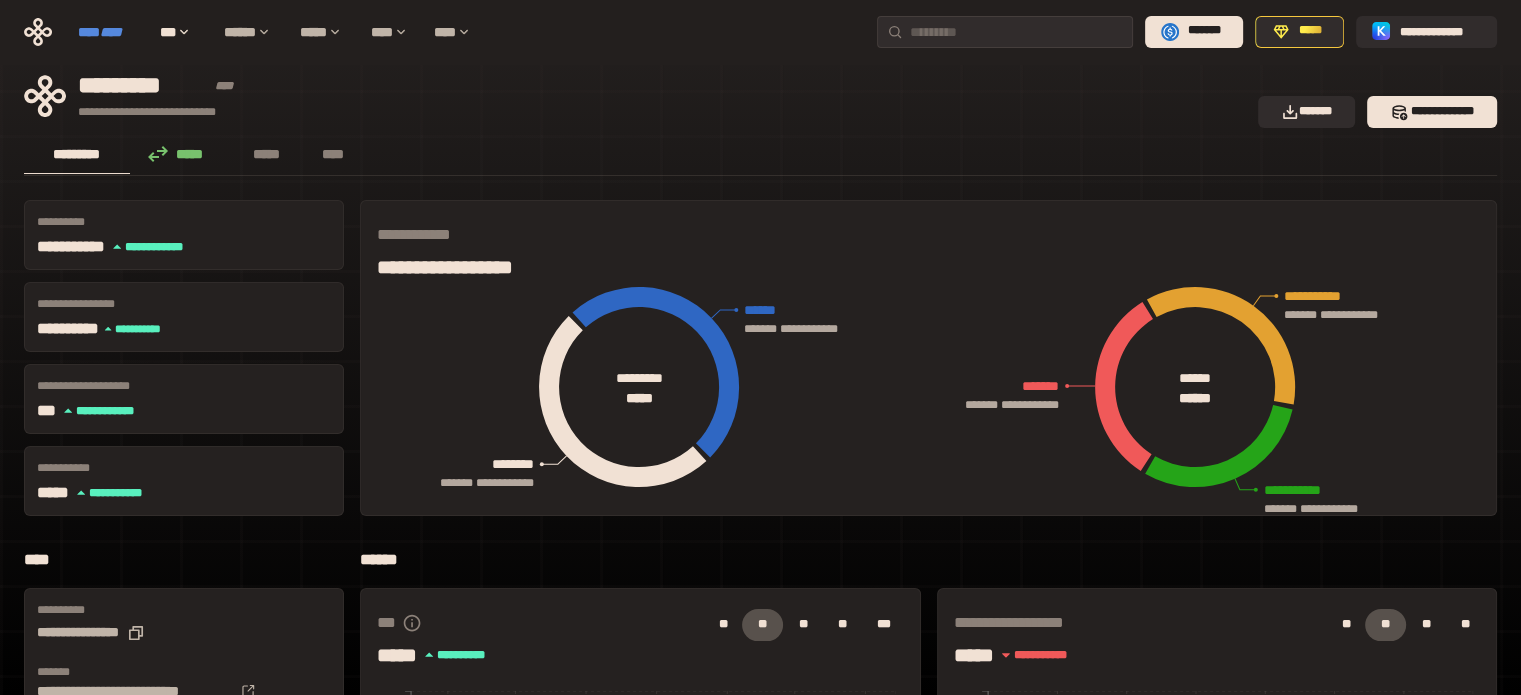 click on "****" at bounding box center (111, 32) 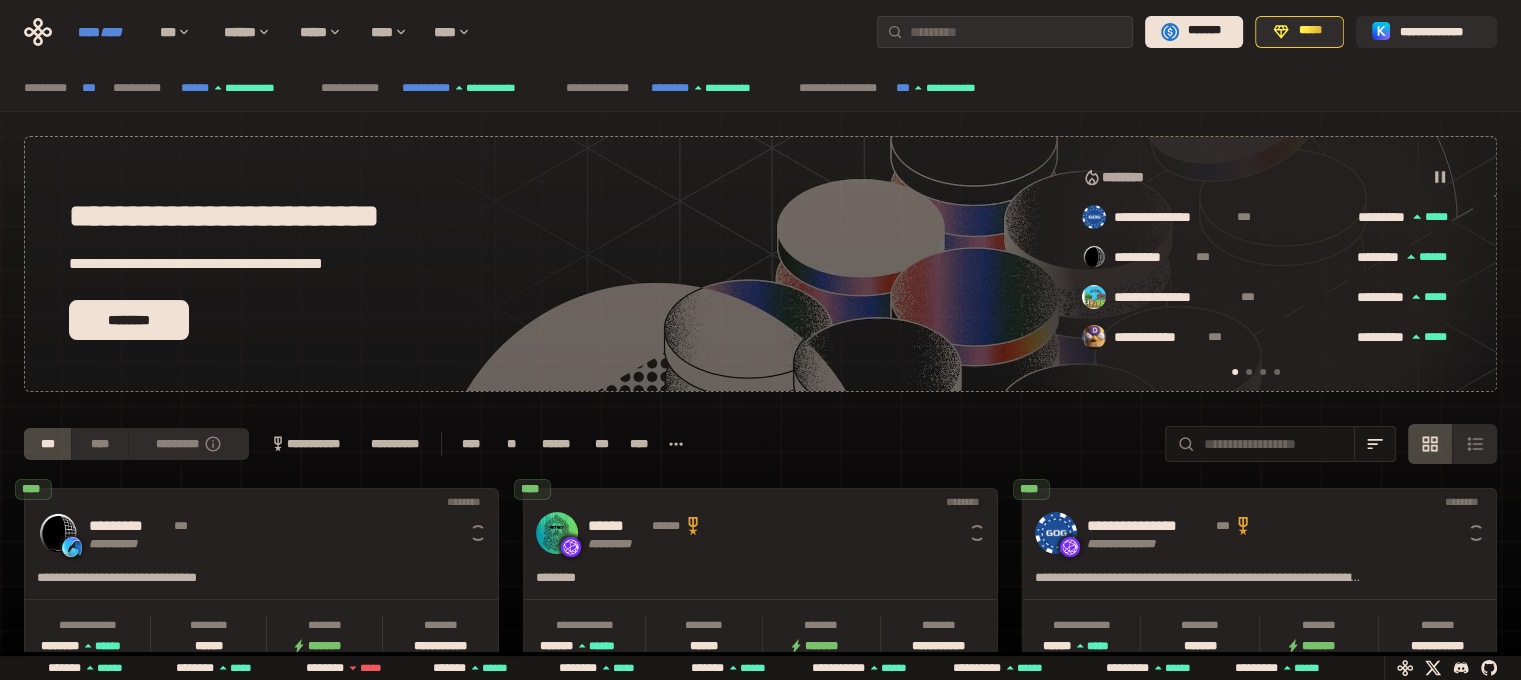 scroll, scrollTop: 0, scrollLeft: 16, axis: horizontal 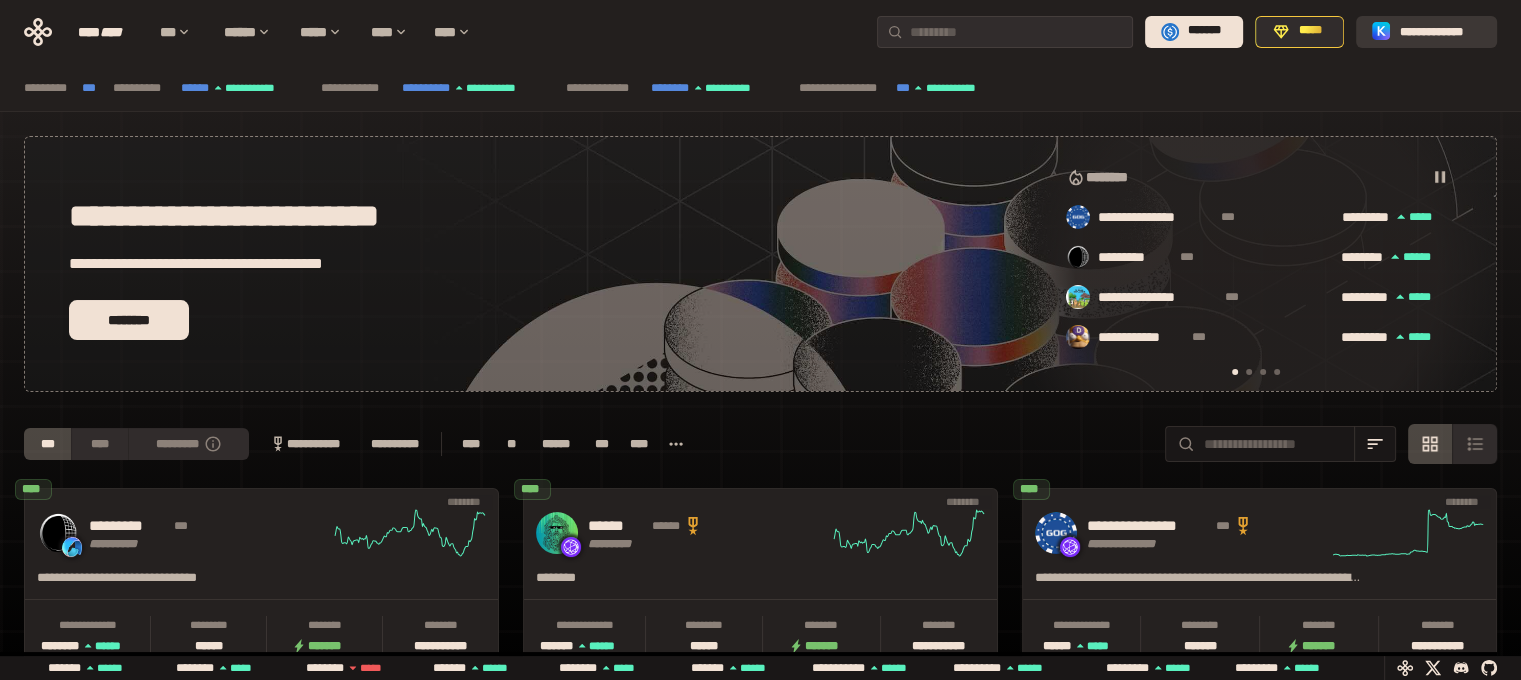 click on "**********" at bounding box center (1440, 31) 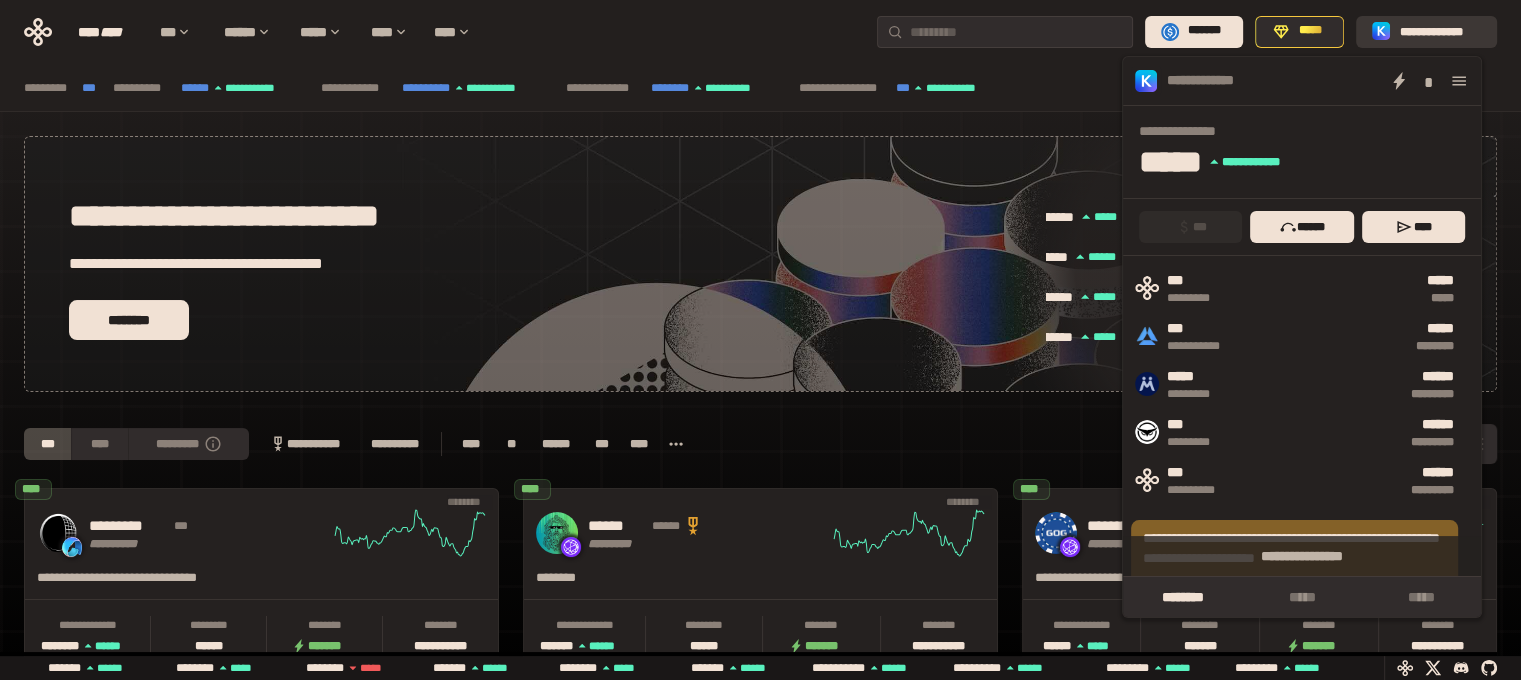 scroll, scrollTop: 0, scrollLeft: 436, axis: horizontal 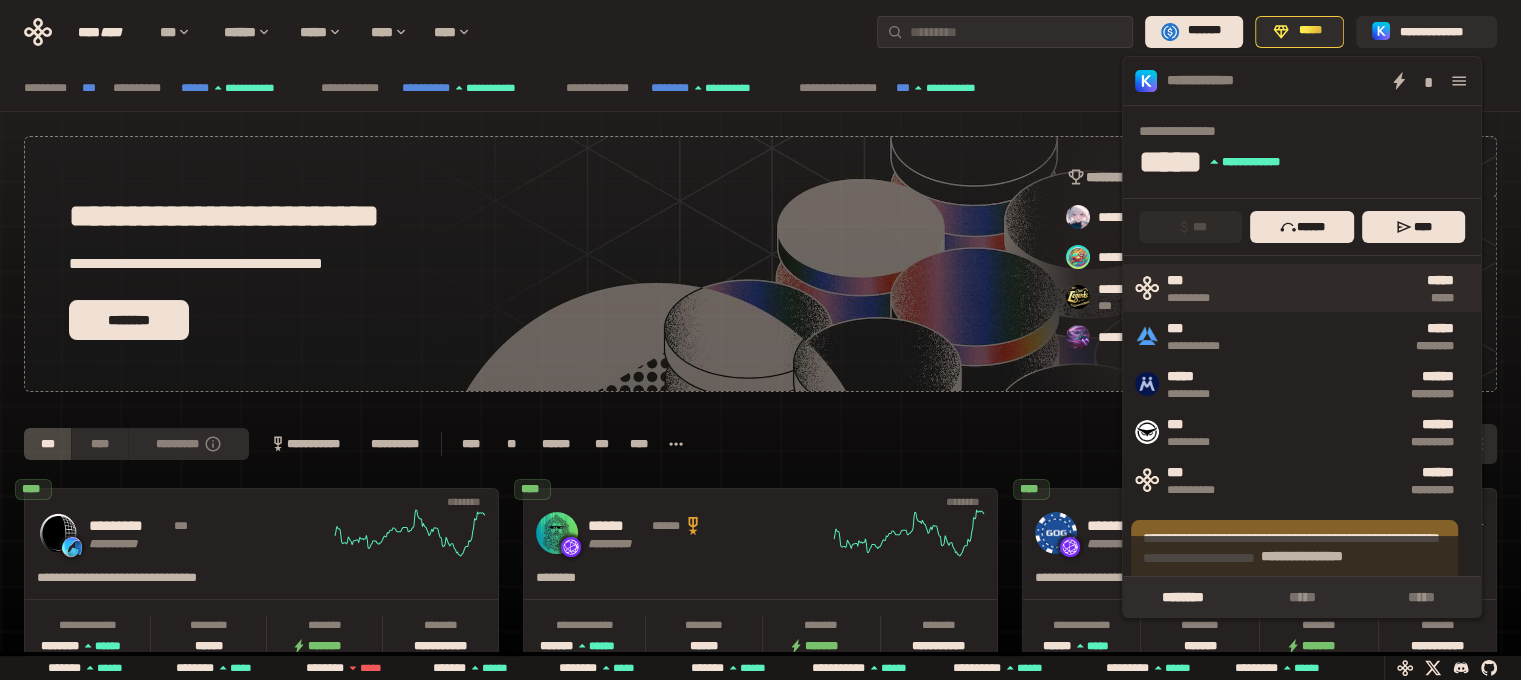 click on "***** *****" at bounding box center [1346, 288] 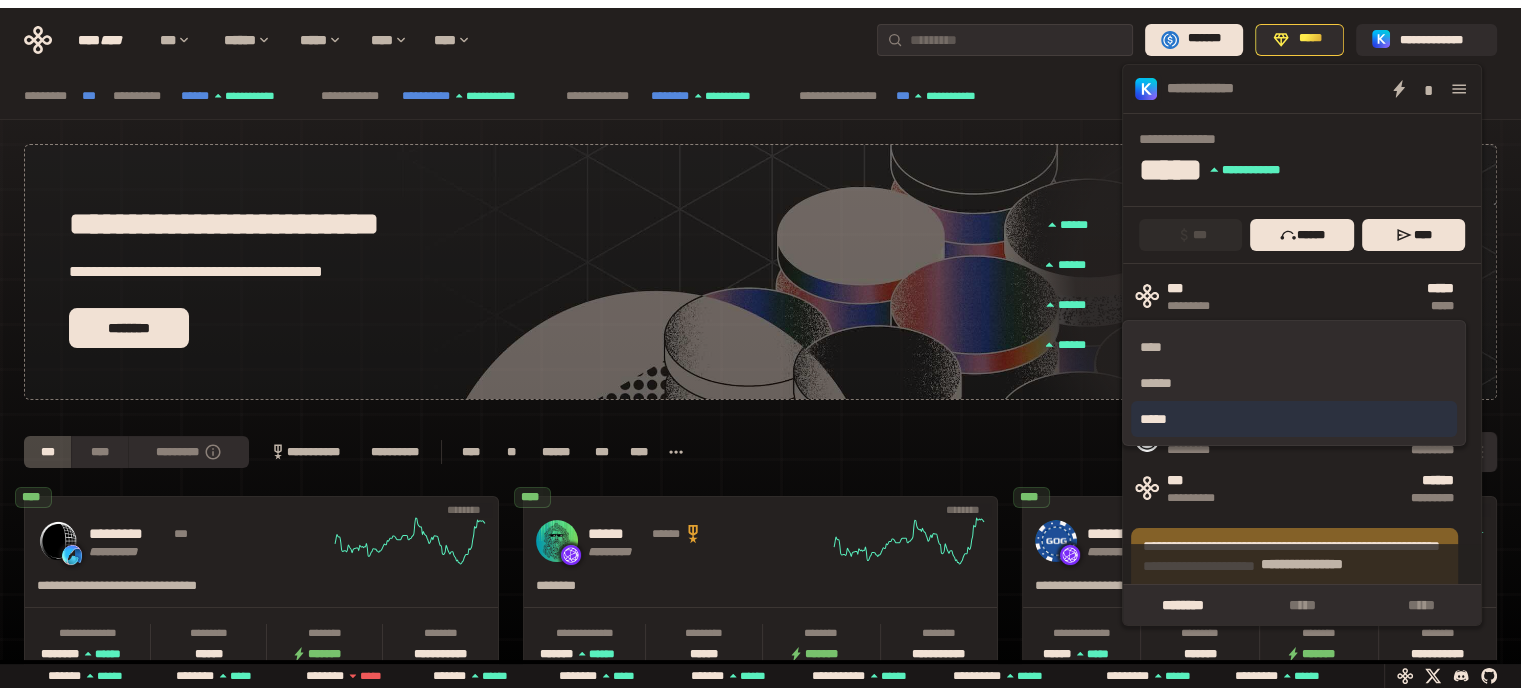 scroll, scrollTop: 0, scrollLeft: 856, axis: horizontal 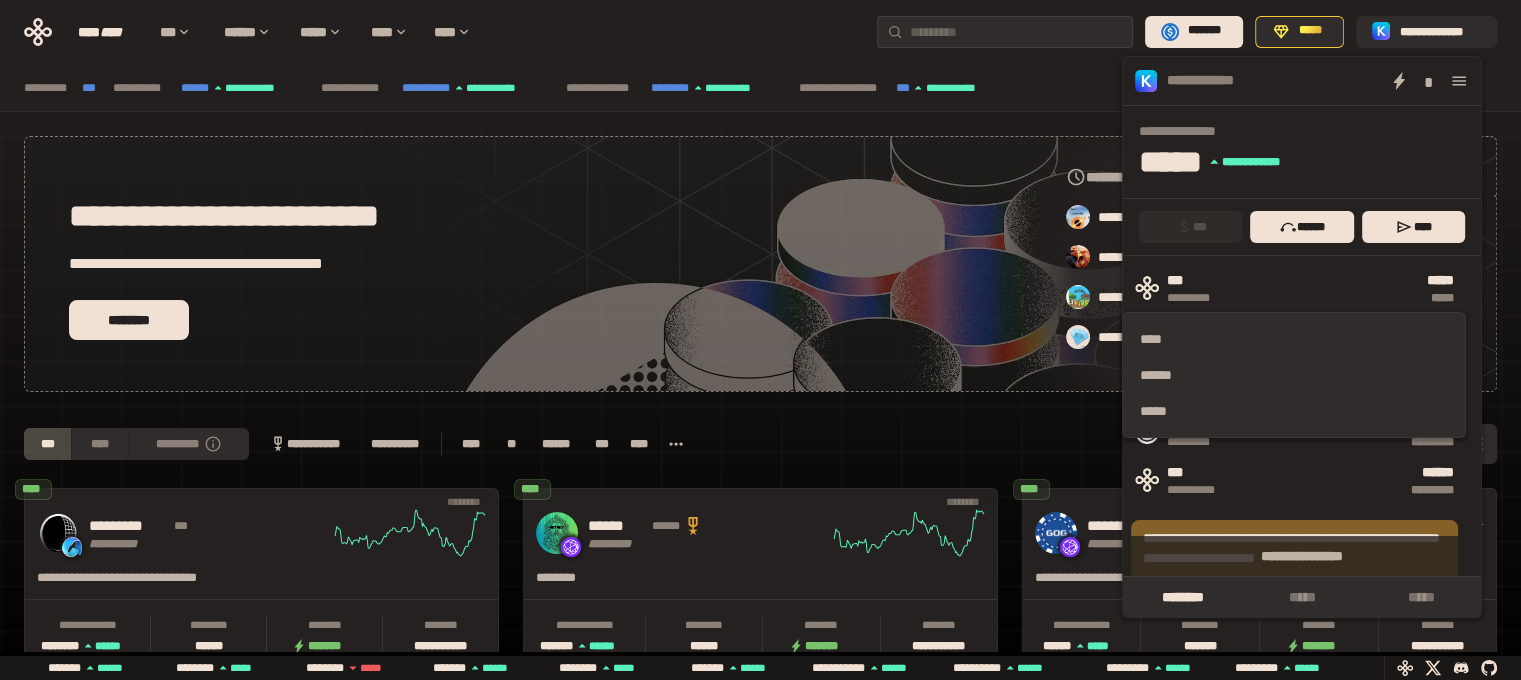 click on "**********" at bounding box center [760, 32] 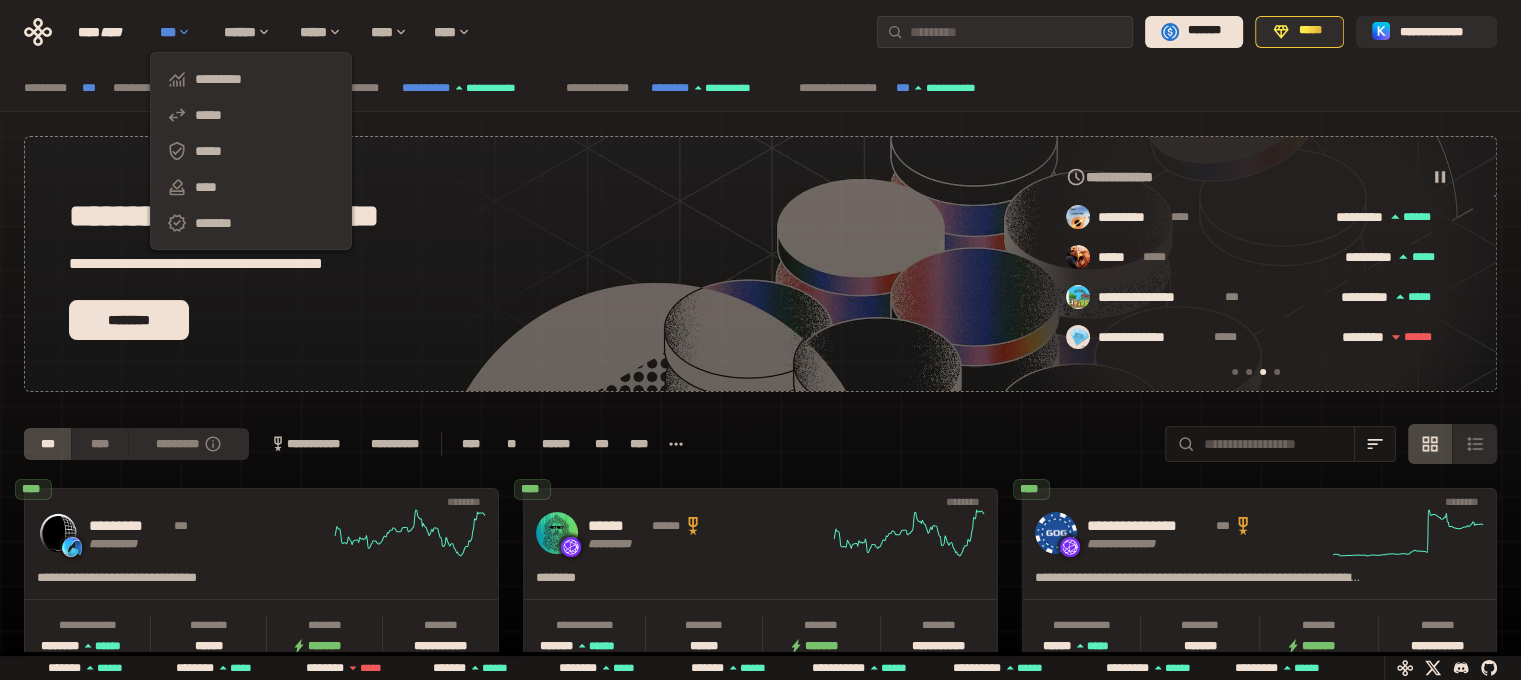 click on "***" at bounding box center [182, 32] 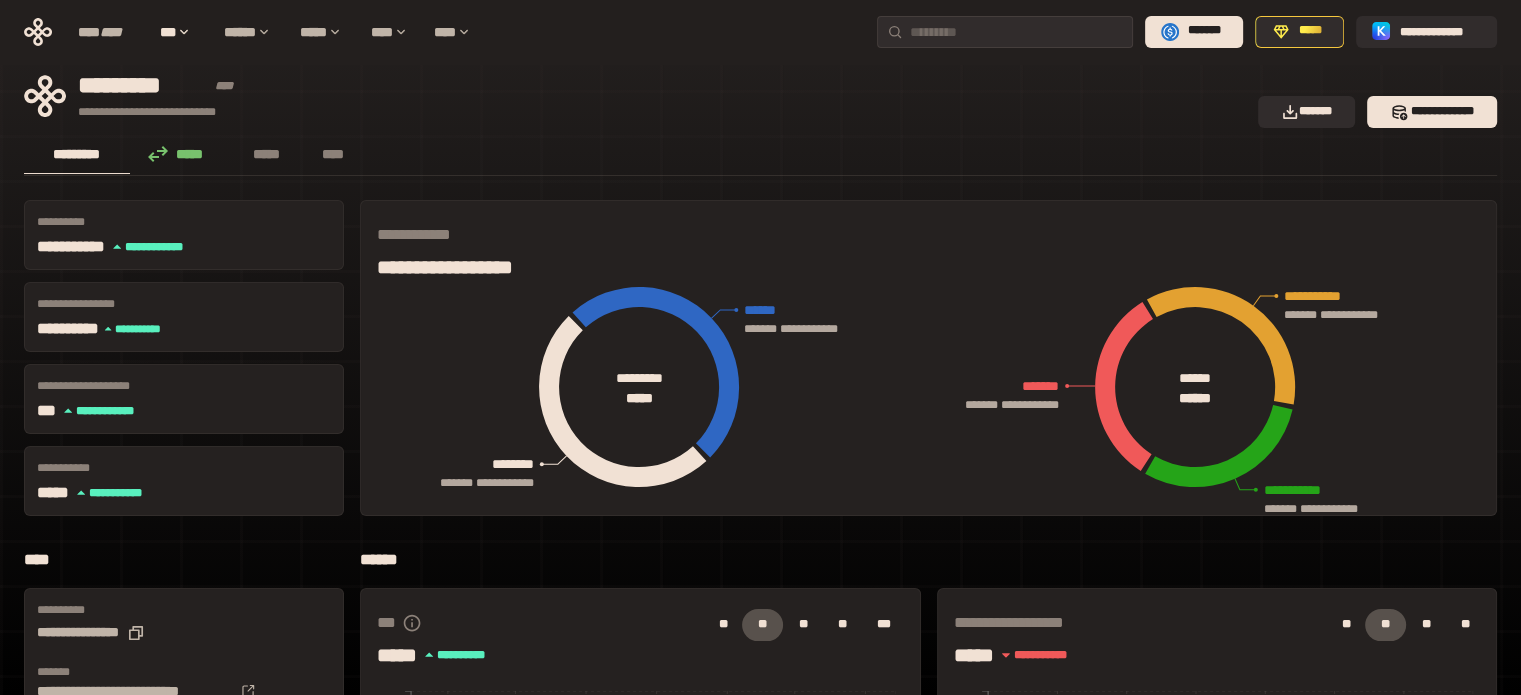 drag, startPoint x: 1188, startPoint y: 31, endPoint x: 1209, endPoint y: 61, distance: 36.619667 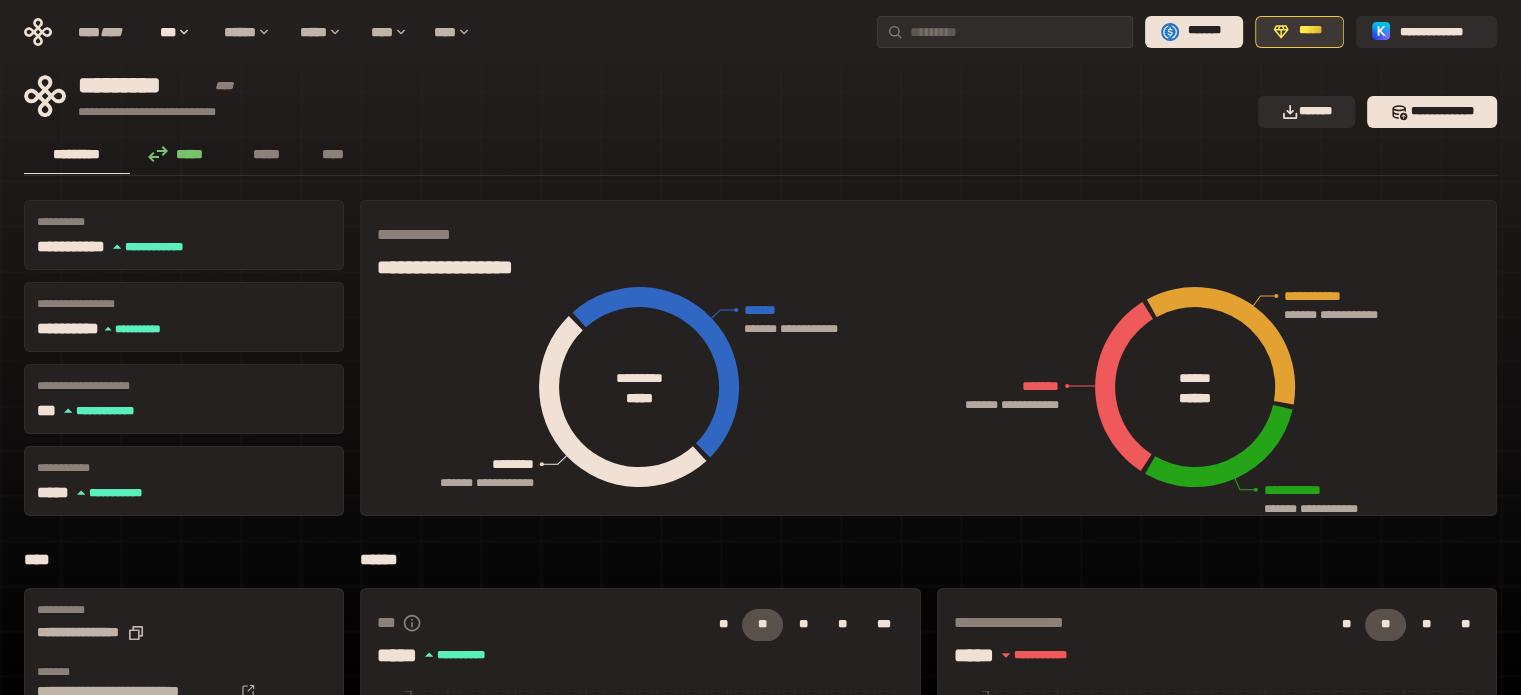 click on "*****" at bounding box center (1299, 32) 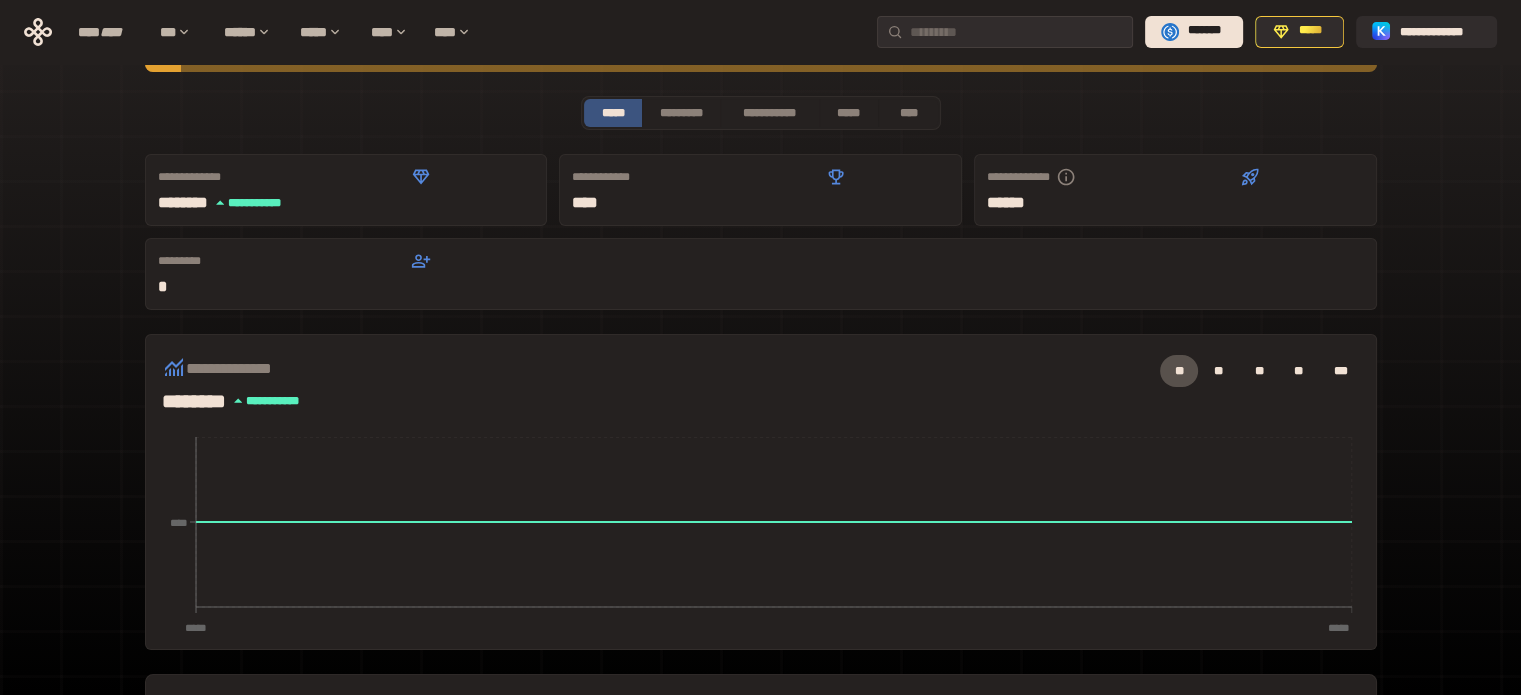 scroll, scrollTop: 0, scrollLeft: 0, axis: both 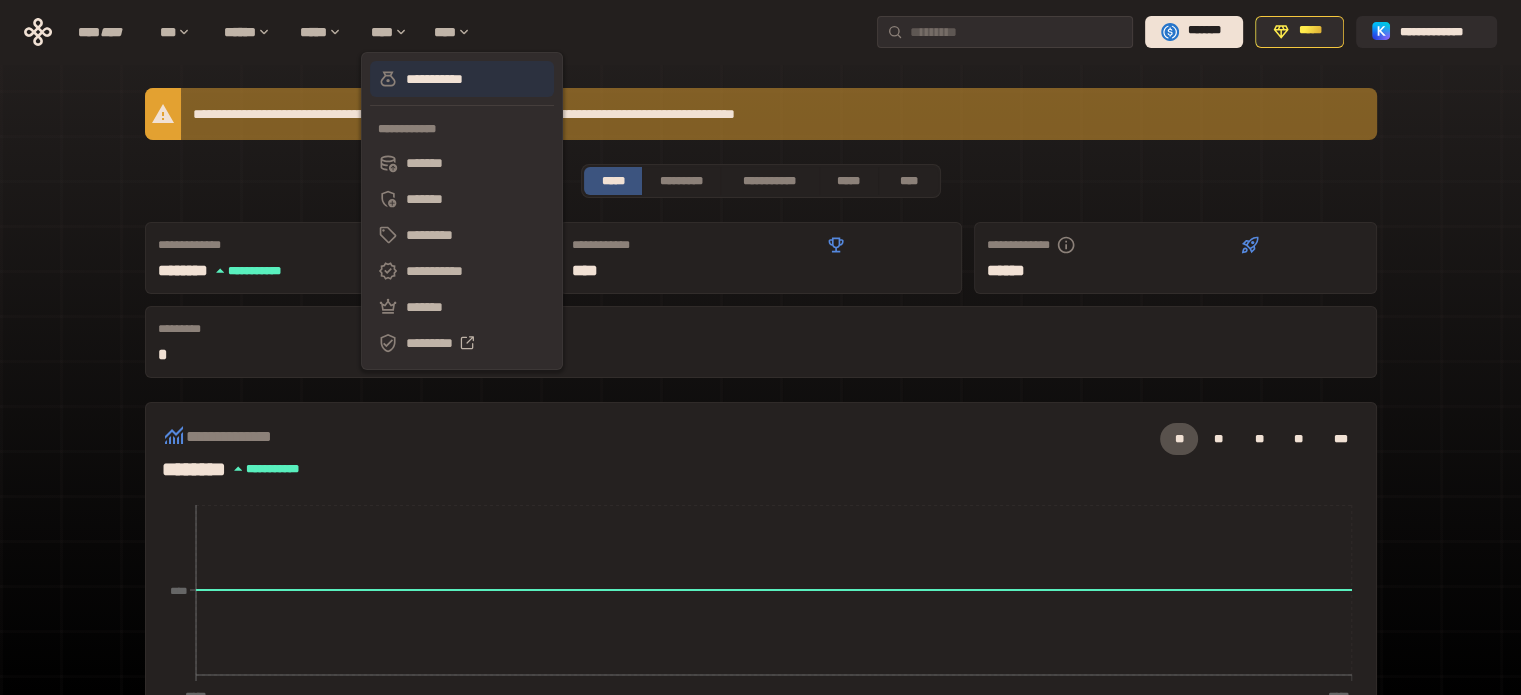 click on "**********" at bounding box center [462, 79] 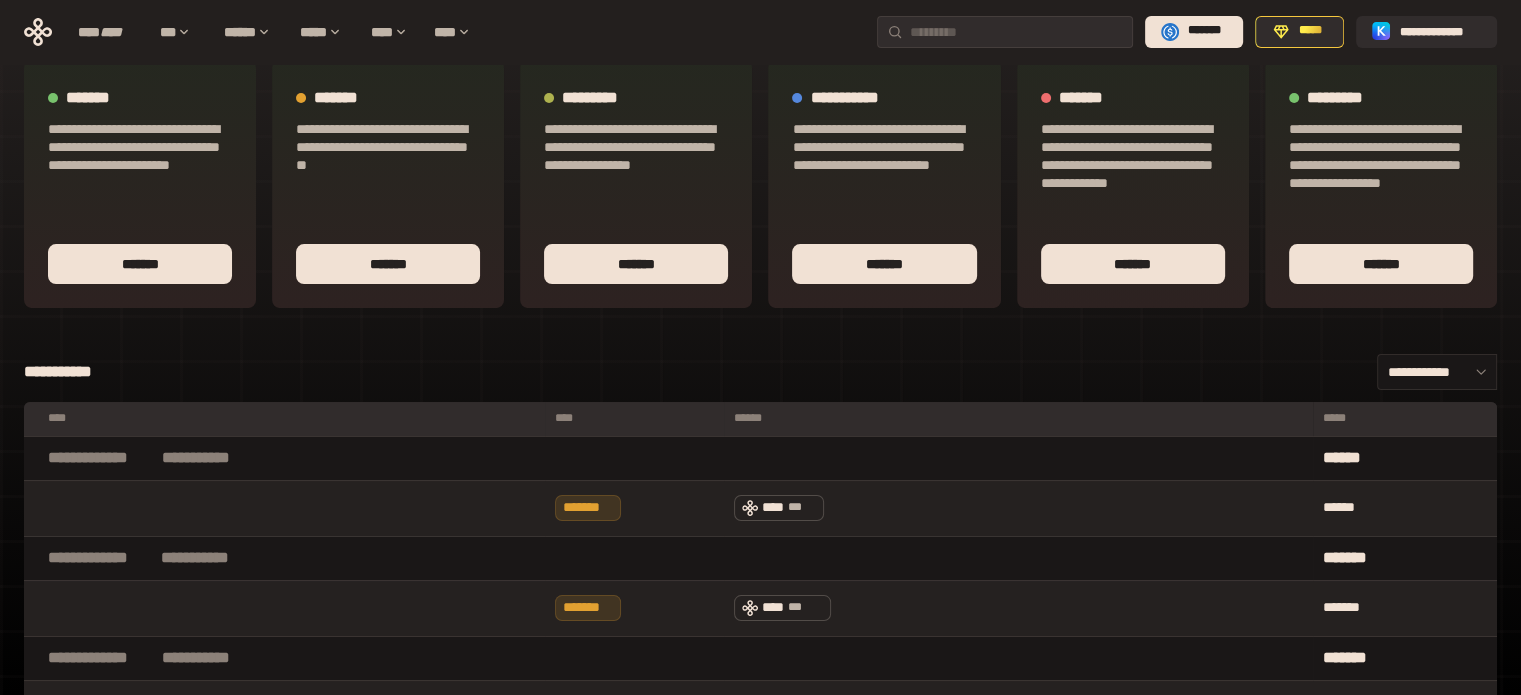 scroll, scrollTop: 0, scrollLeft: 0, axis: both 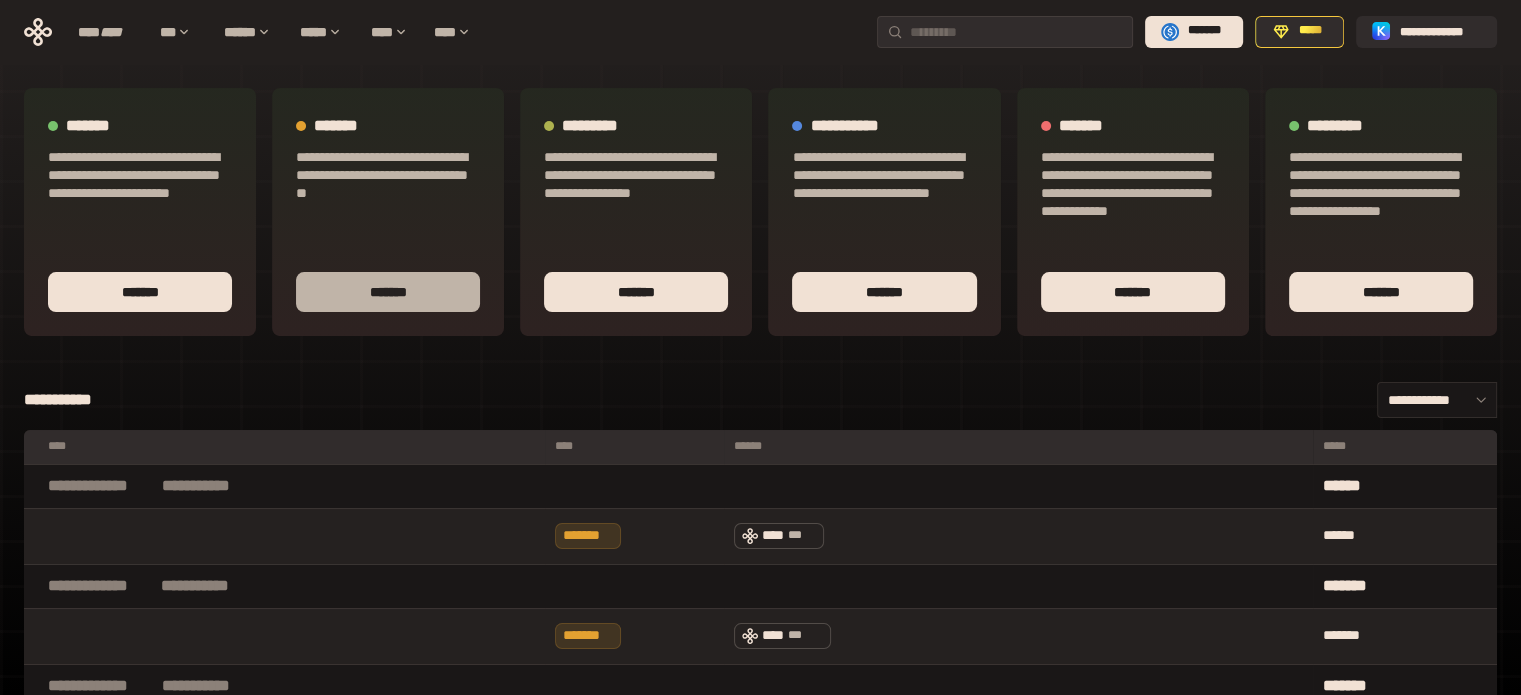 click on "*******" at bounding box center [388, 292] 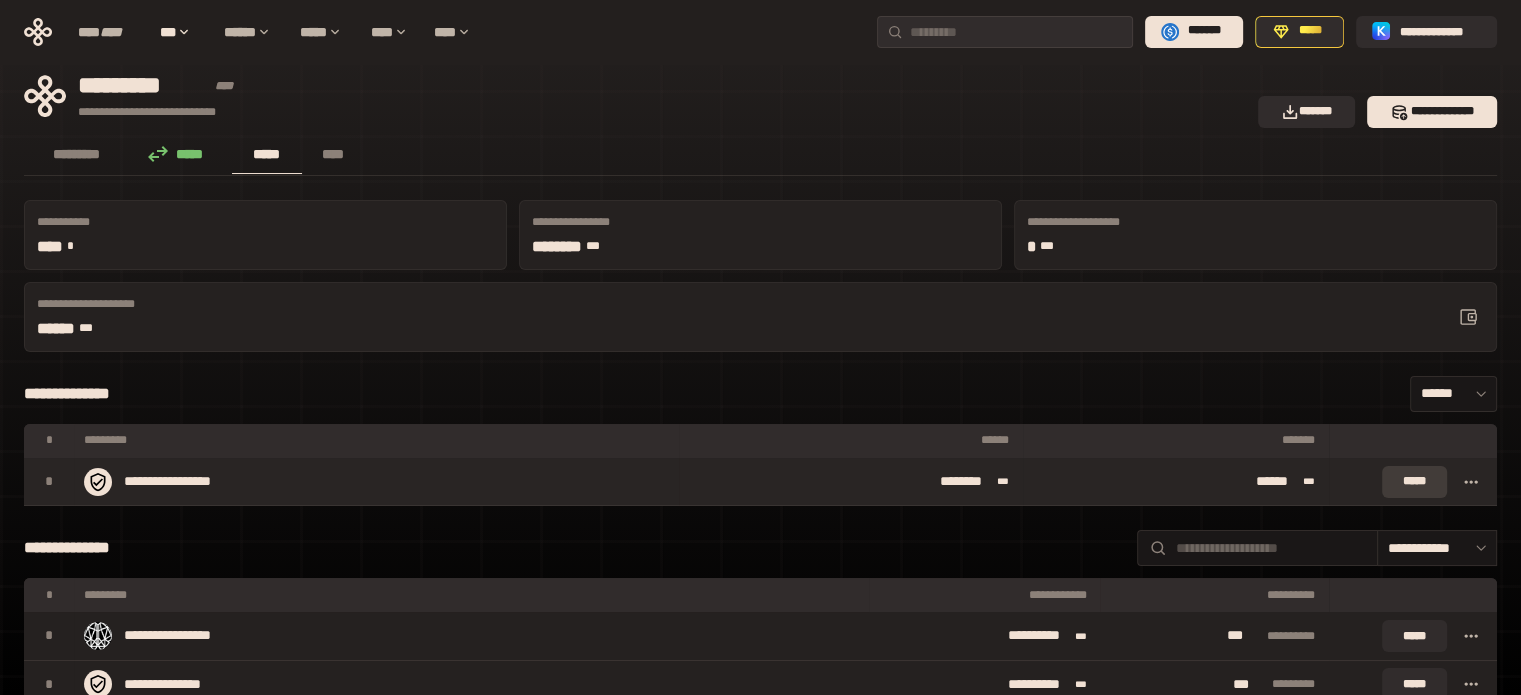 click on "*****" at bounding box center [1414, 482] 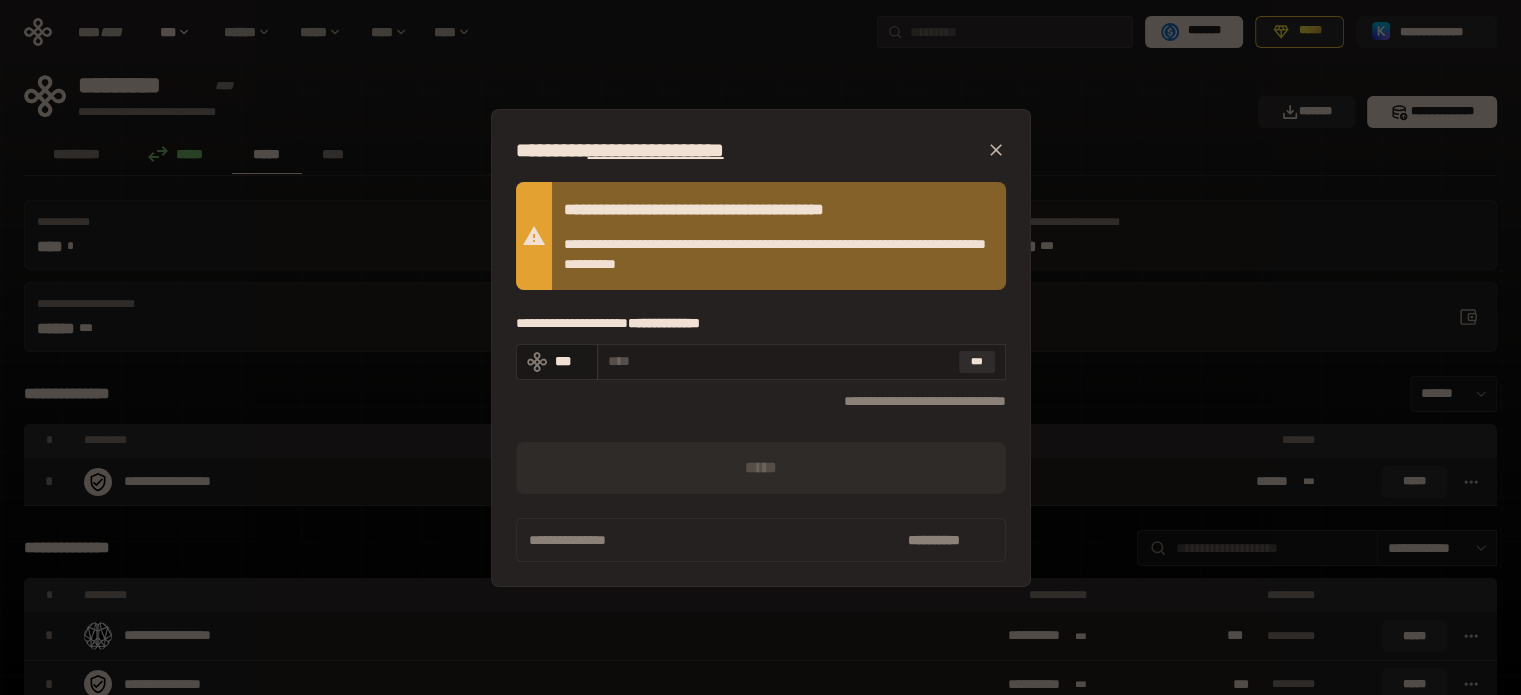 click at bounding box center [779, 361] 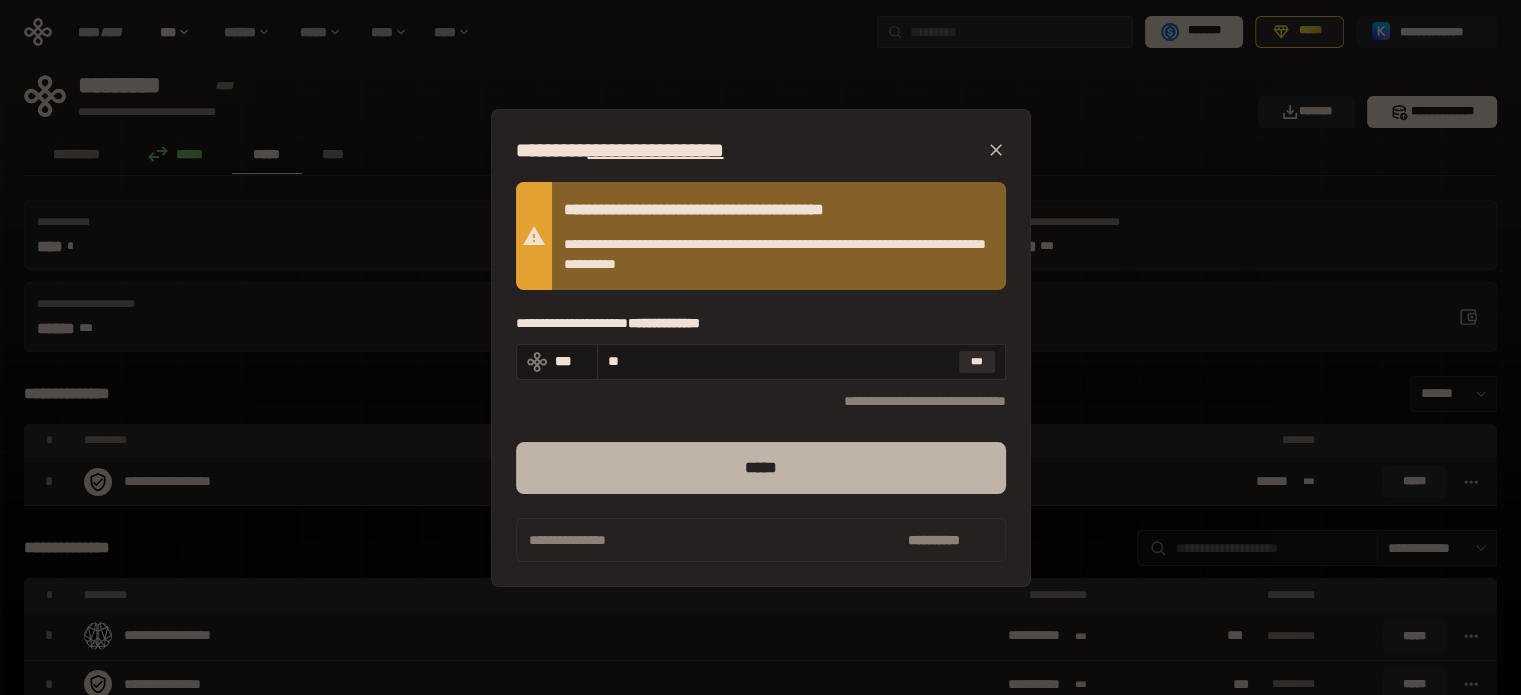 type on "**" 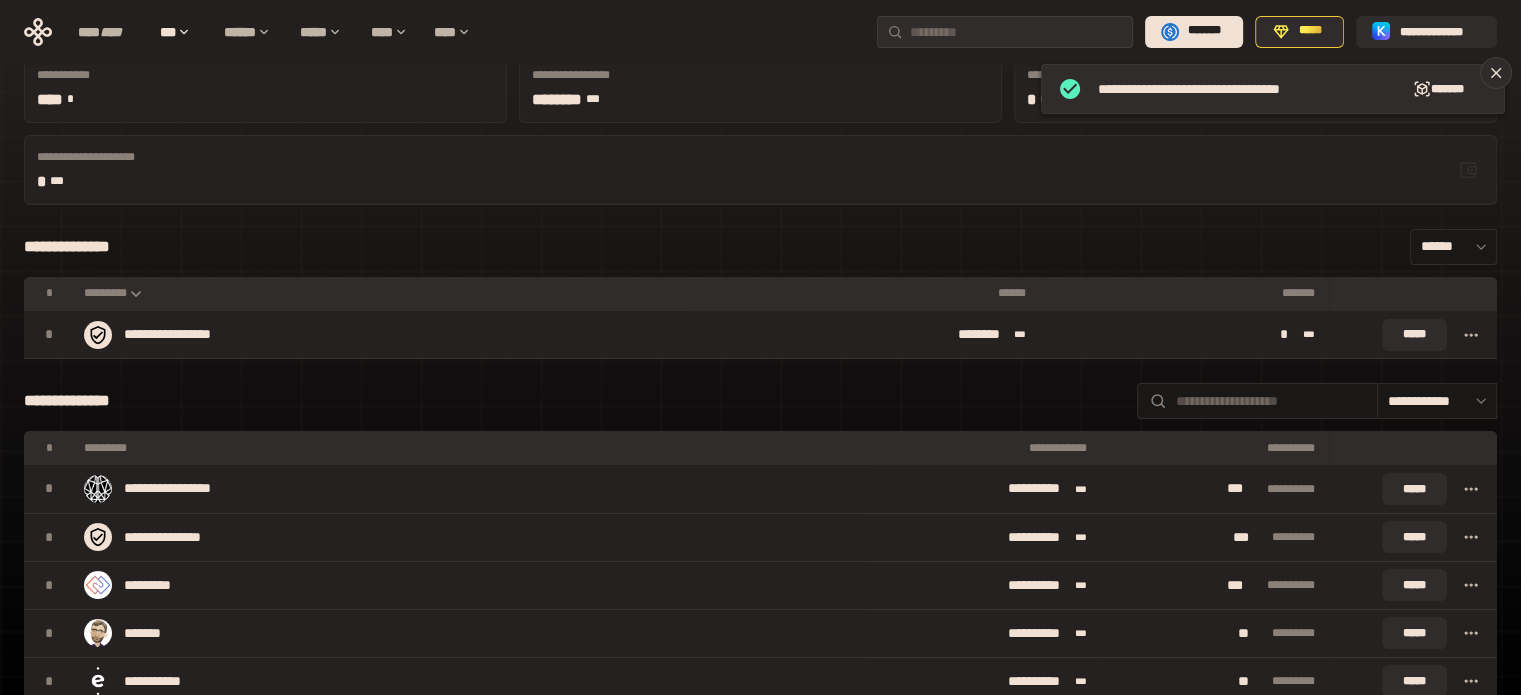 scroll, scrollTop: 0, scrollLeft: 0, axis: both 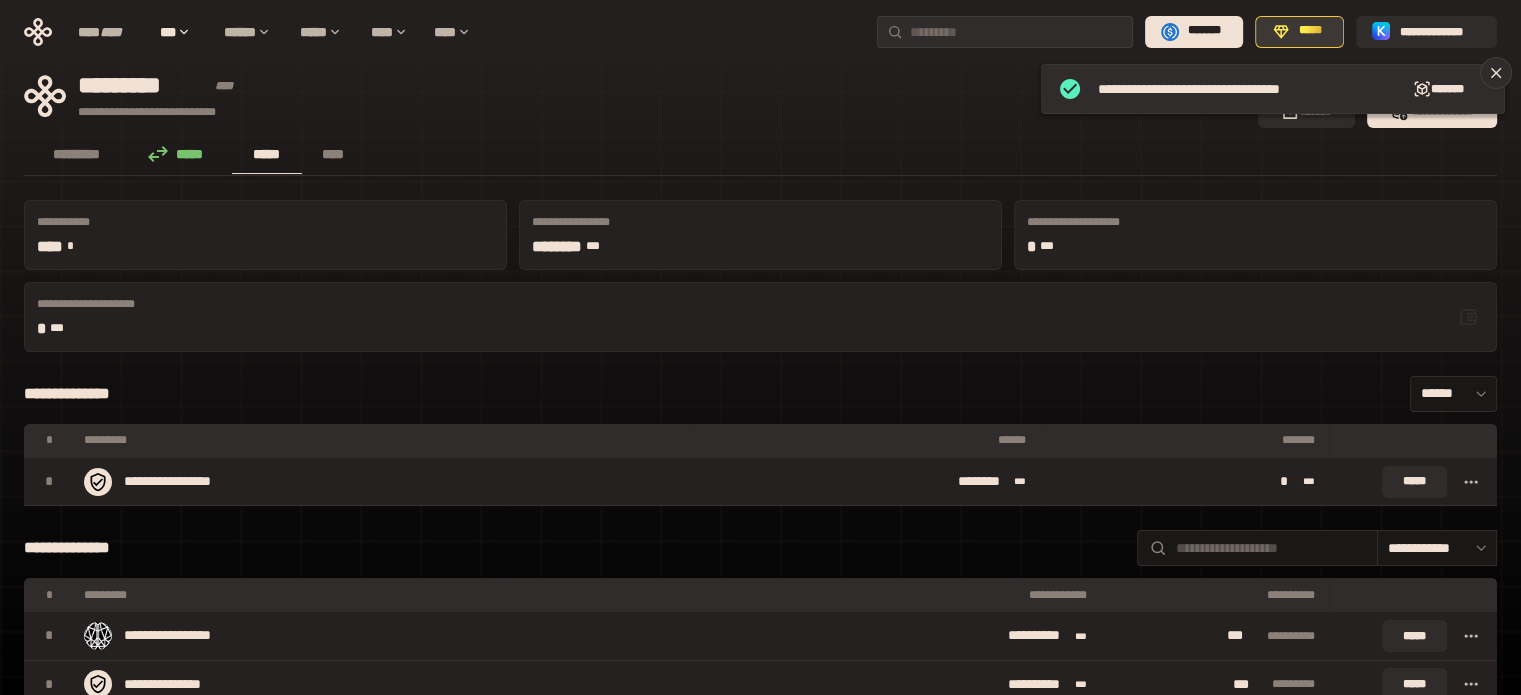 click on "*****" at bounding box center [1310, 31] 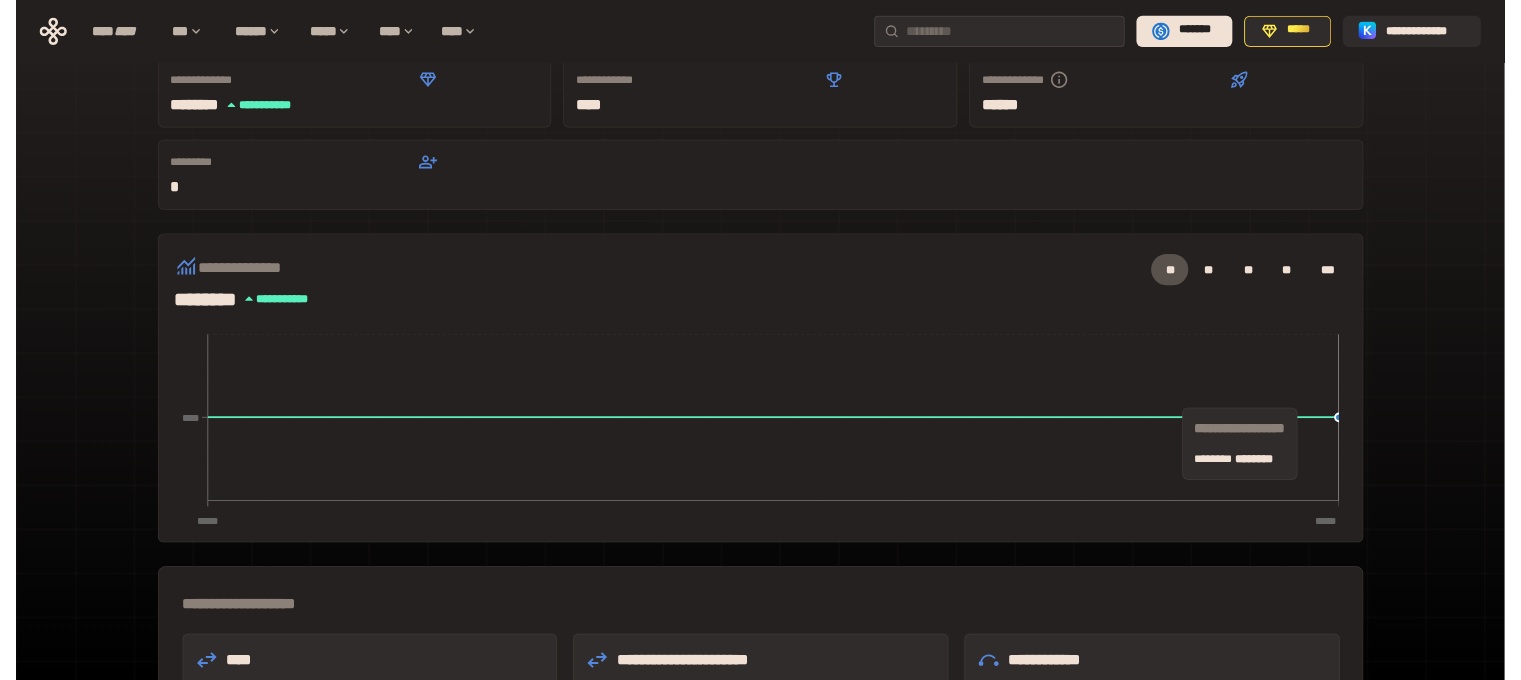 scroll, scrollTop: 0, scrollLeft: 0, axis: both 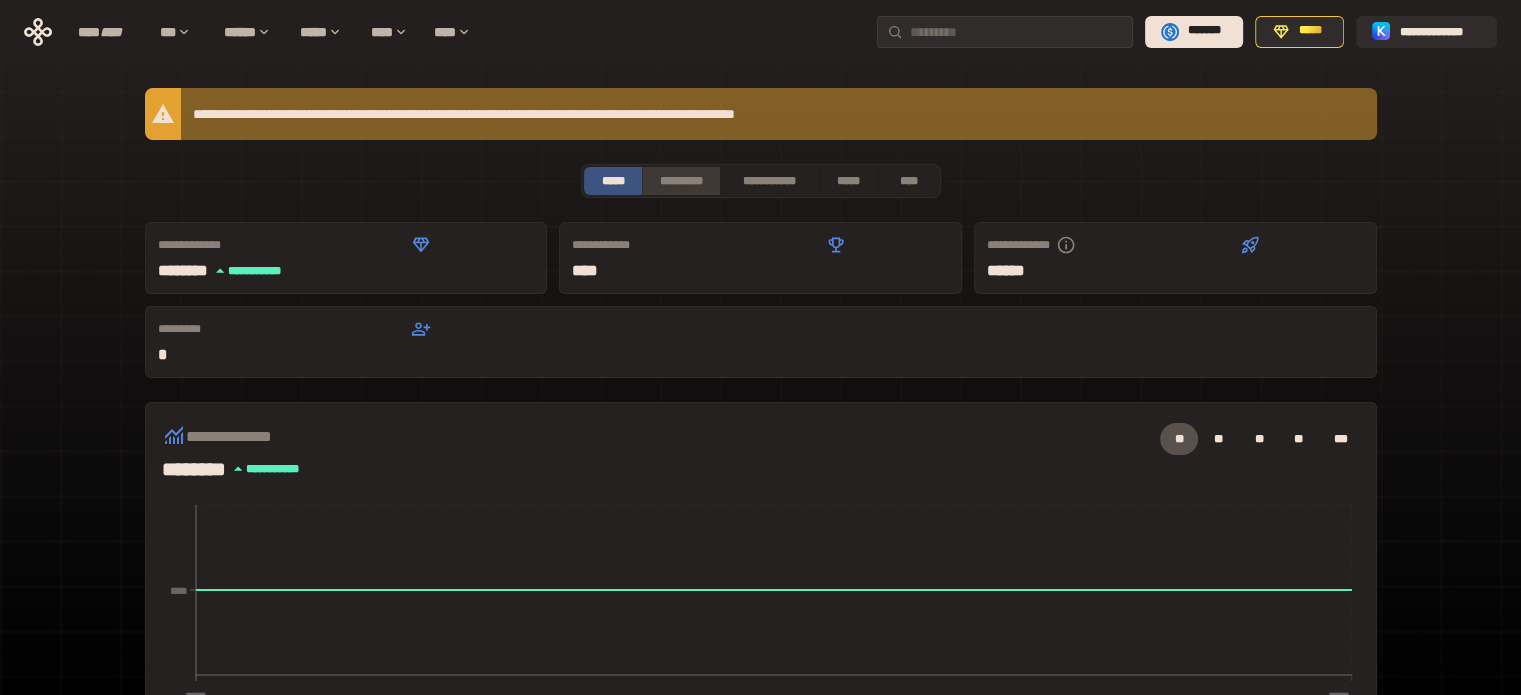 click on "*********" at bounding box center (680, 181) 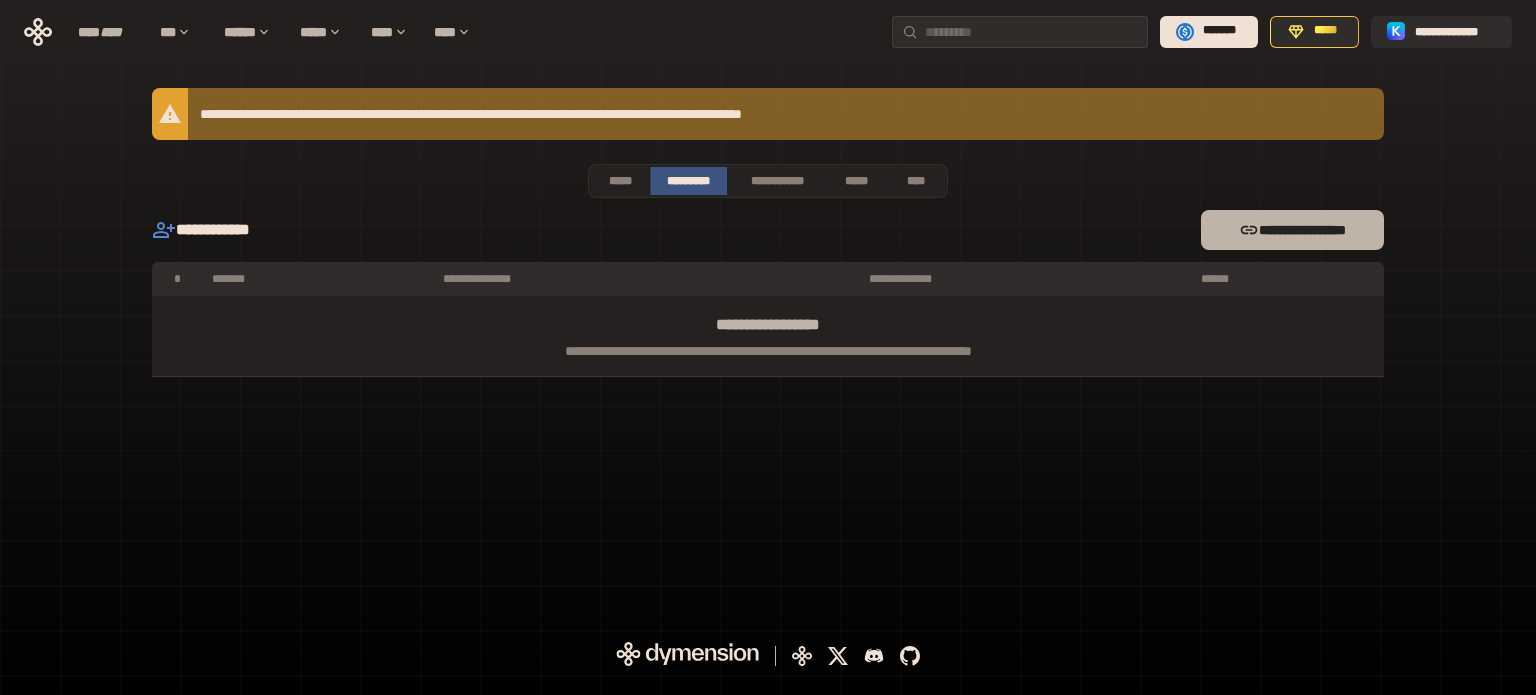 click on "**********" at bounding box center (1292, 230) 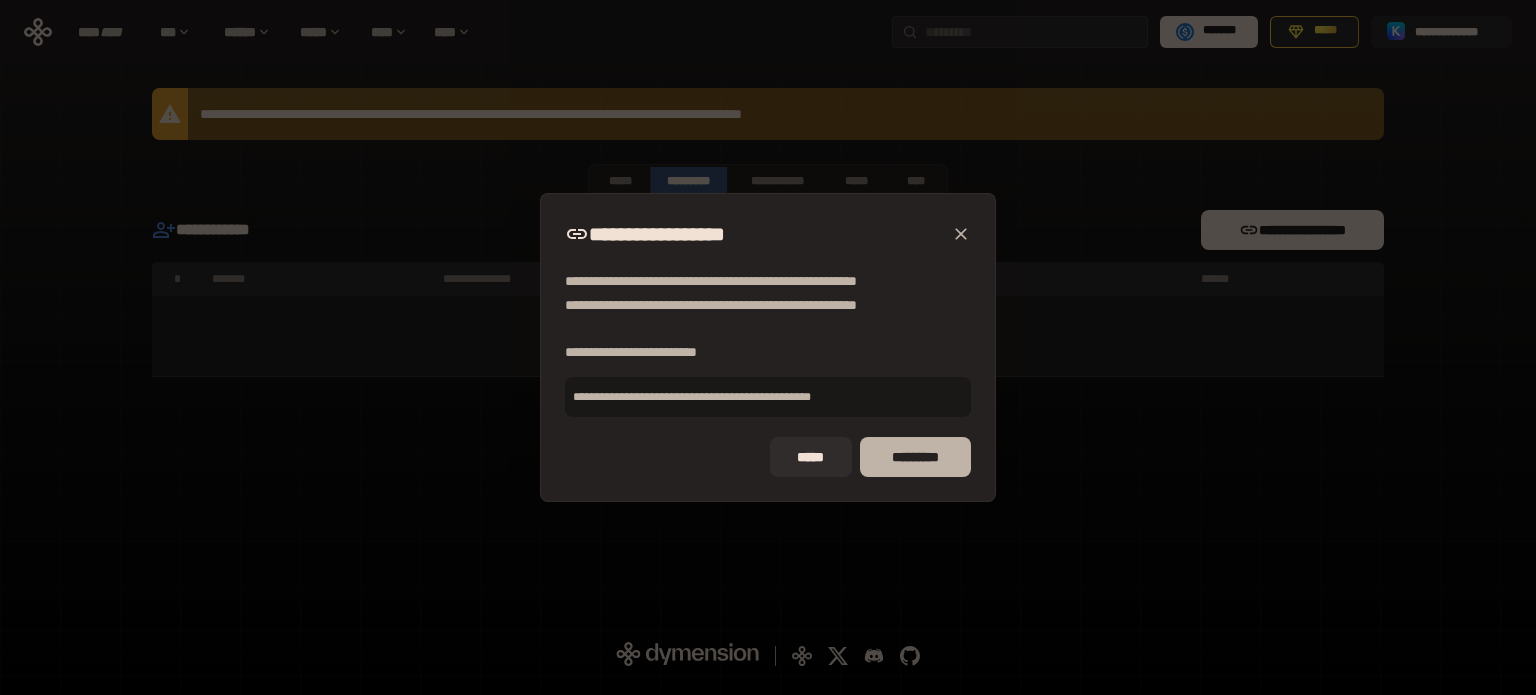 click on "*********" at bounding box center (915, 457) 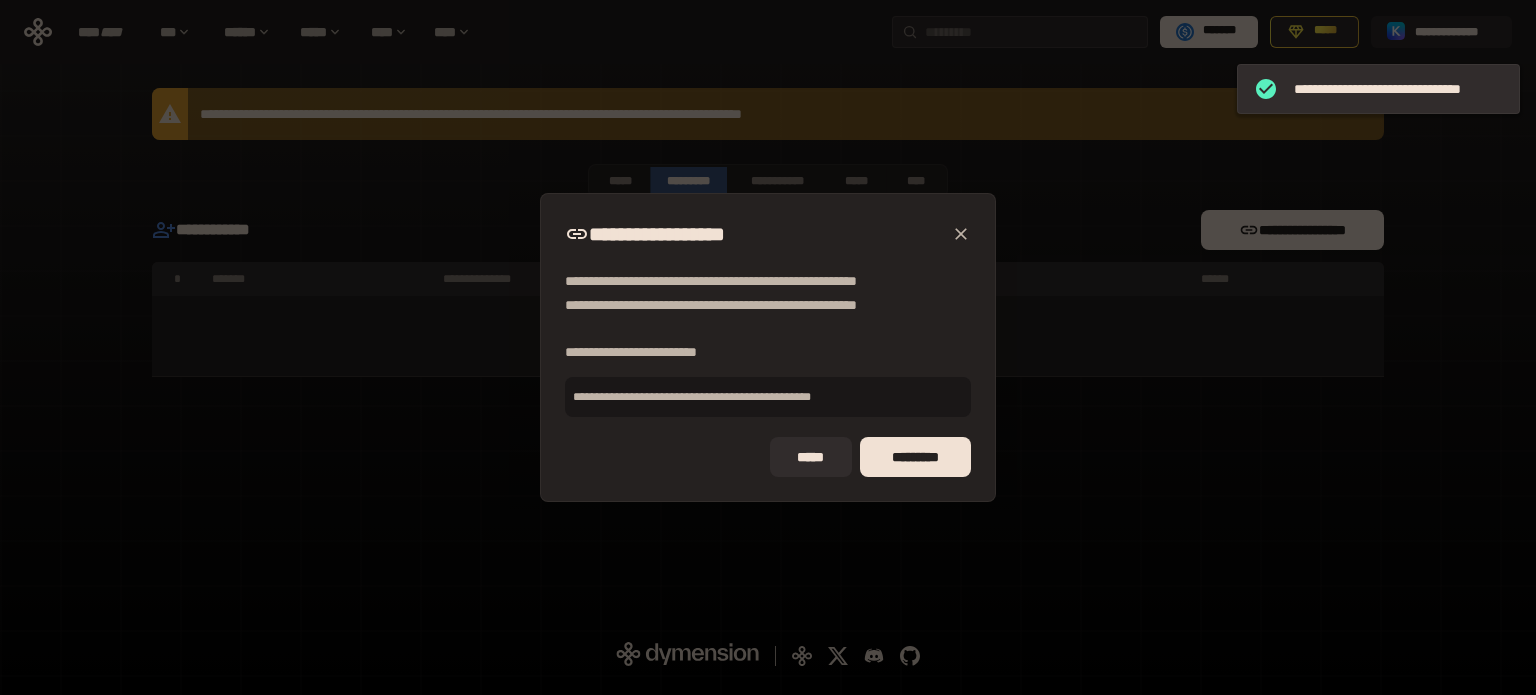 click on "**********" at bounding box center (768, 347) 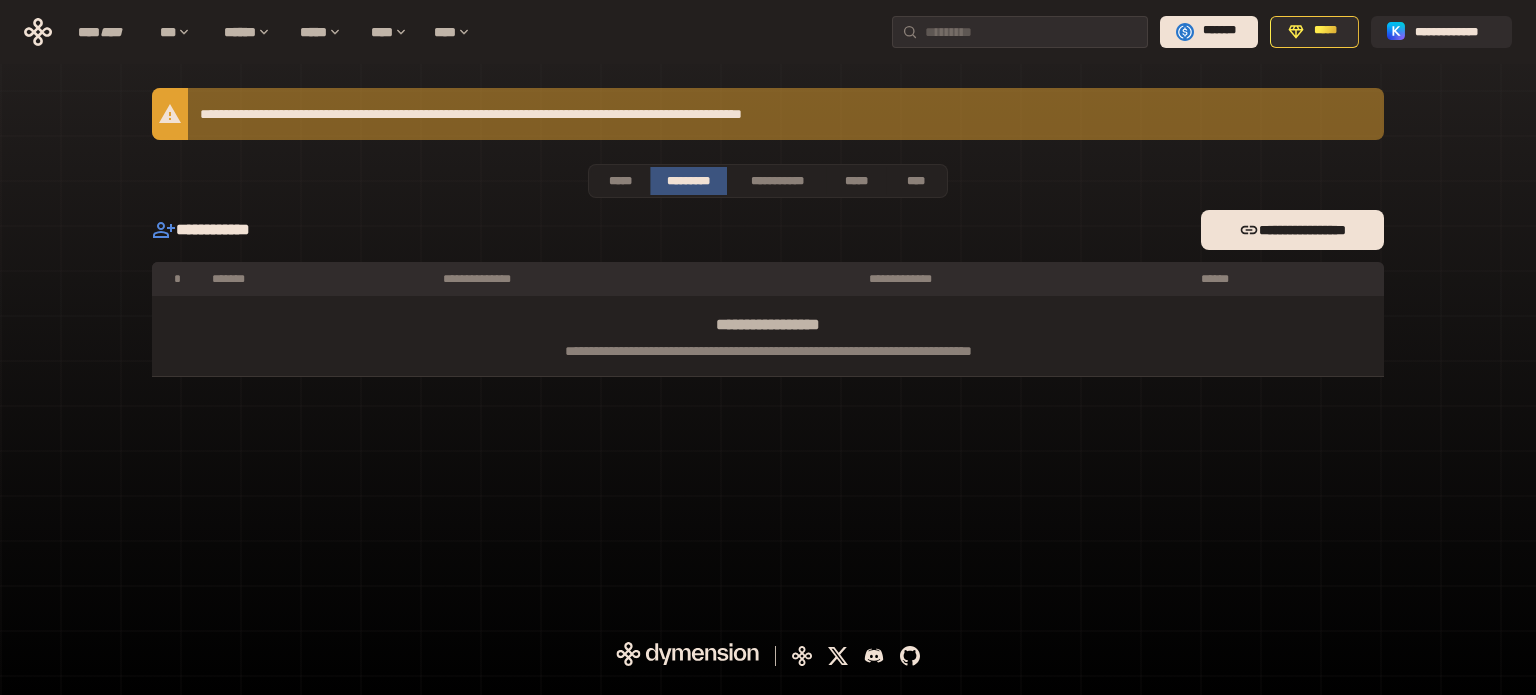 click on "**********" at bounding box center (768, 657) 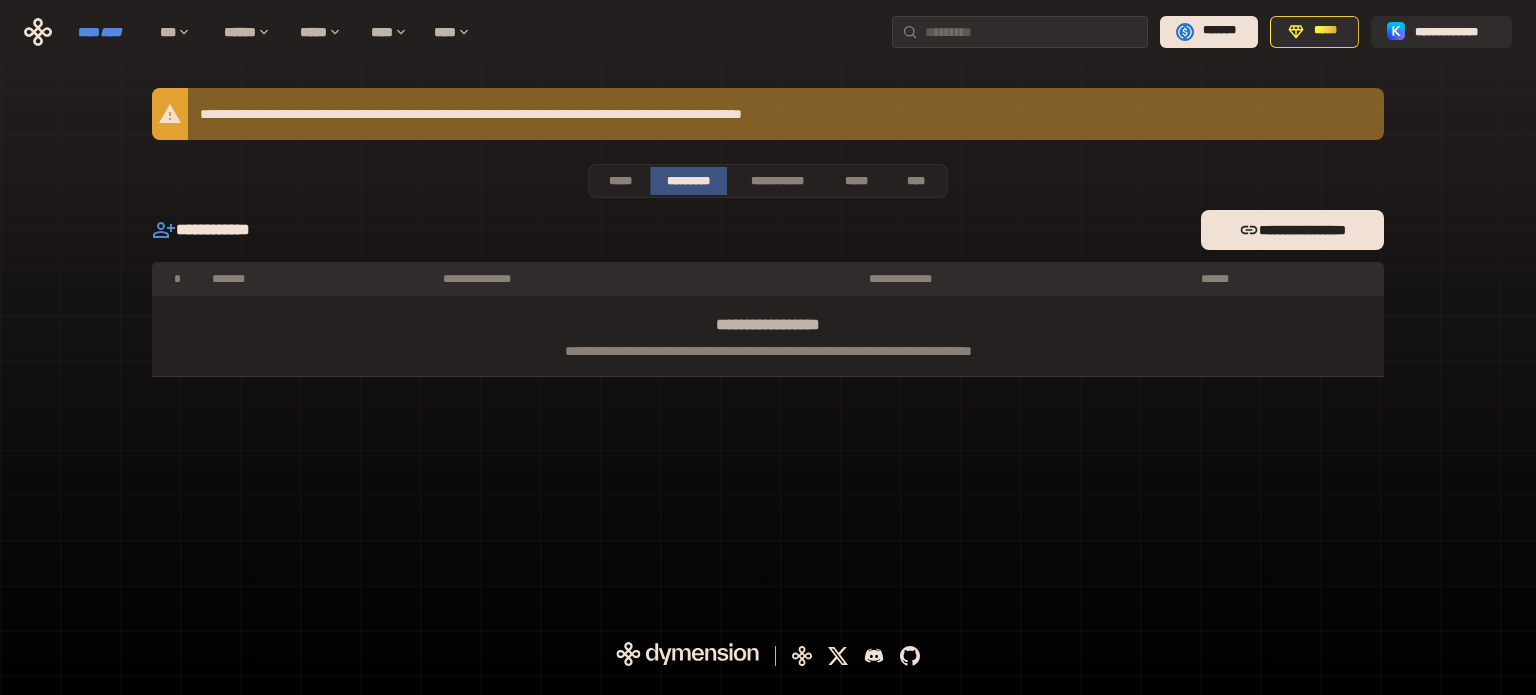 click on "****" at bounding box center (111, 32) 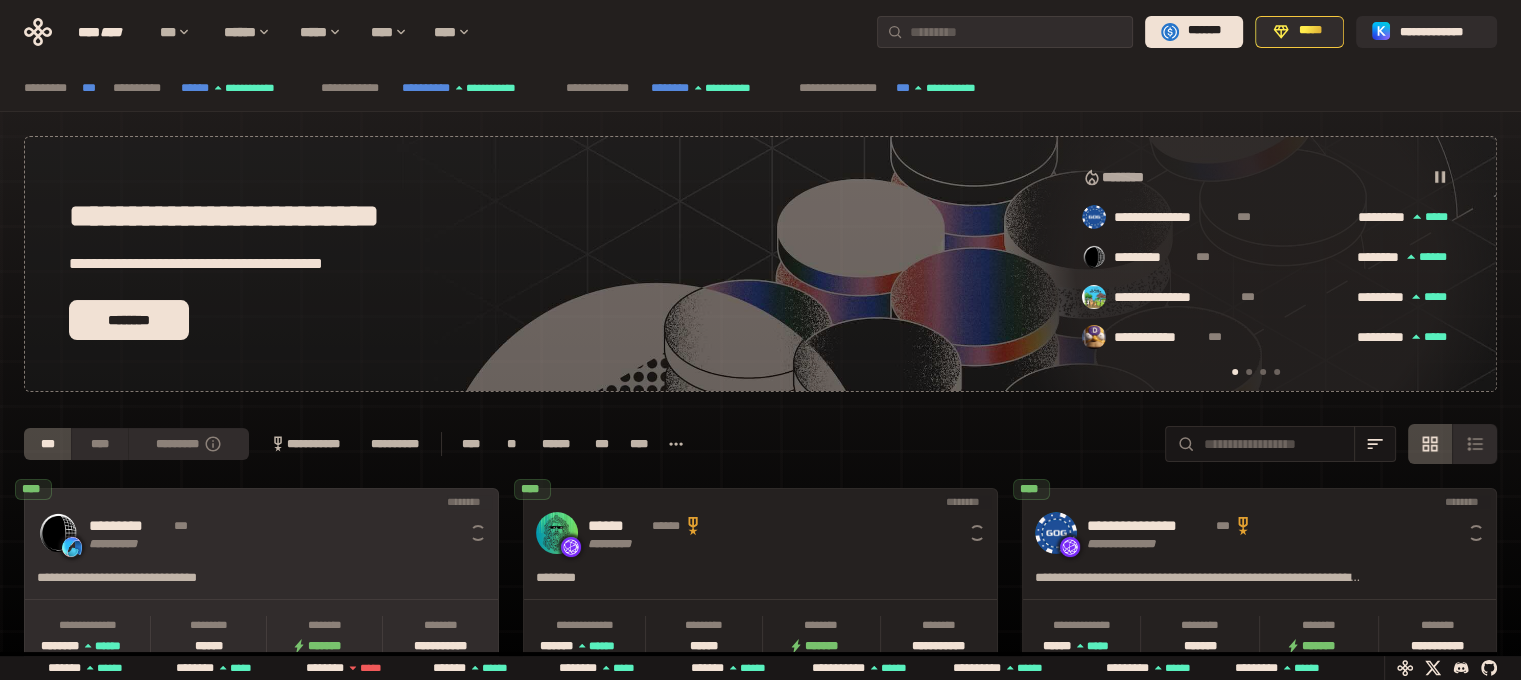 scroll, scrollTop: 0, scrollLeft: 16, axis: horizontal 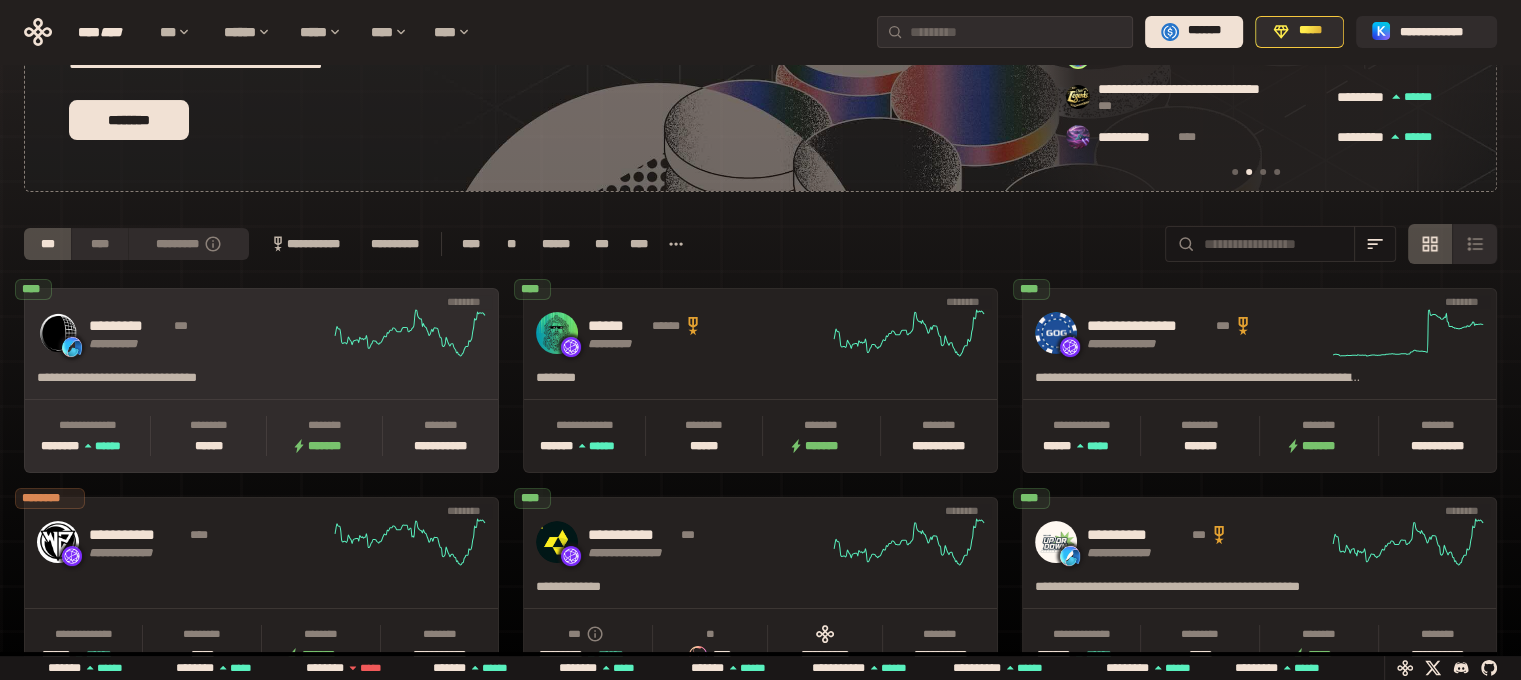 click on "********* ***" at bounding box center (209, 326) 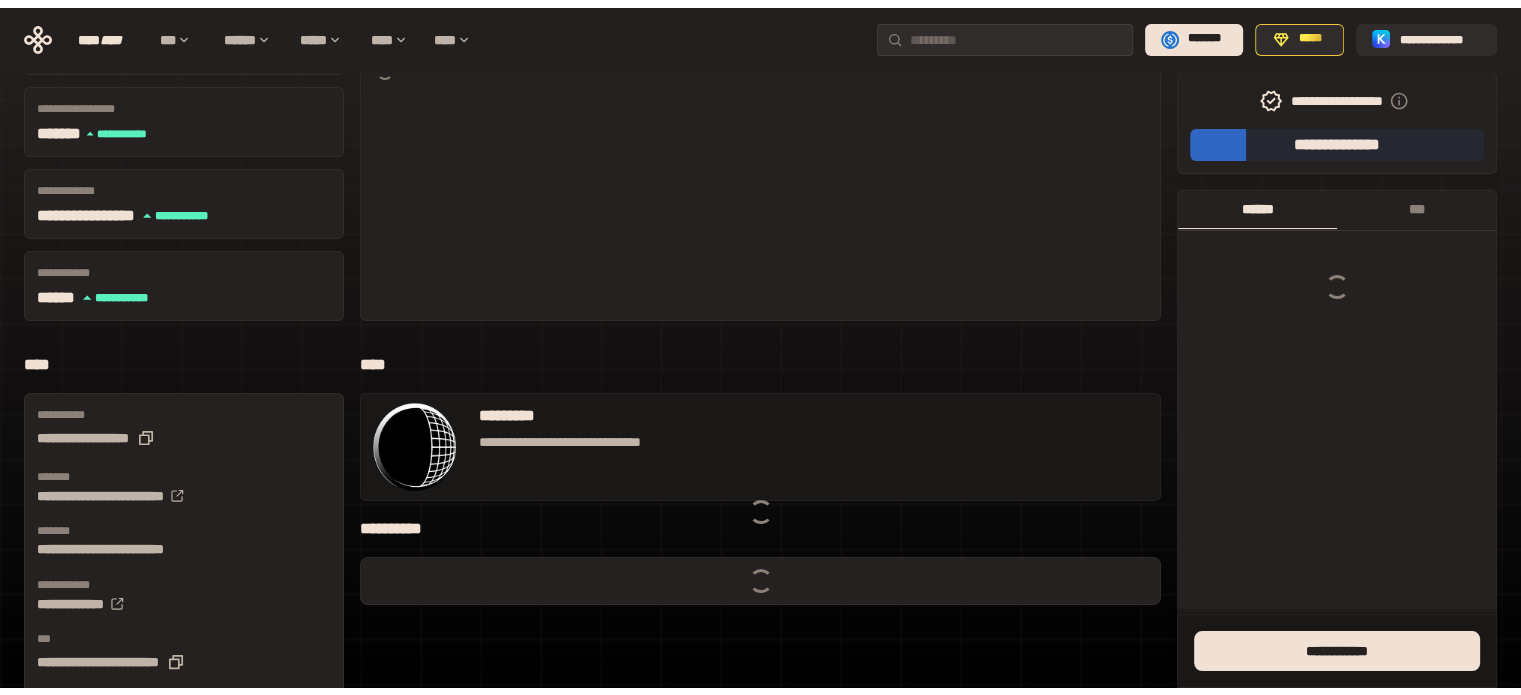 scroll, scrollTop: 0, scrollLeft: 0, axis: both 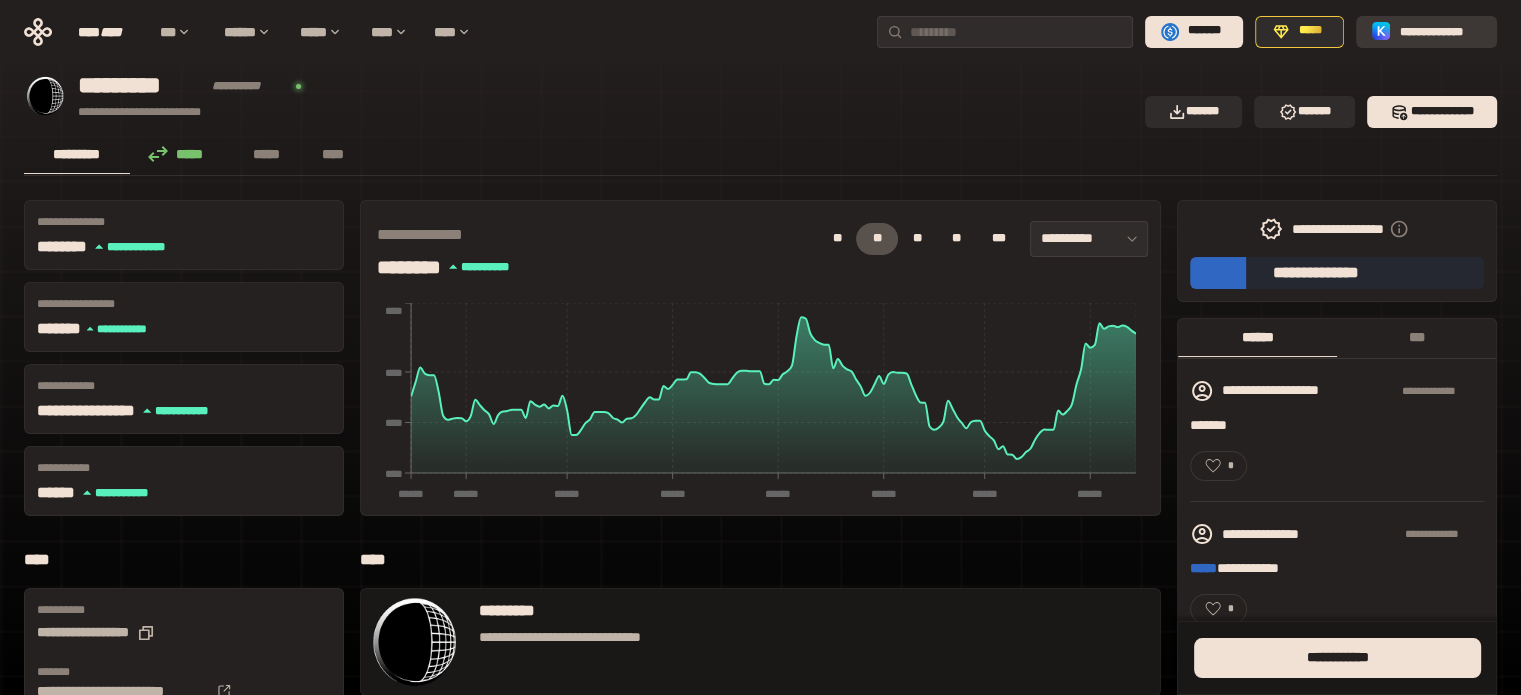 click on "**********" at bounding box center [1440, 31] 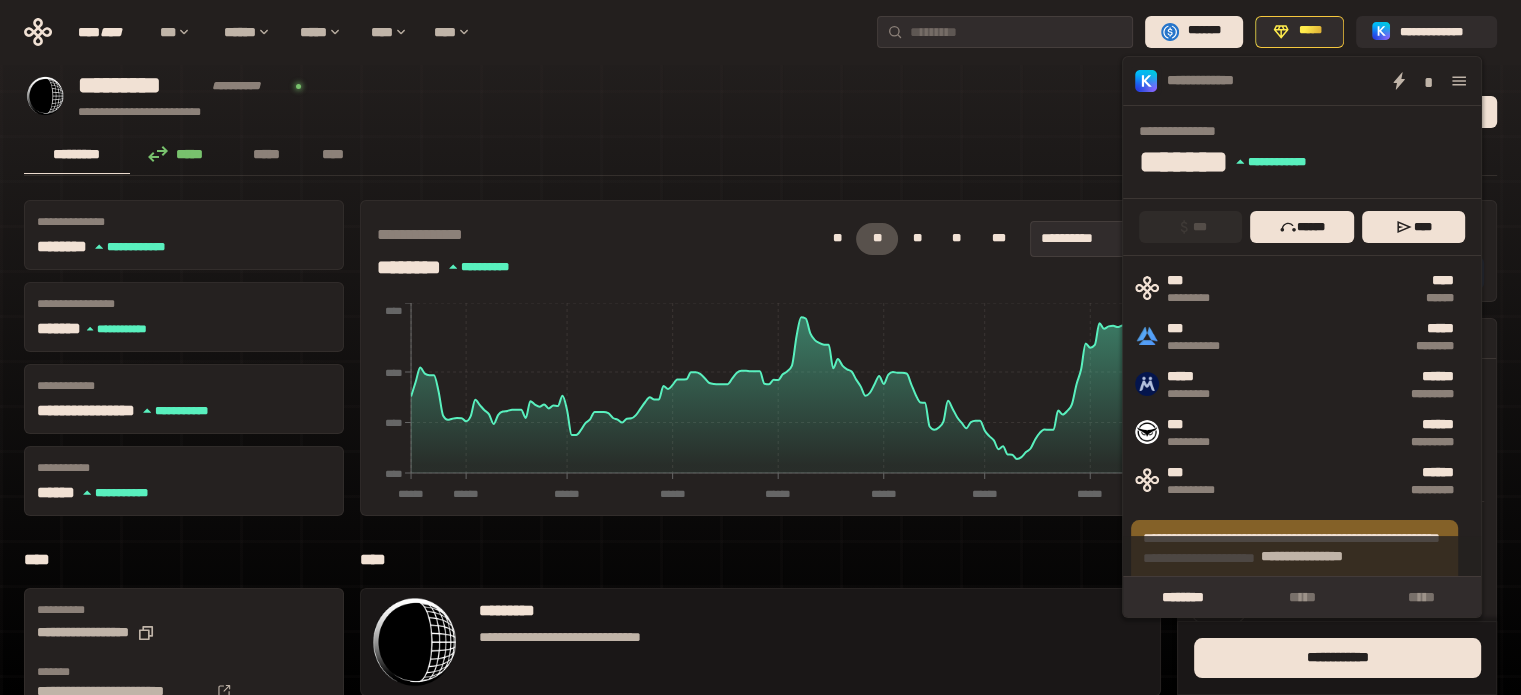 click on "*" at bounding box center (1367, 81) 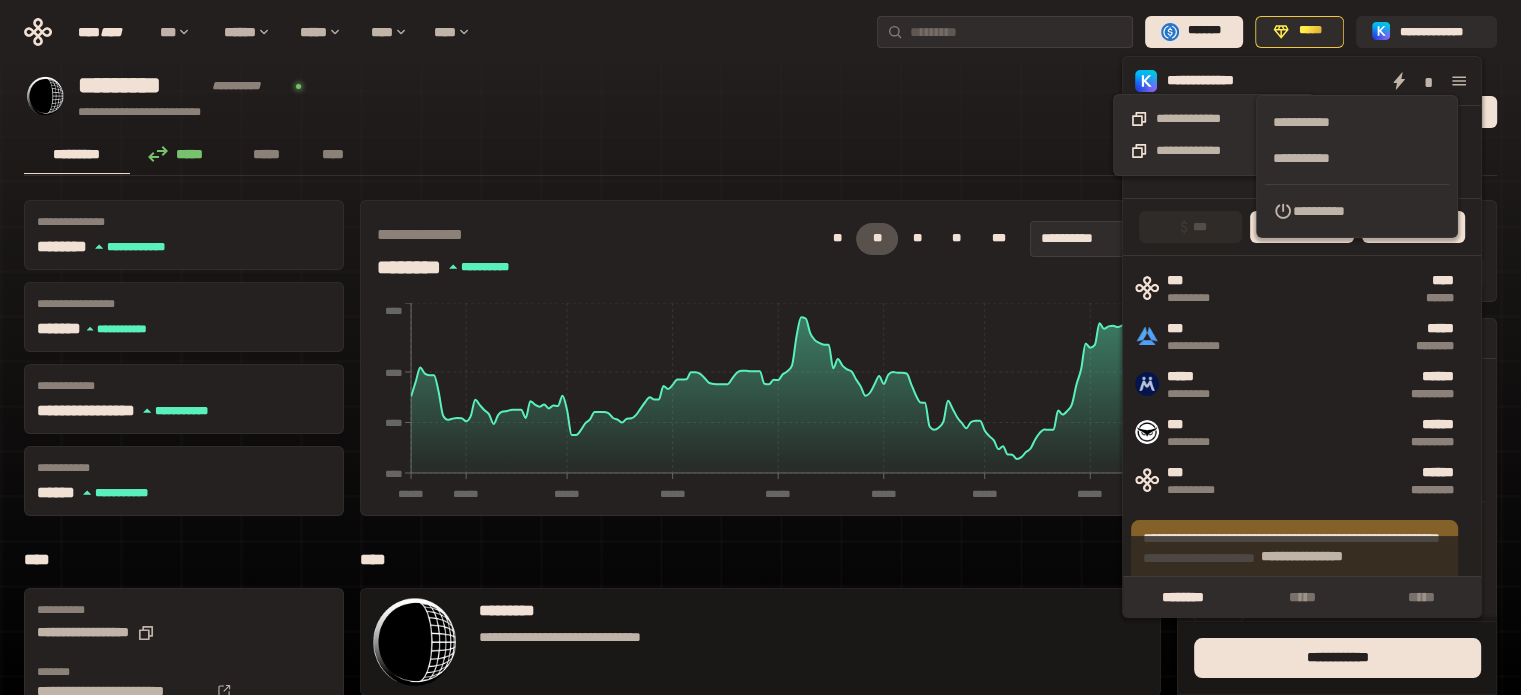 click on "**********" at bounding box center (1214, 81) 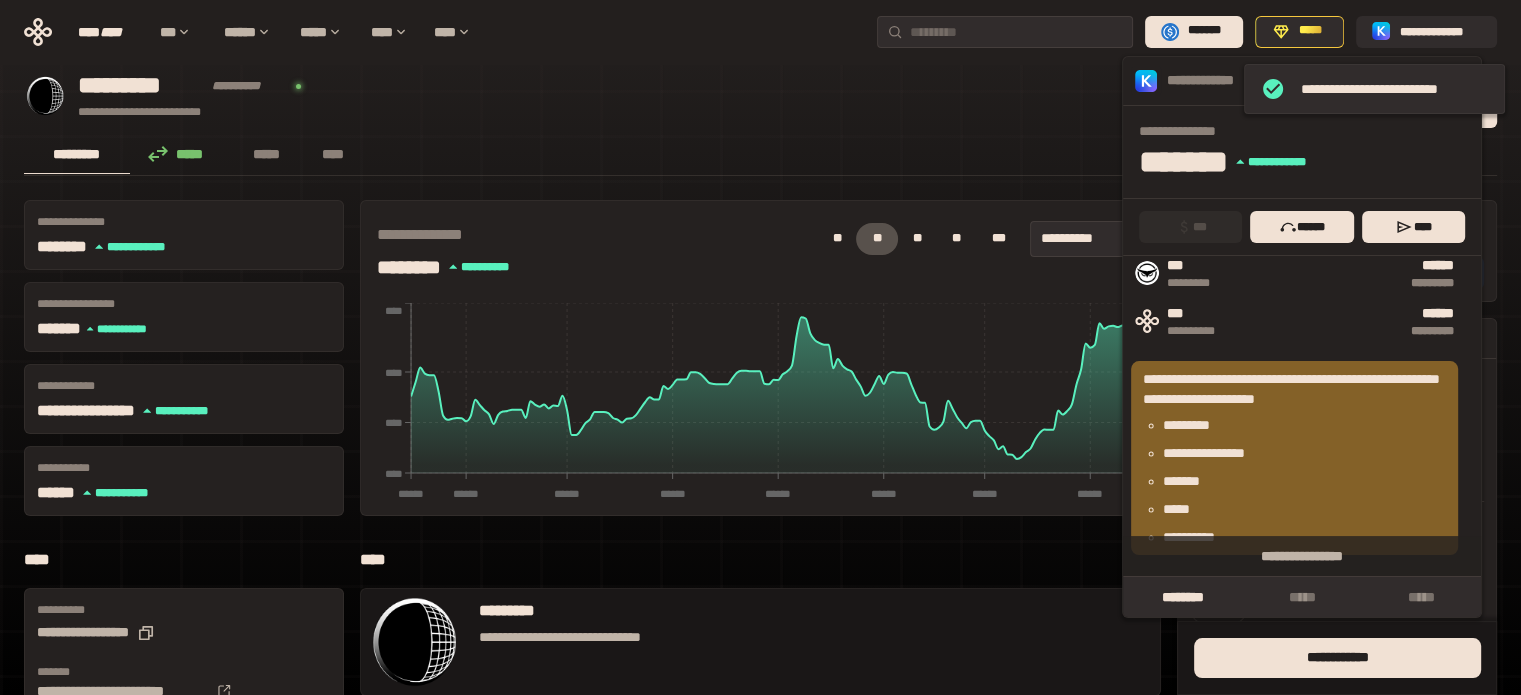 scroll, scrollTop: 177, scrollLeft: 0, axis: vertical 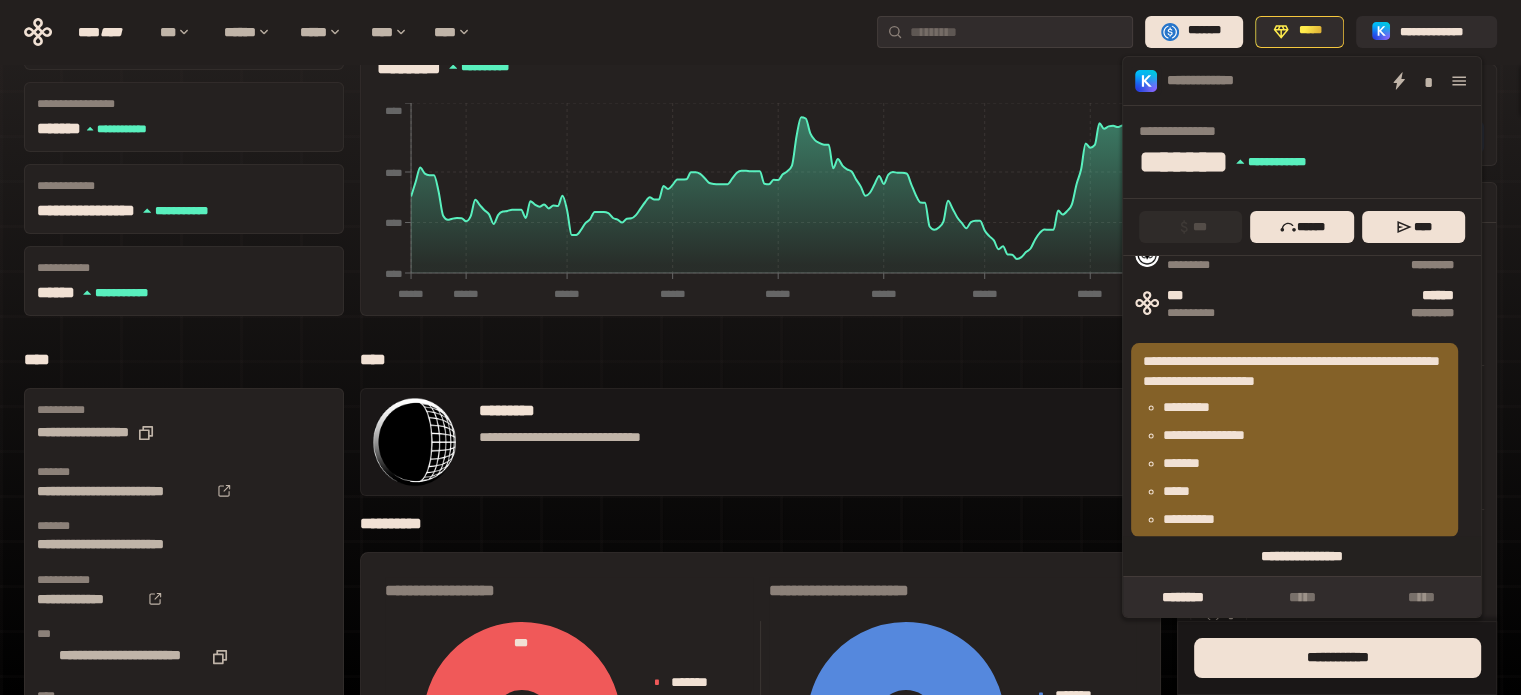 click on "**********" at bounding box center [1302, 556] 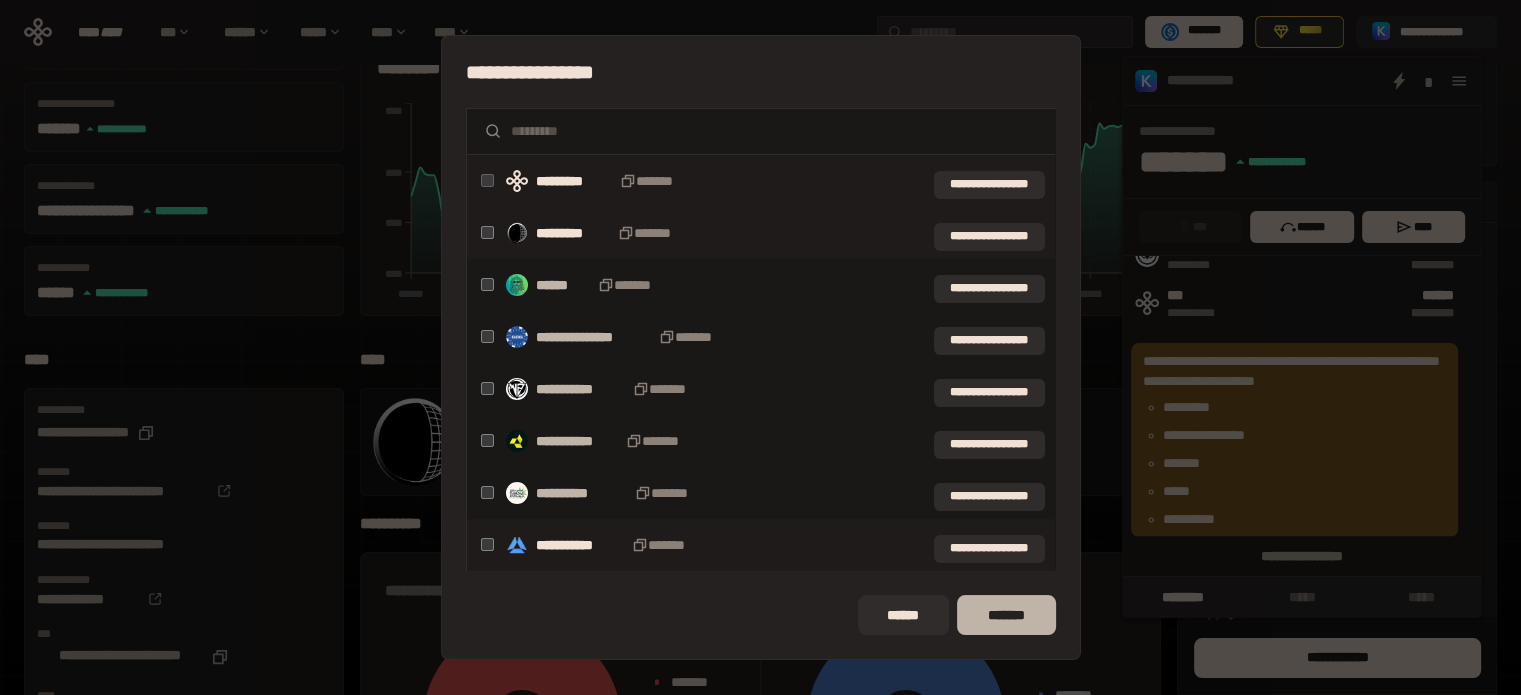 click on "*******" at bounding box center [1006, 615] 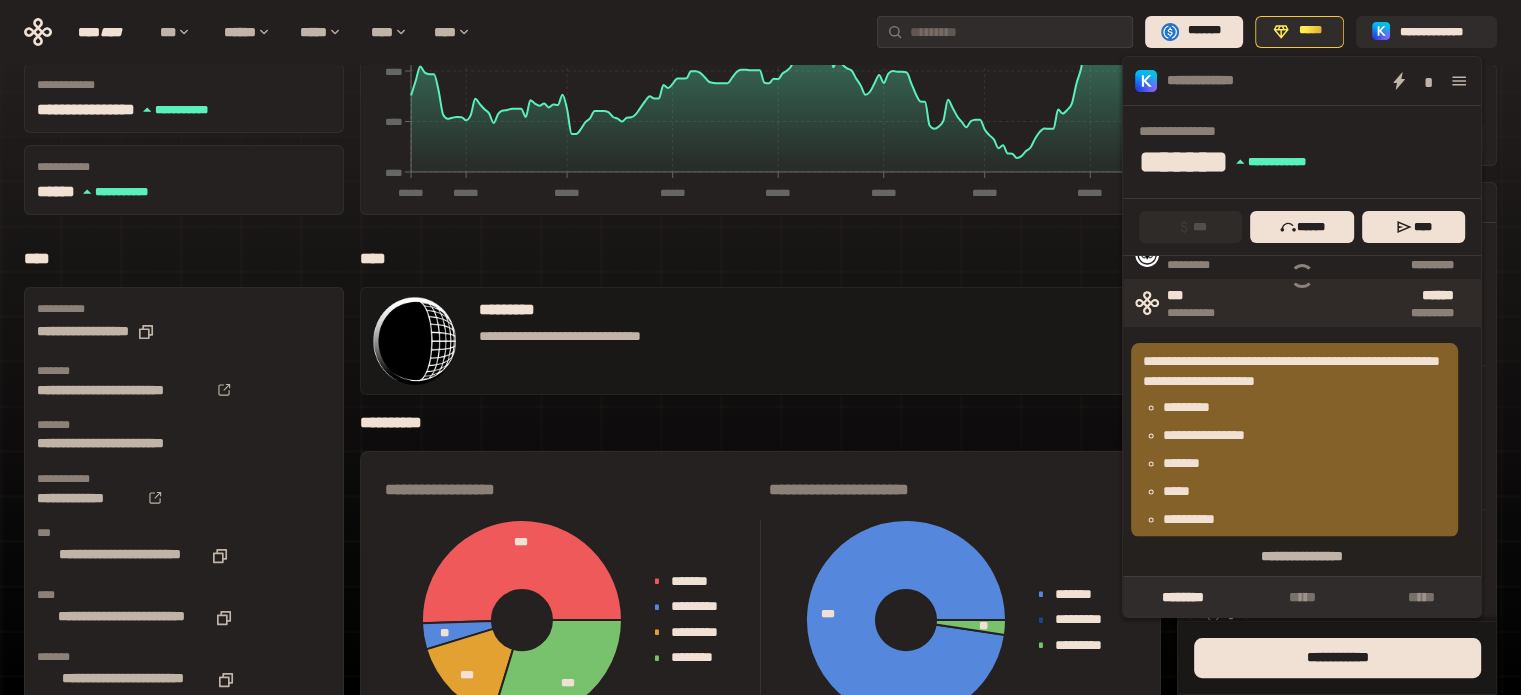 scroll, scrollTop: 400, scrollLeft: 0, axis: vertical 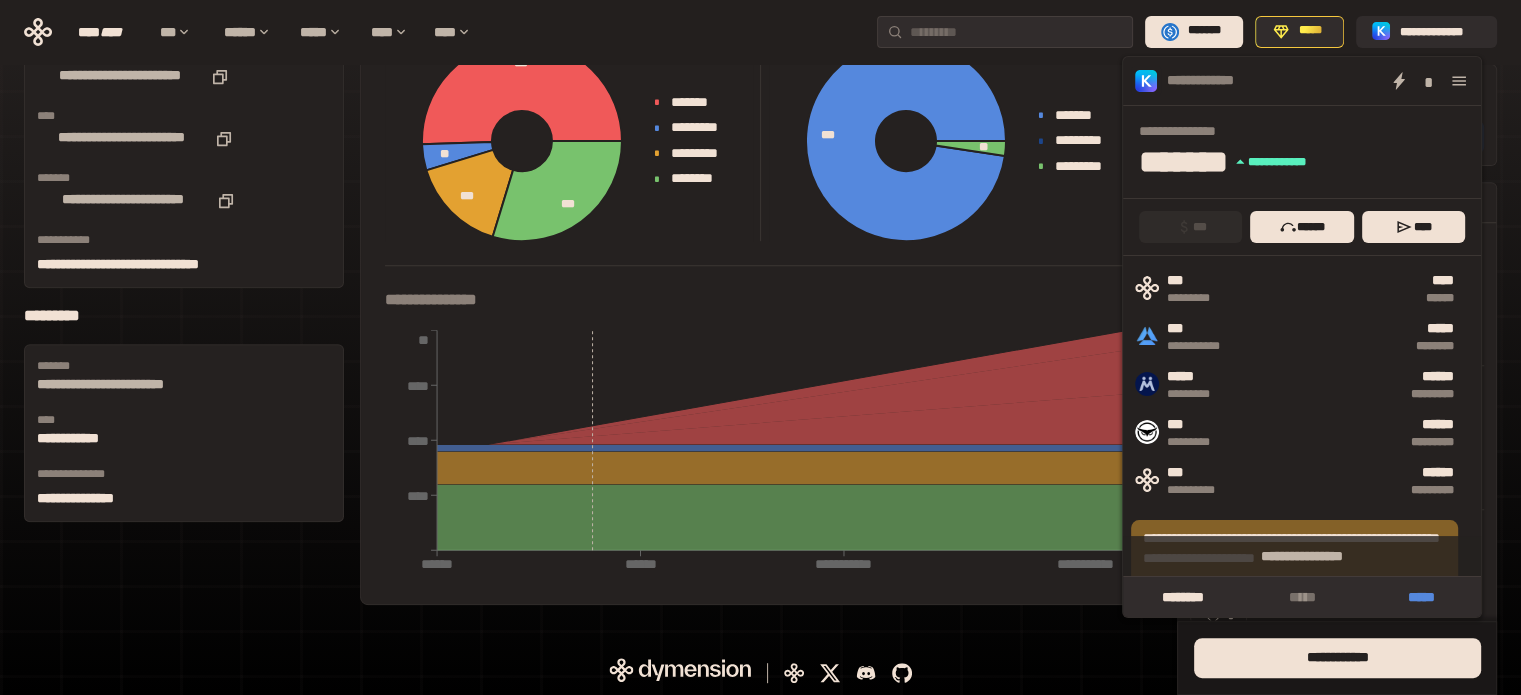 click on "*****" at bounding box center [1421, 597] 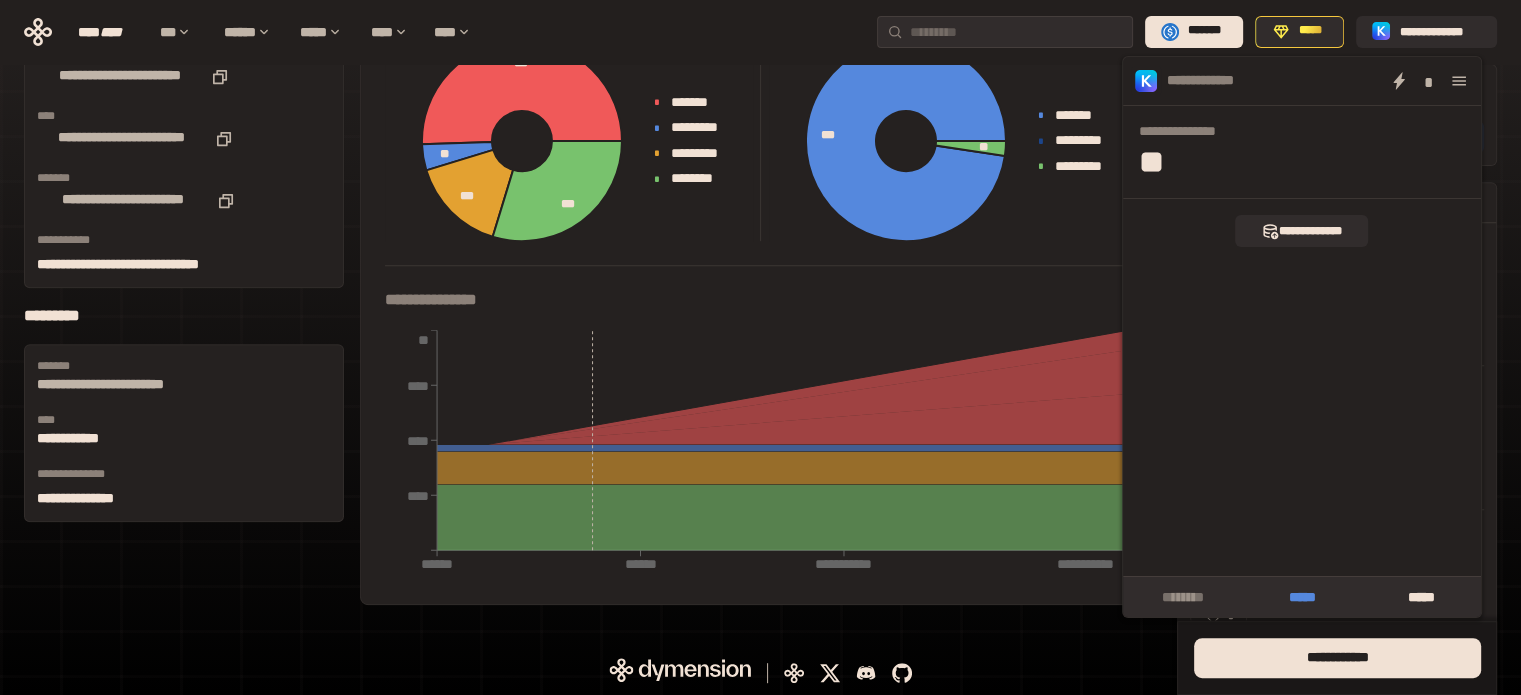 click on "*****" at bounding box center (1301, 597) 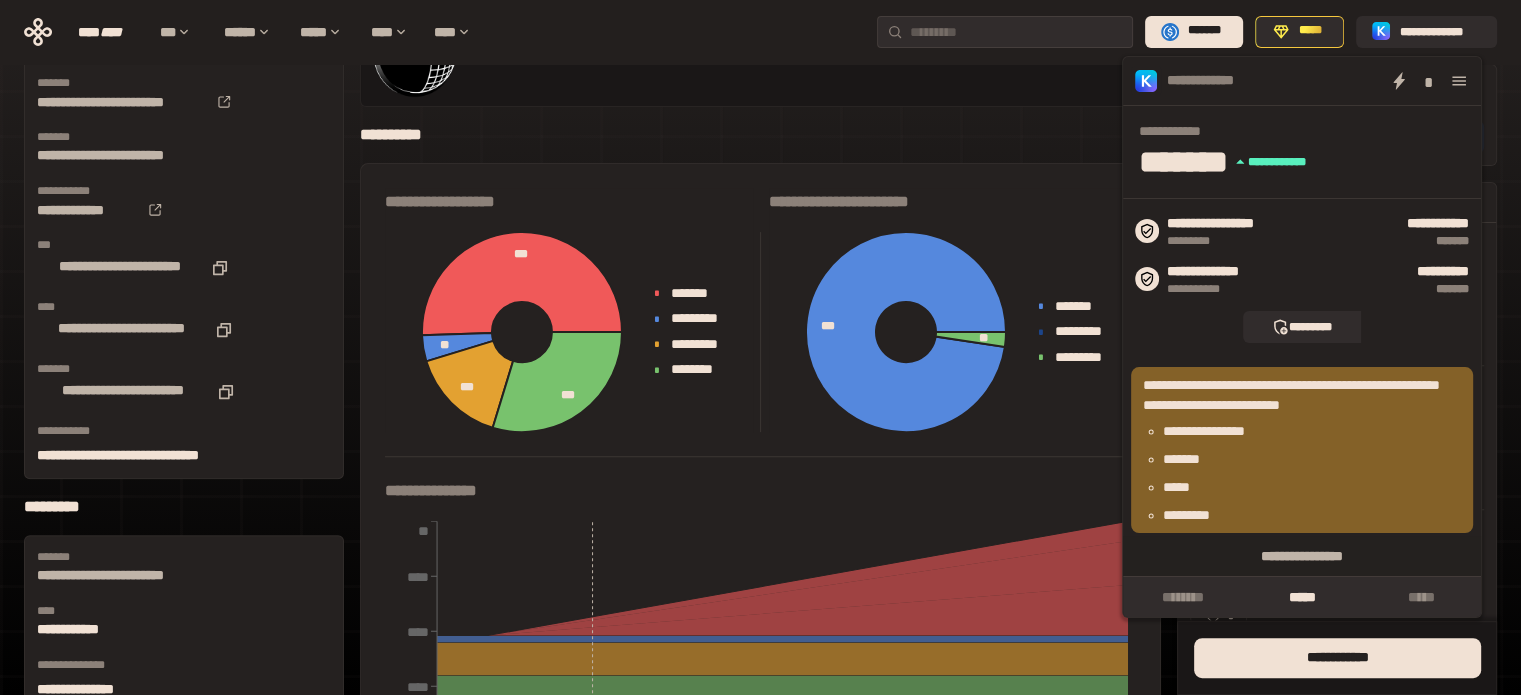 scroll, scrollTop: 480, scrollLeft: 0, axis: vertical 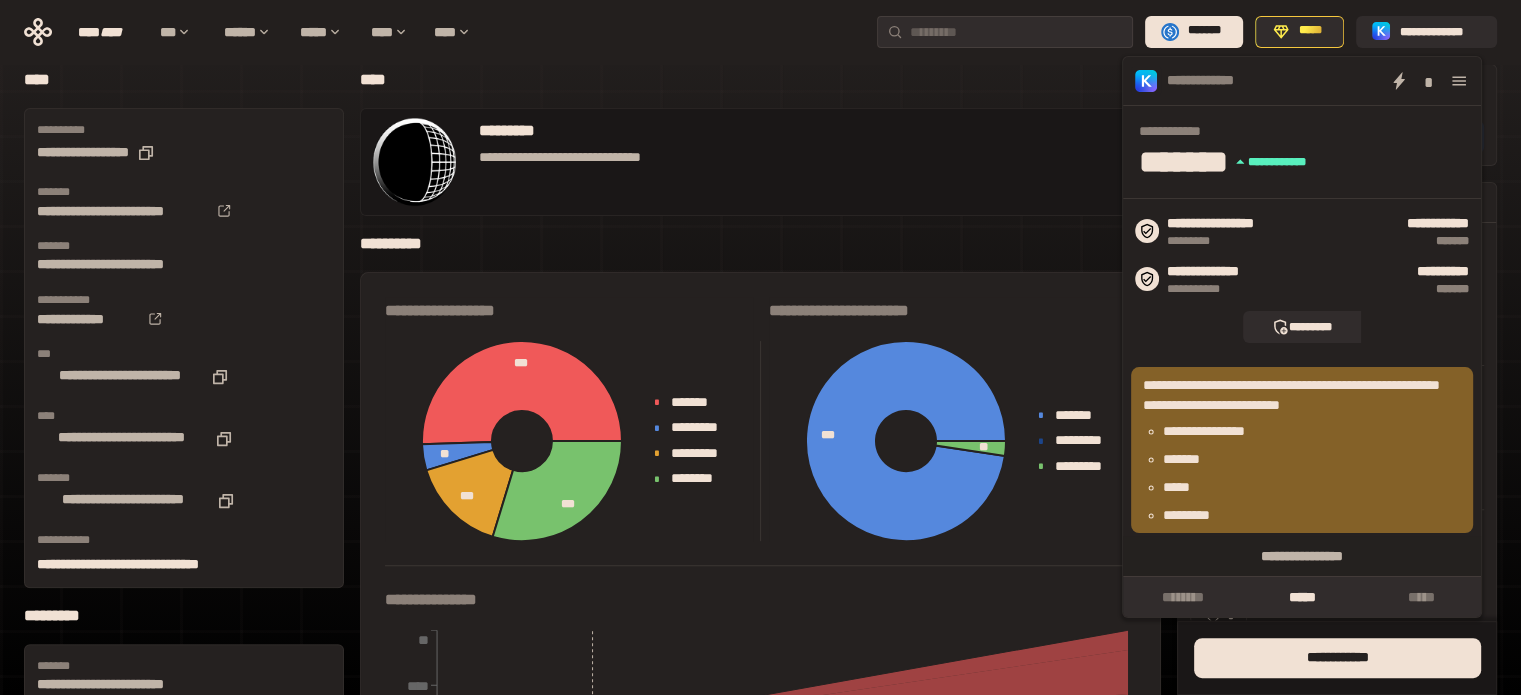 click on "*********" at bounding box center (1312, 515) 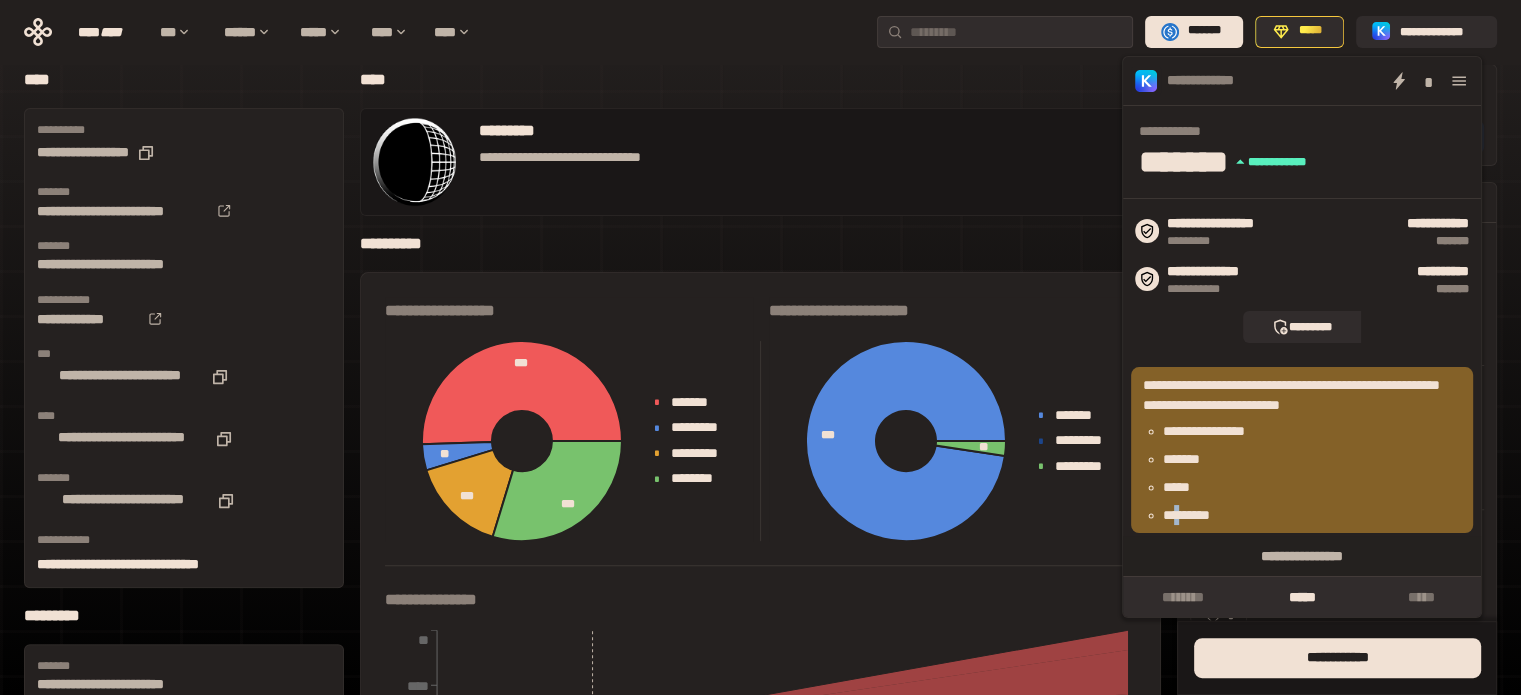 drag, startPoint x: 1187, startPoint y: 499, endPoint x: 1208, endPoint y: 431, distance: 71.168816 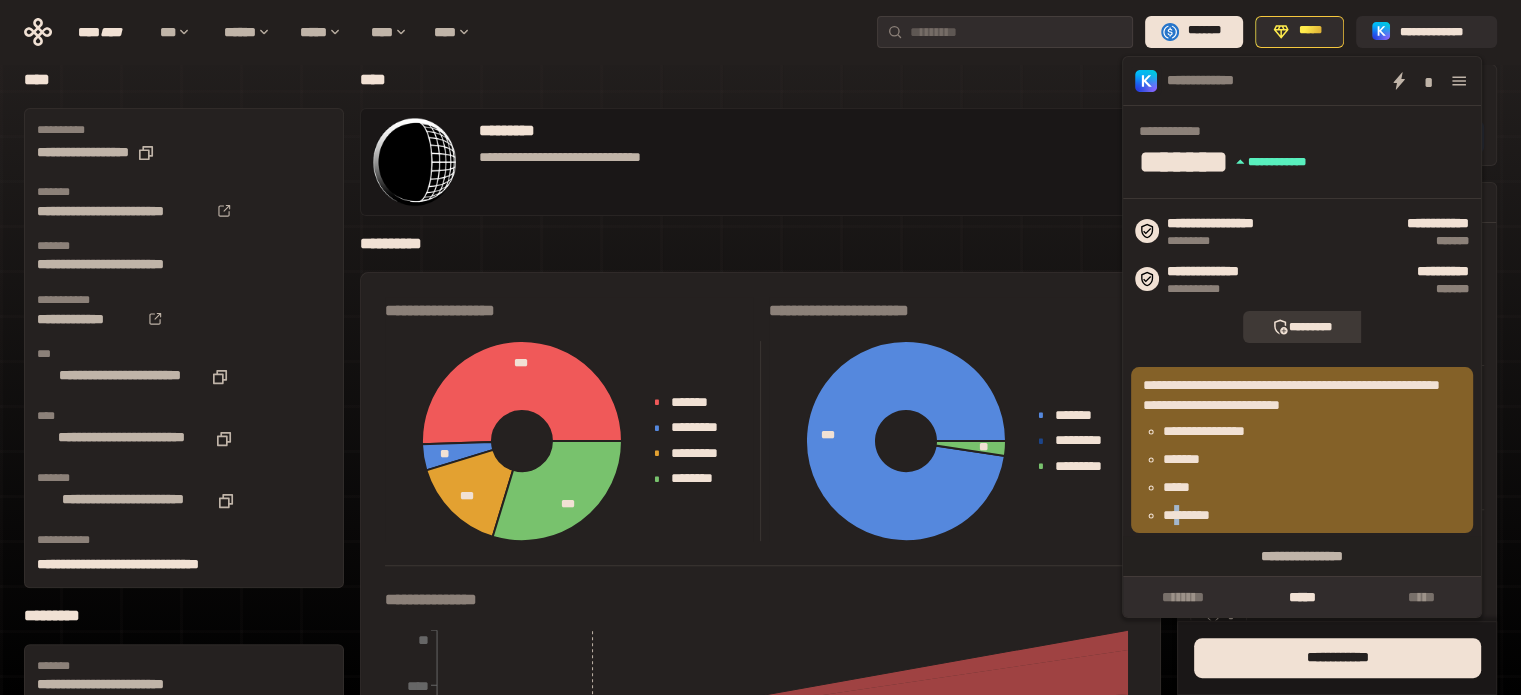 click on "*********" at bounding box center (1302, 327) 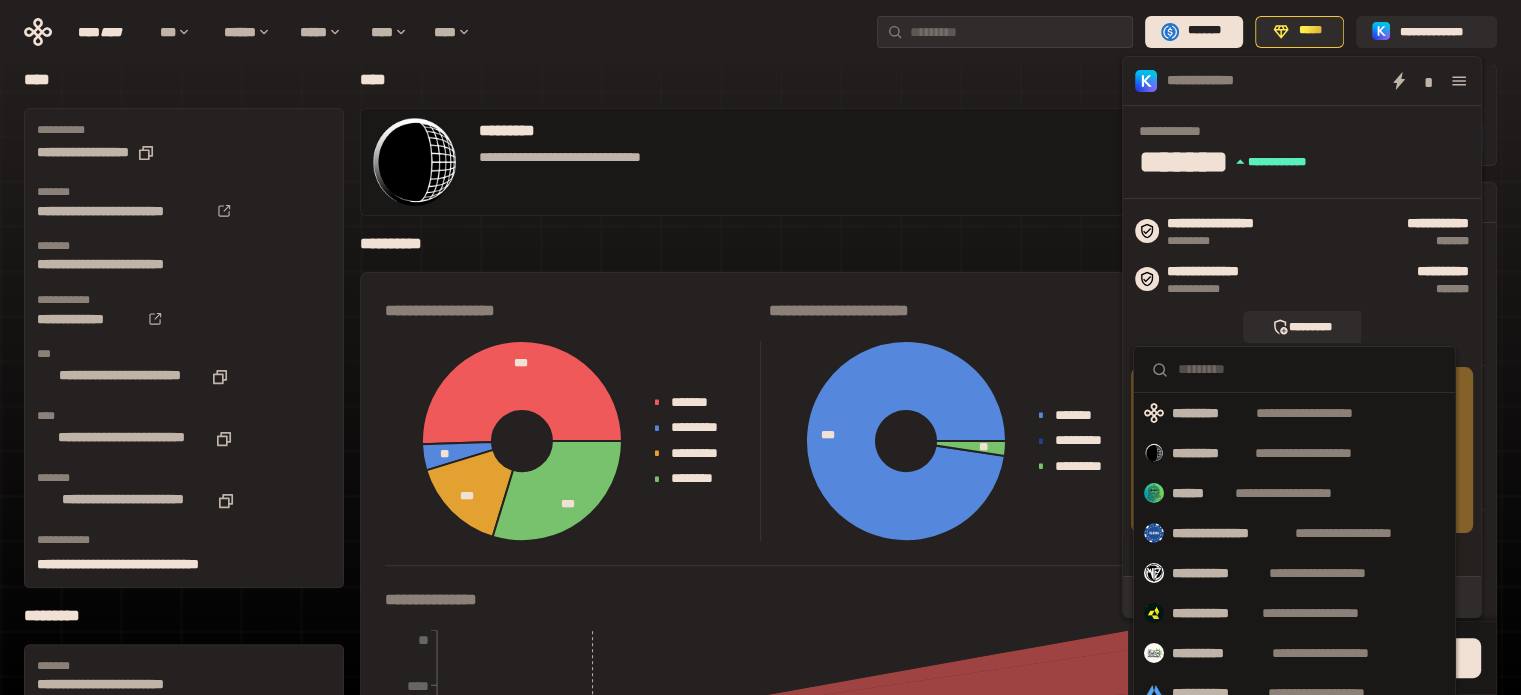 click on "**********" at bounding box center [1302, 327] 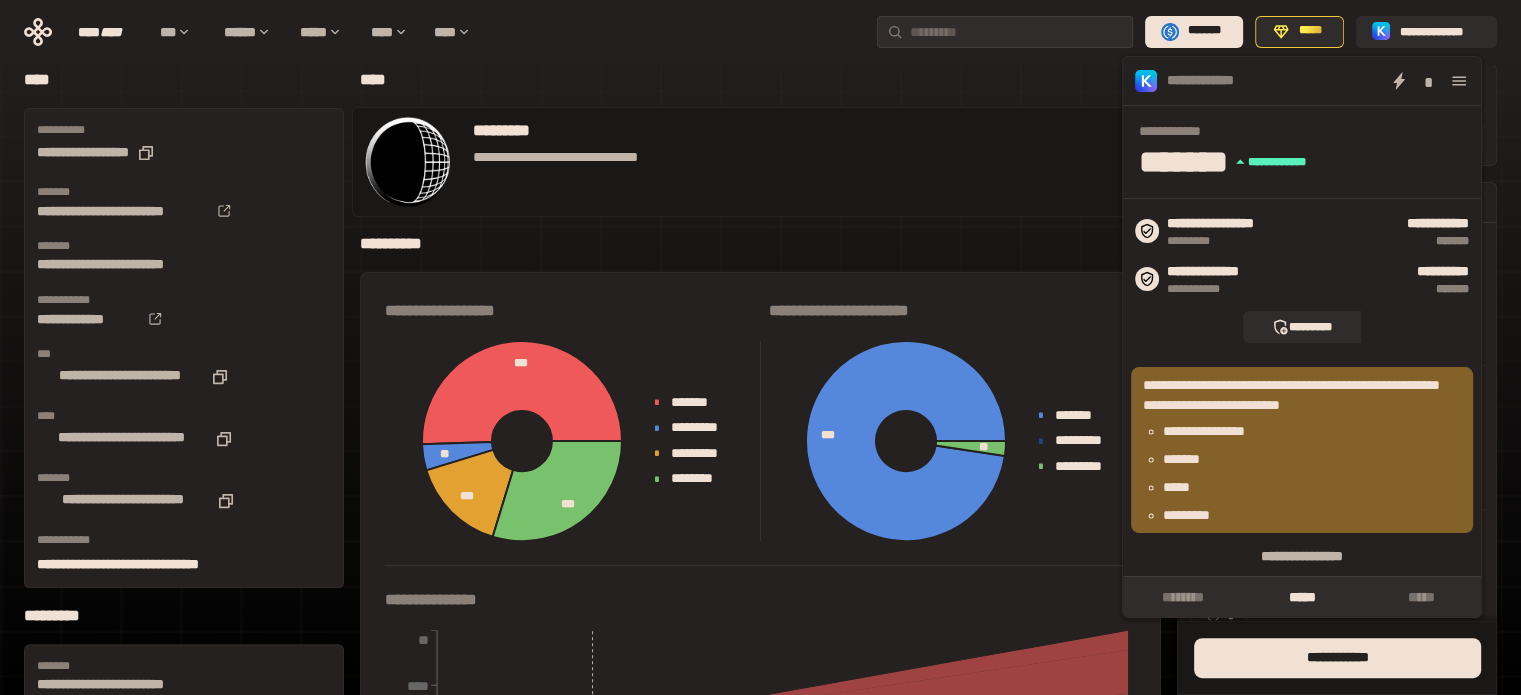 click on "**********" at bounding box center [760, 162] 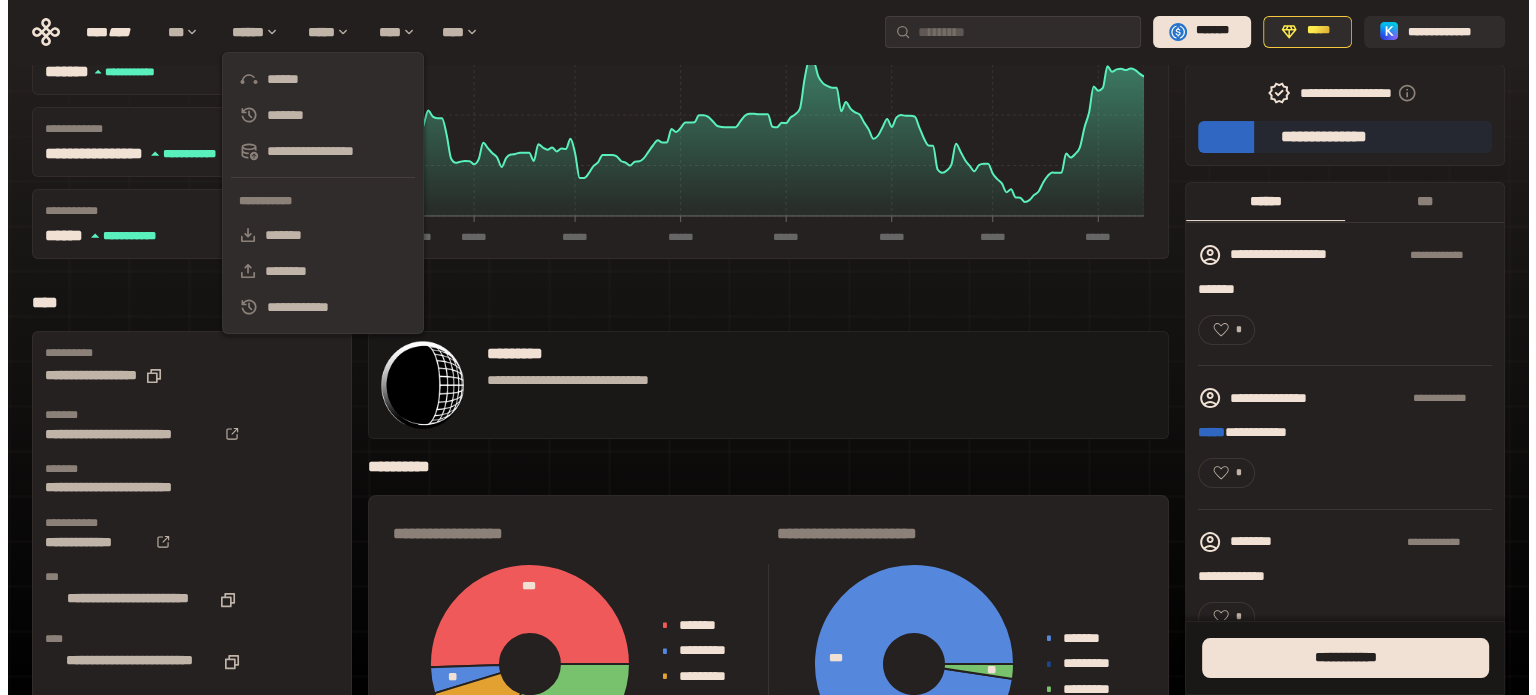 scroll, scrollTop: 0, scrollLeft: 0, axis: both 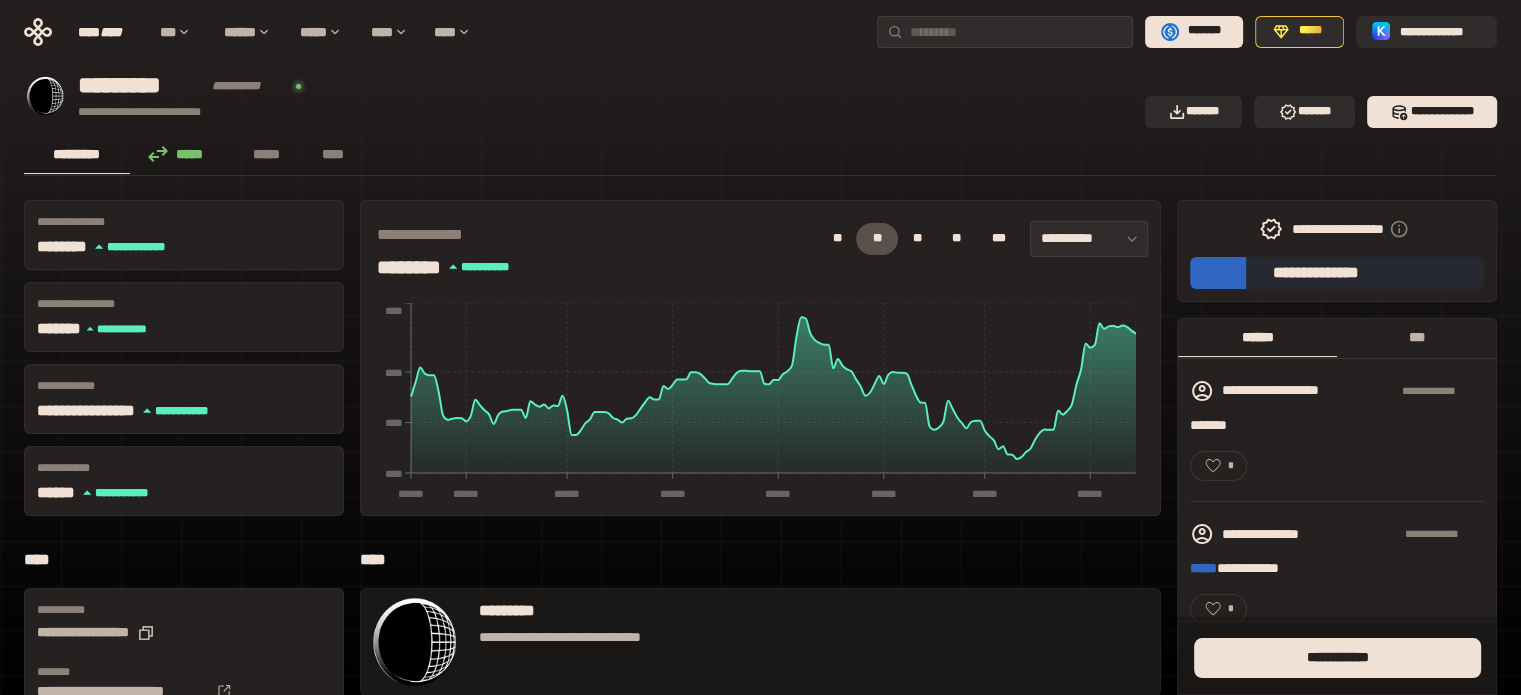 click on "***" at bounding box center [1416, 337] 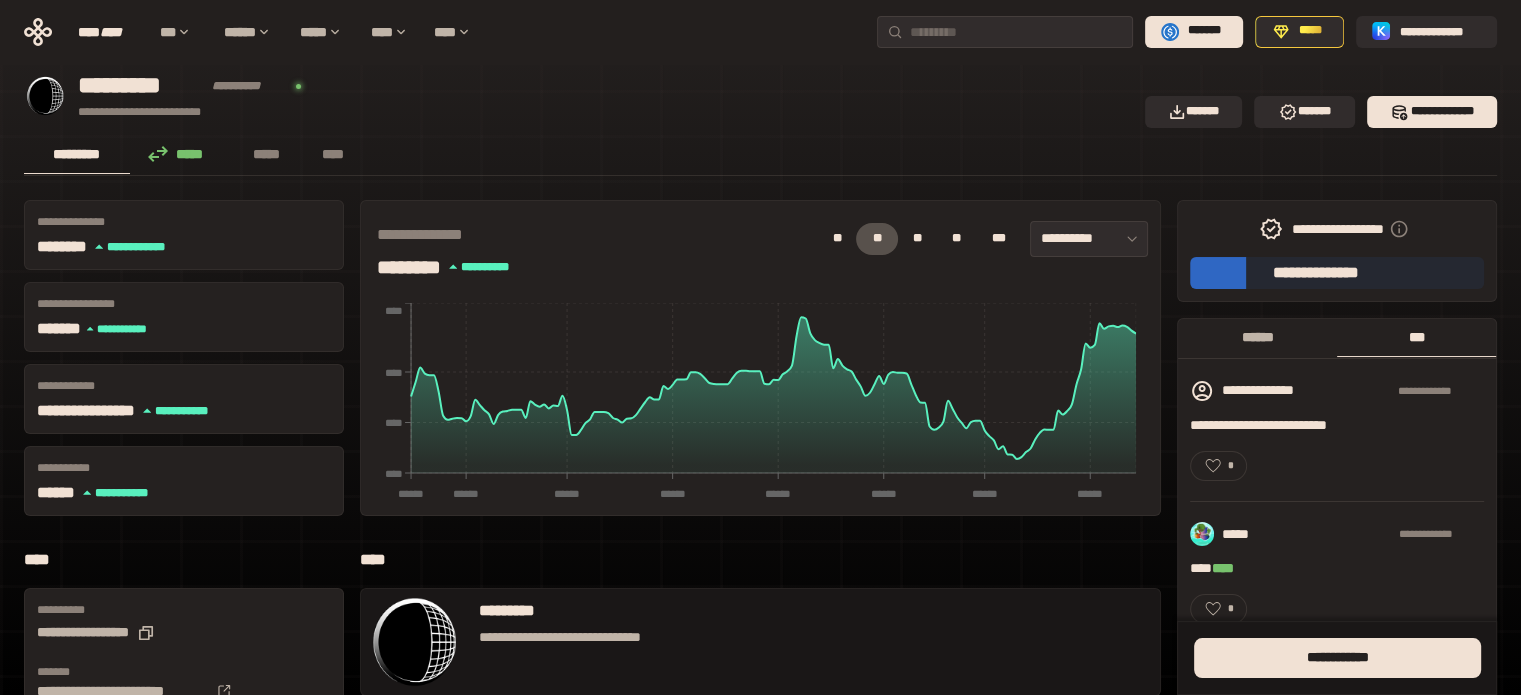click on "******" at bounding box center (1257, 337) 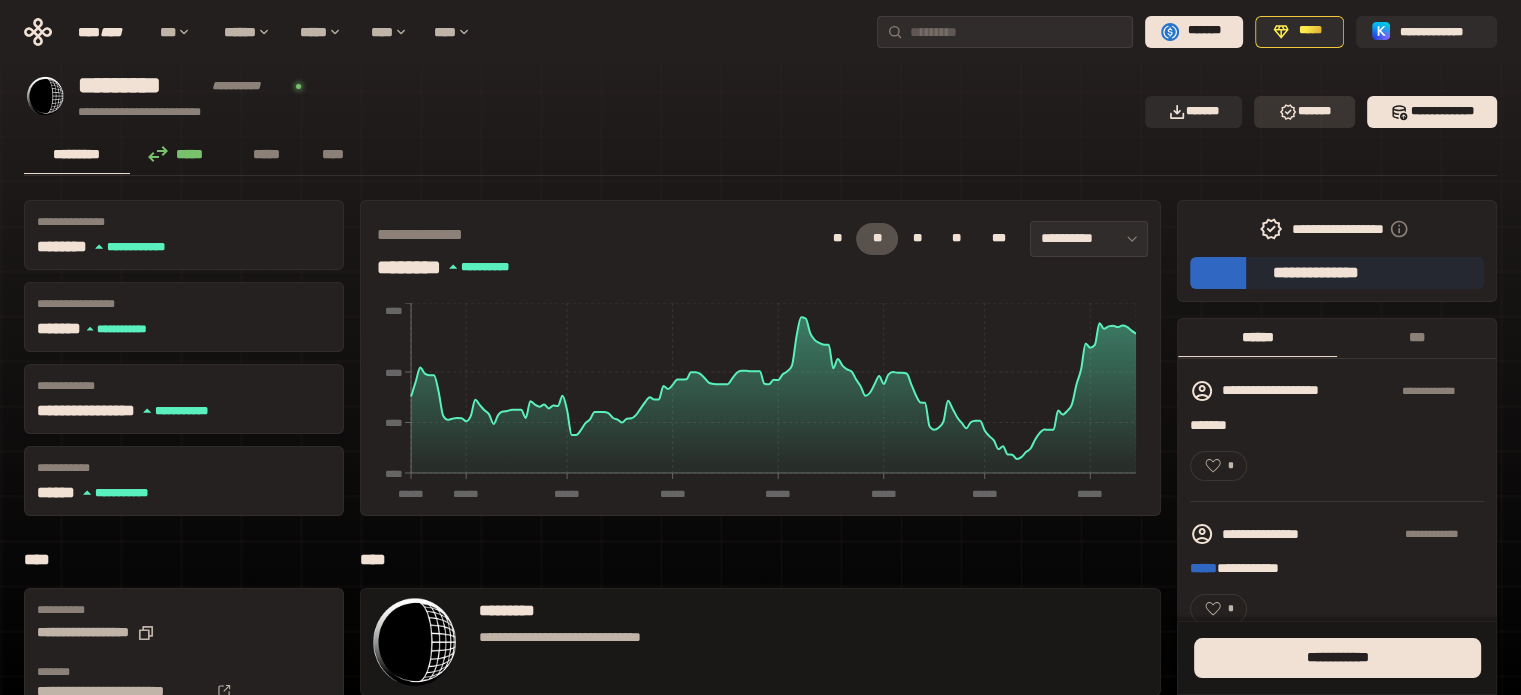 click on "*******" at bounding box center [1304, 112] 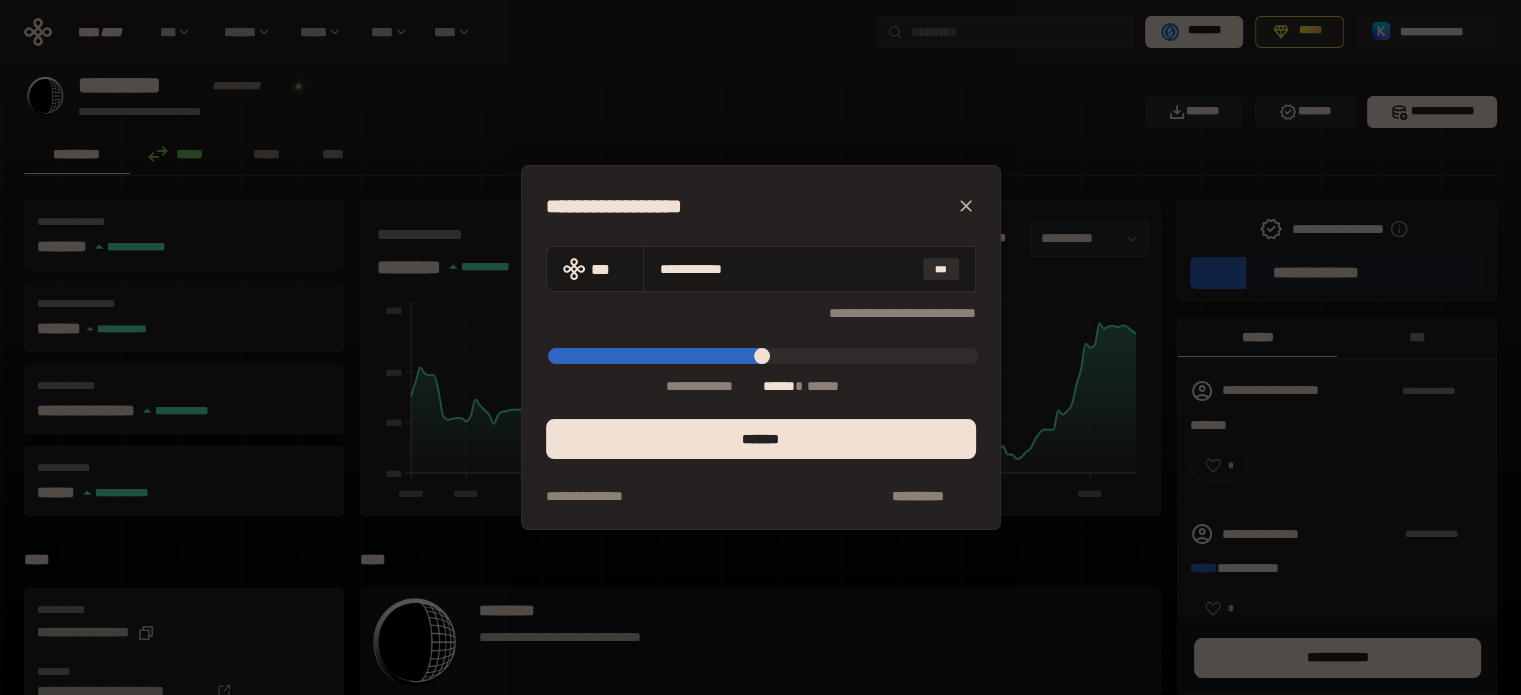 click 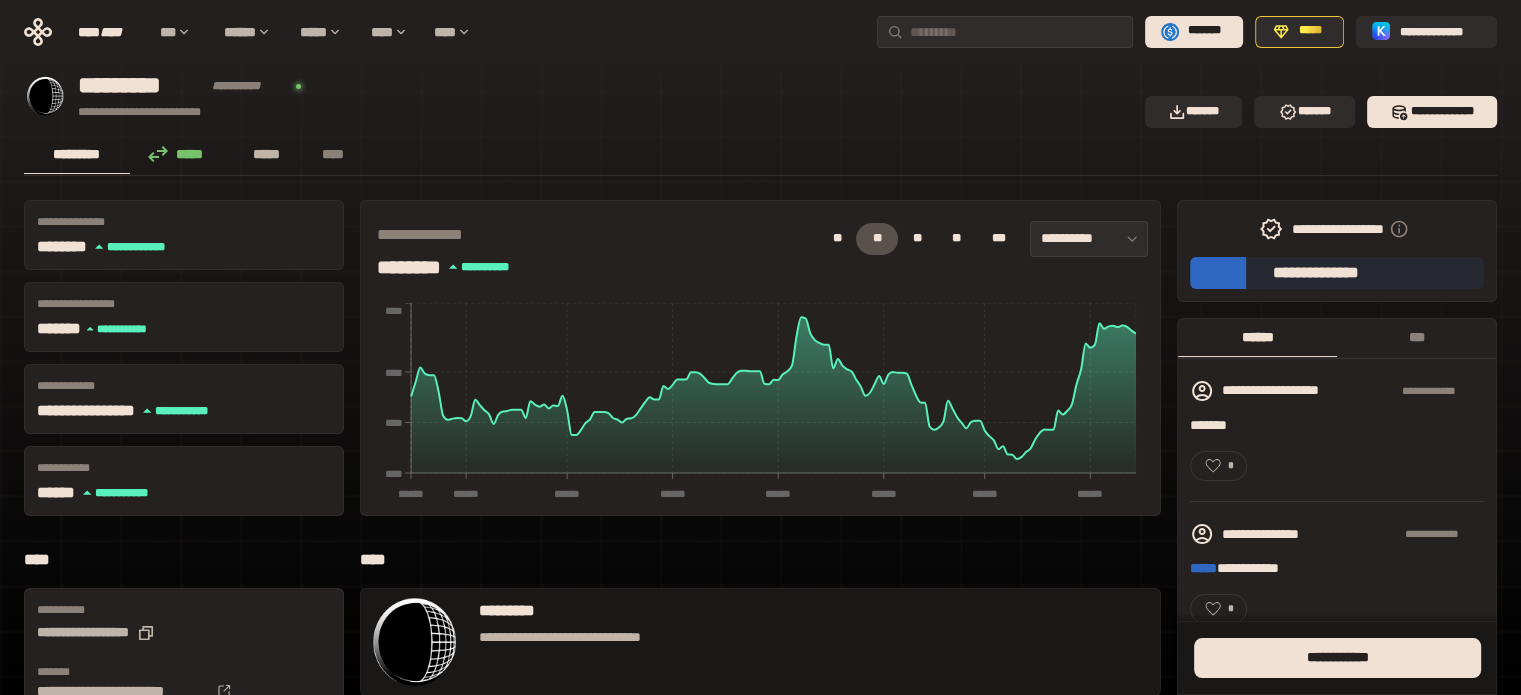 click on "*****" at bounding box center [267, 154] 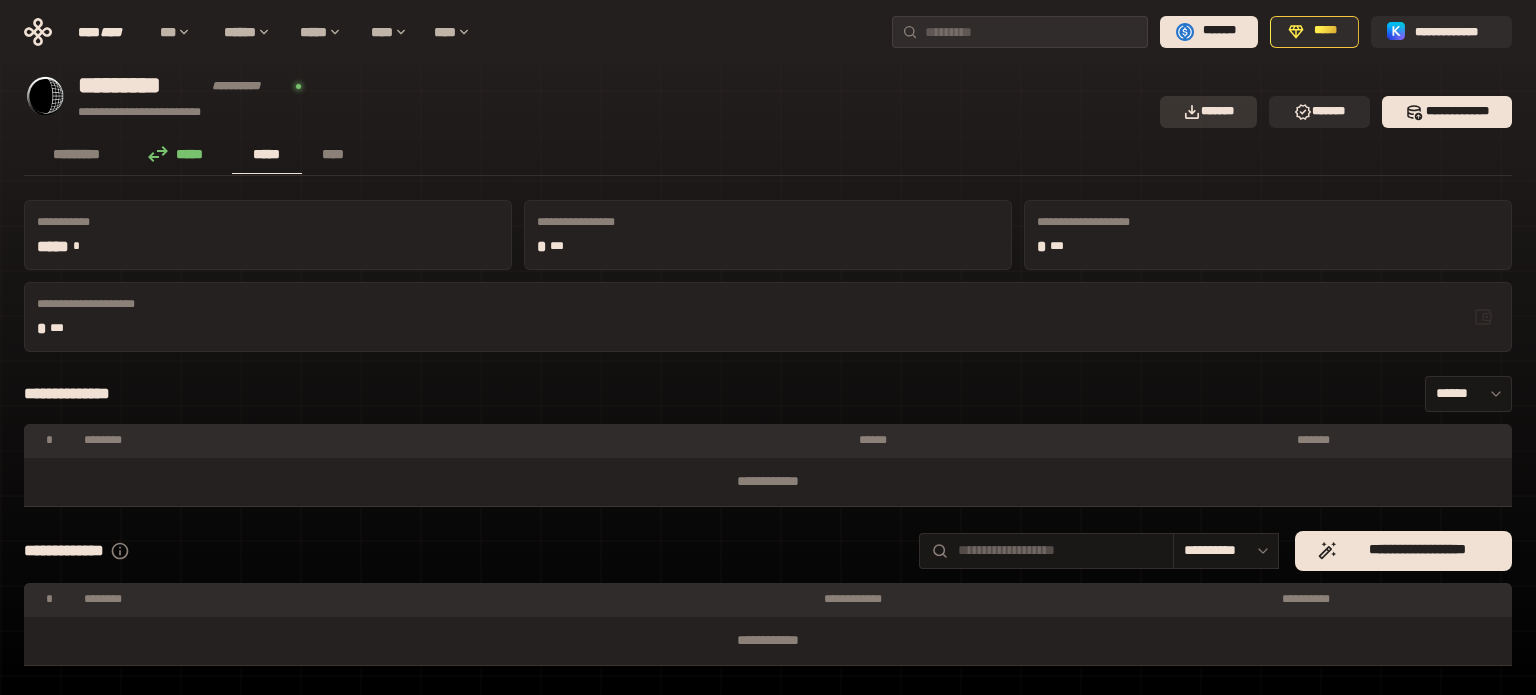 click on "*******" at bounding box center (1209, 112) 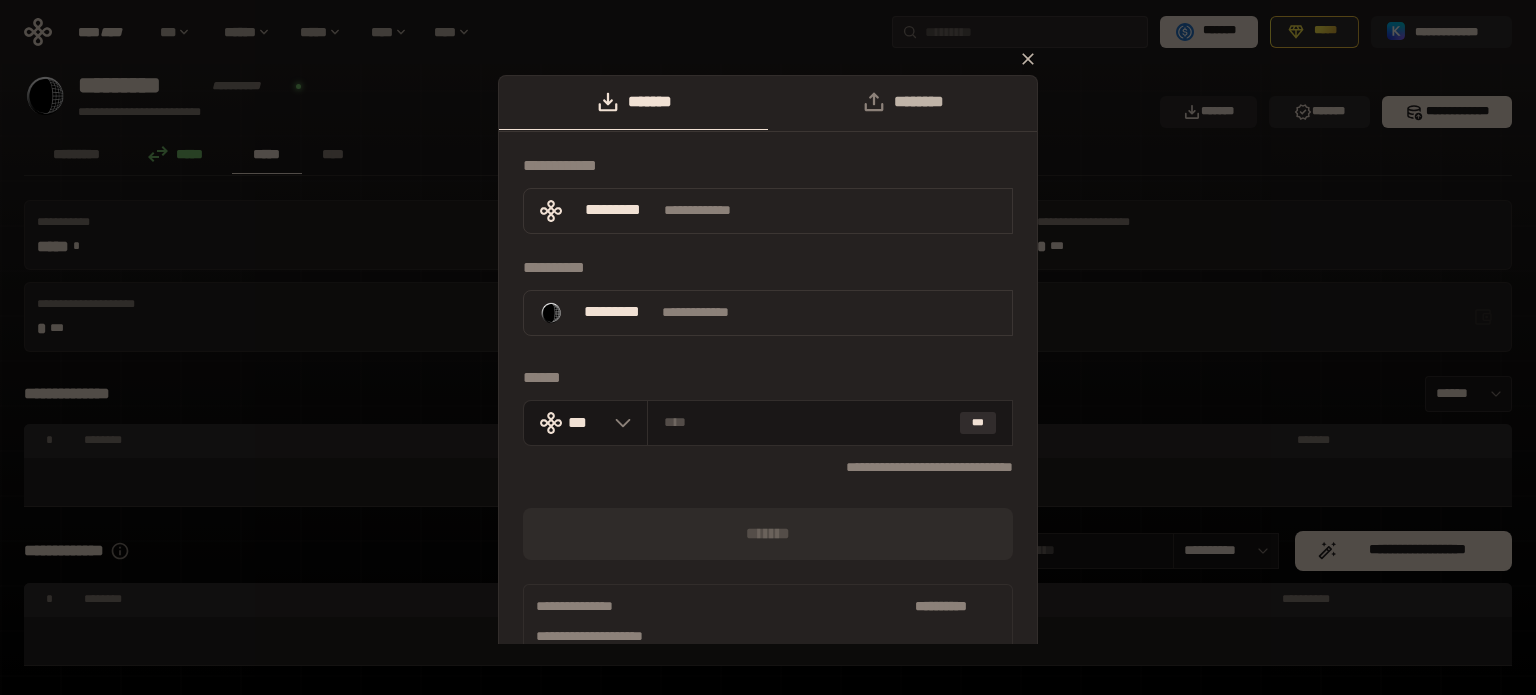 click on "********" at bounding box center (902, 102) 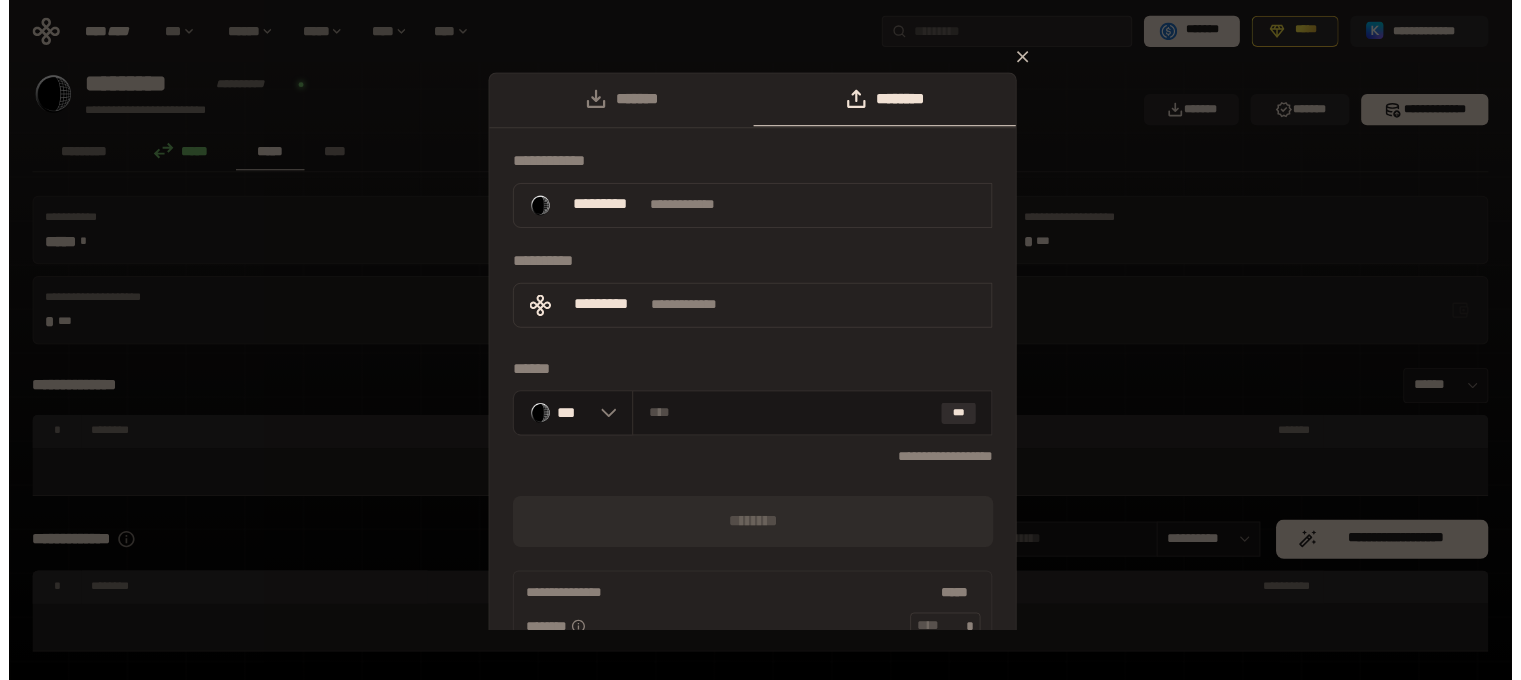 scroll, scrollTop: 0, scrollLeft: 0, axis: both 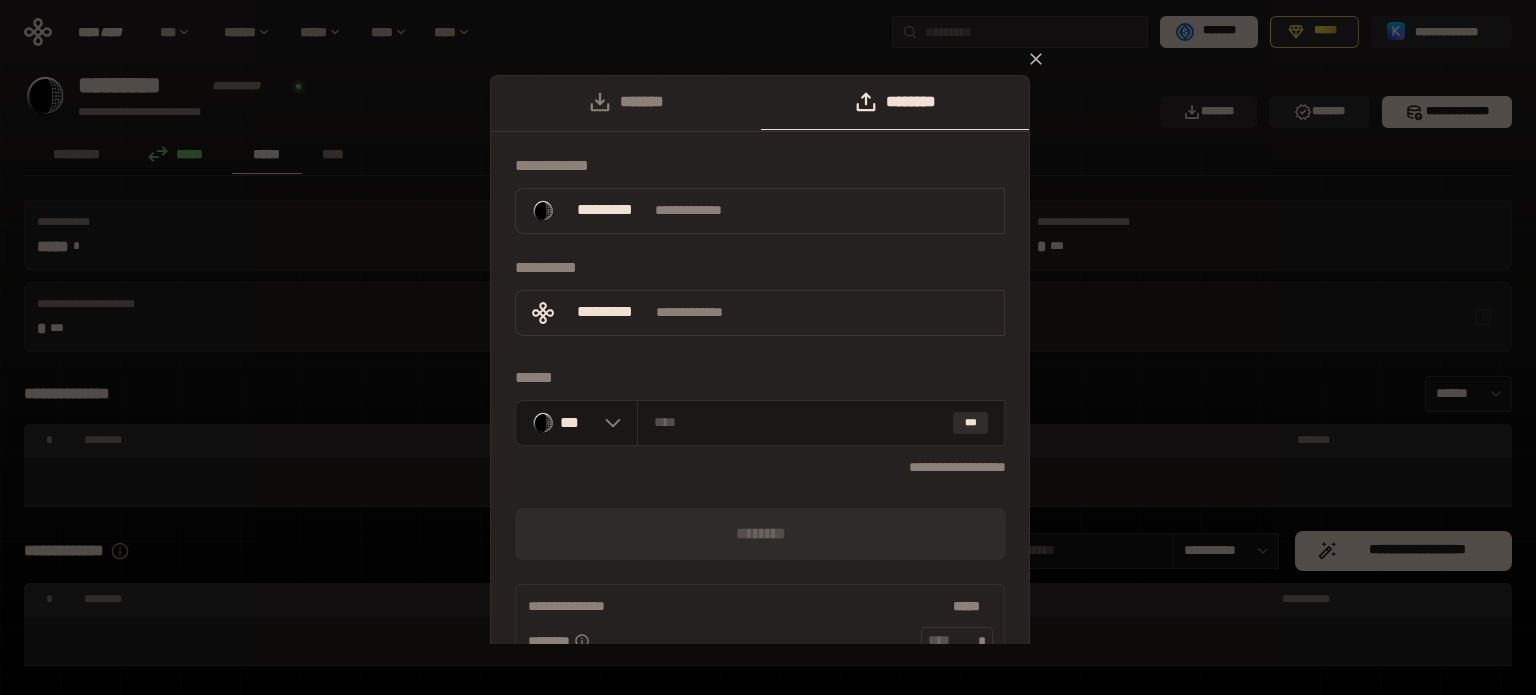 click at bounding box center (1036, 59) 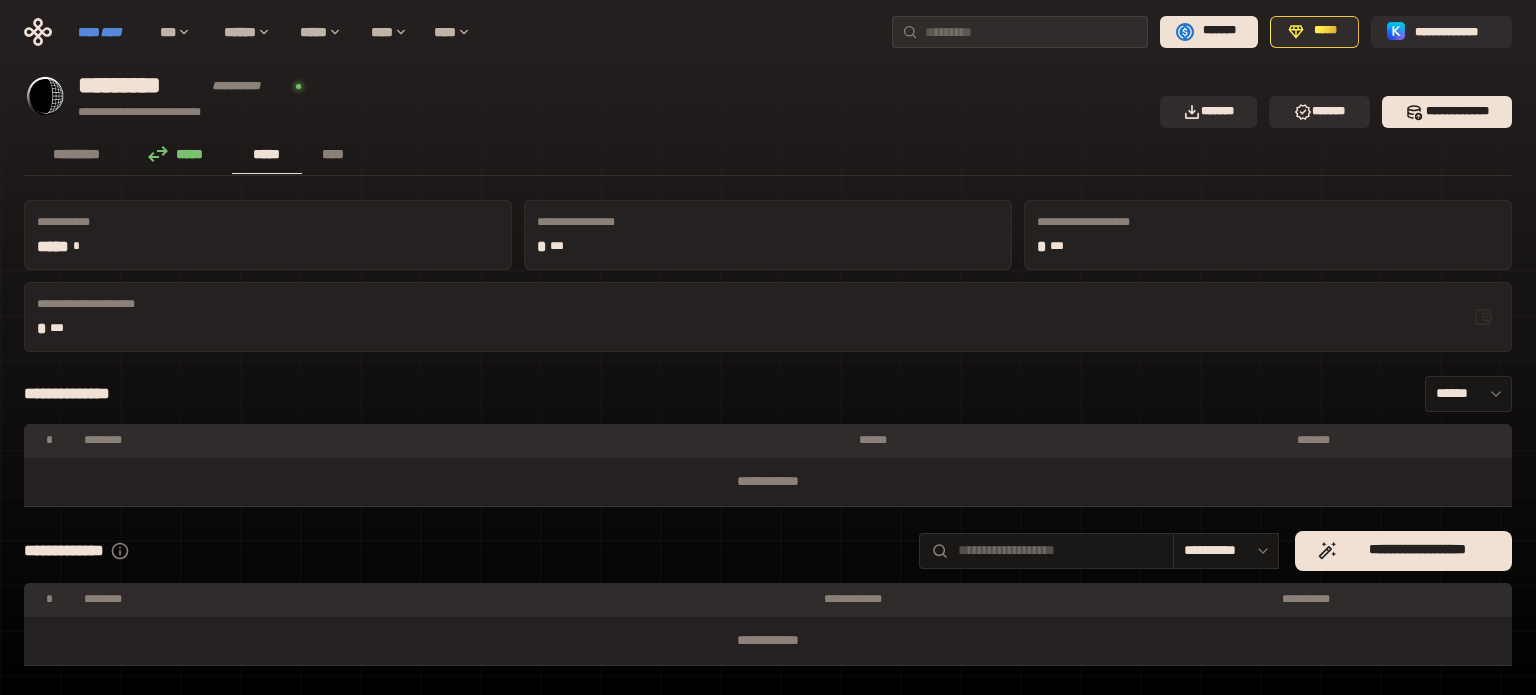 click on "**** ****" at bounding box center (109, 32) 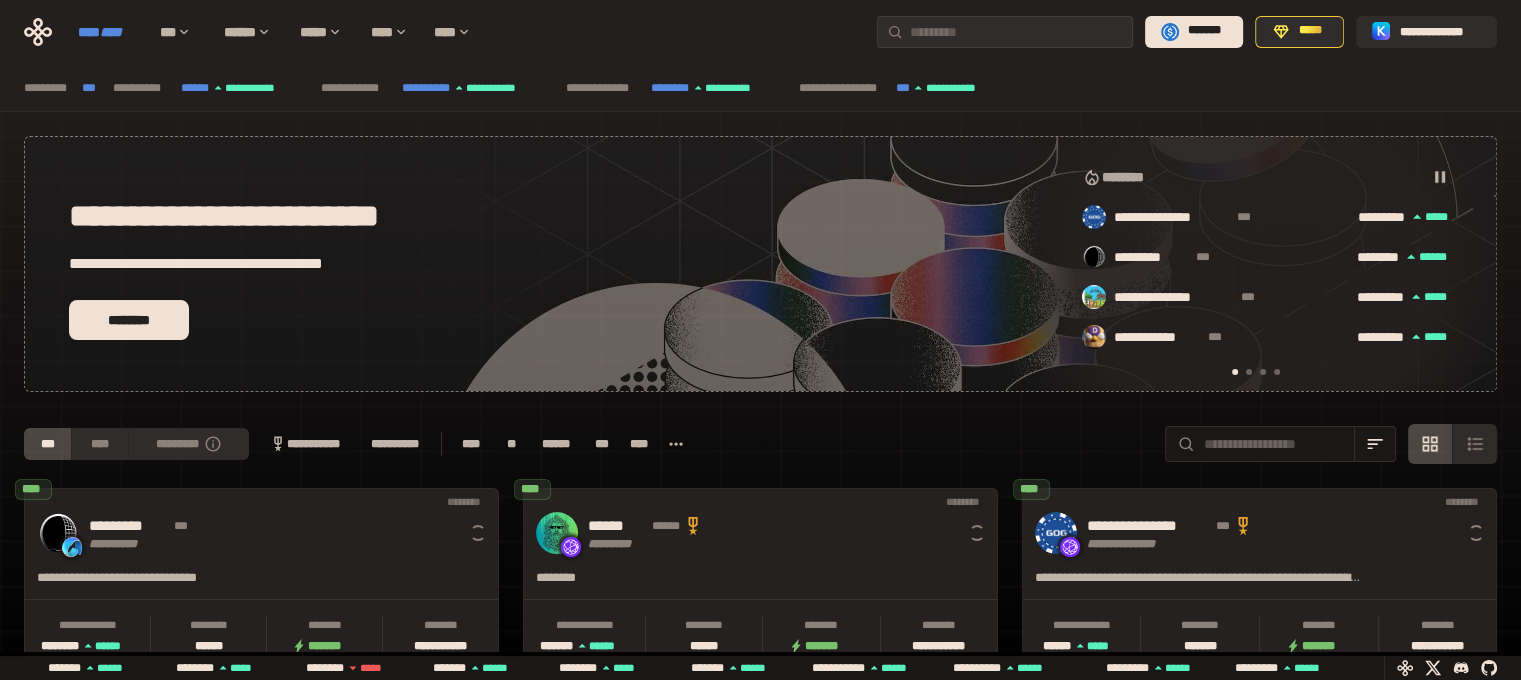 scroll, scrollTop: 0, scrollLeft: 16, axis: horizontal 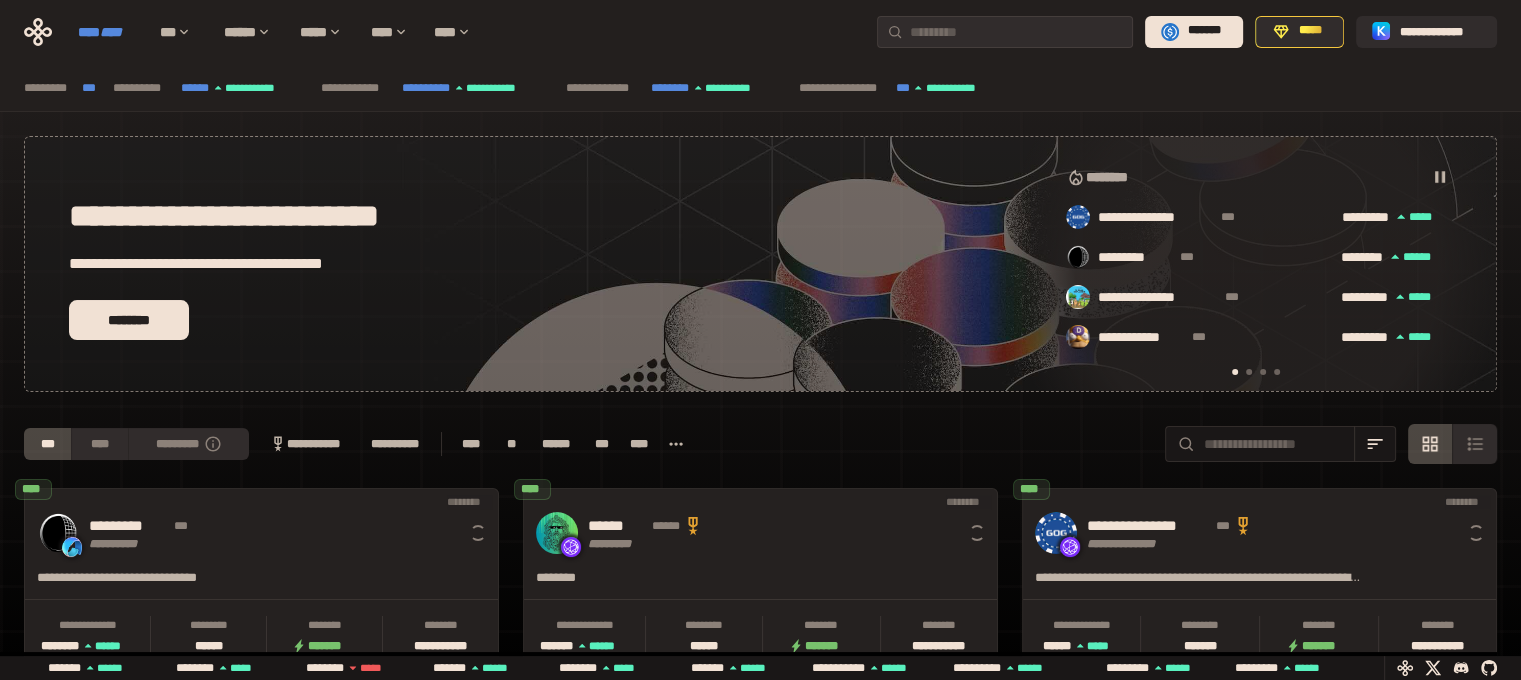 click on "****" at bounding box center [111, 32] 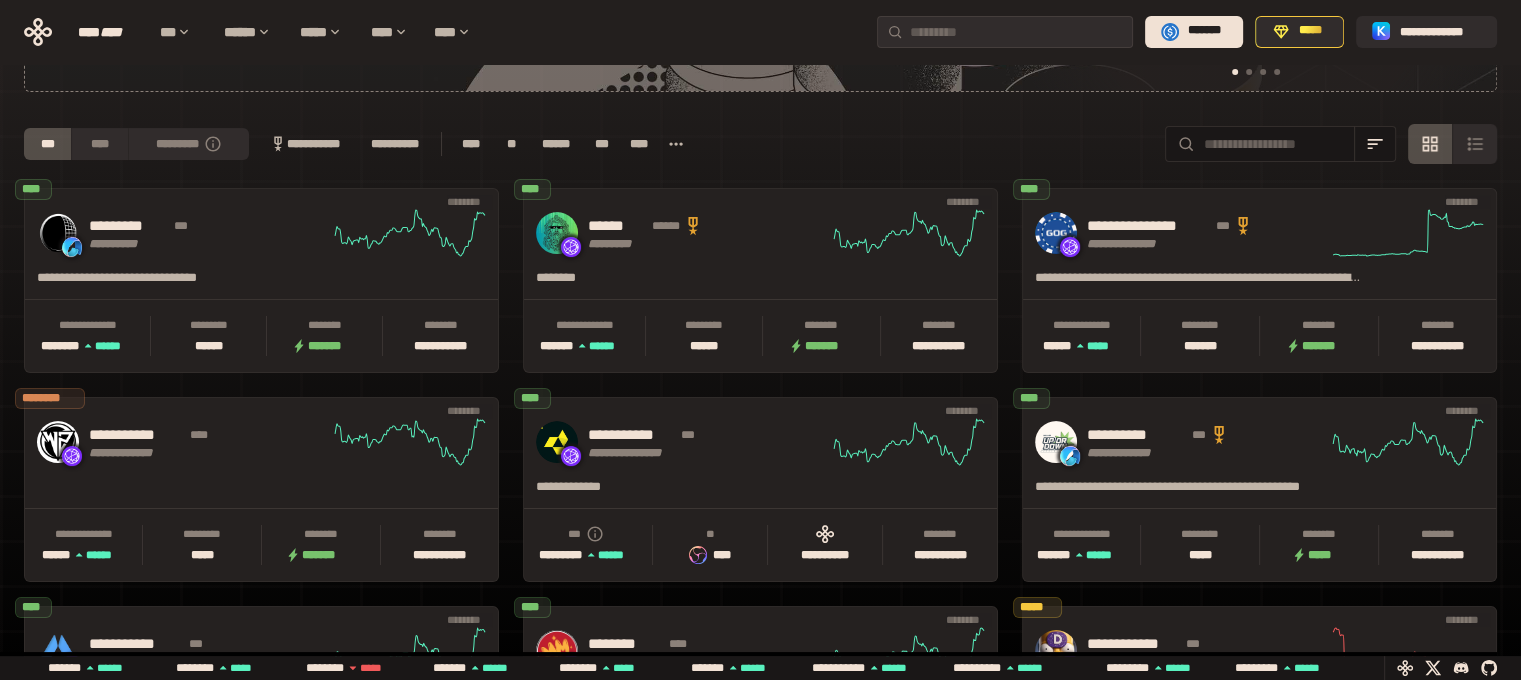 scroll, scrollTop: 0, scrollLeft: 0, axis: both 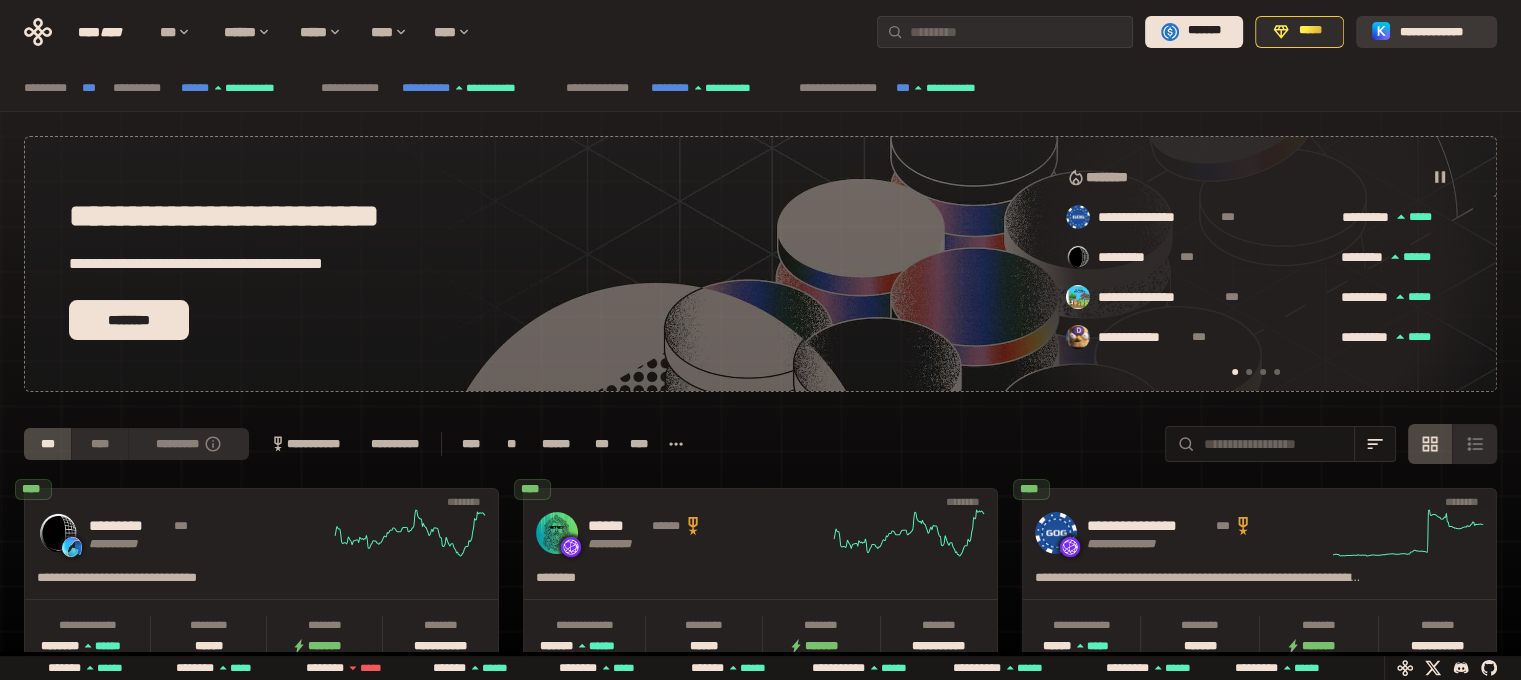 click on "**********" at bounding box center (1440, 31) 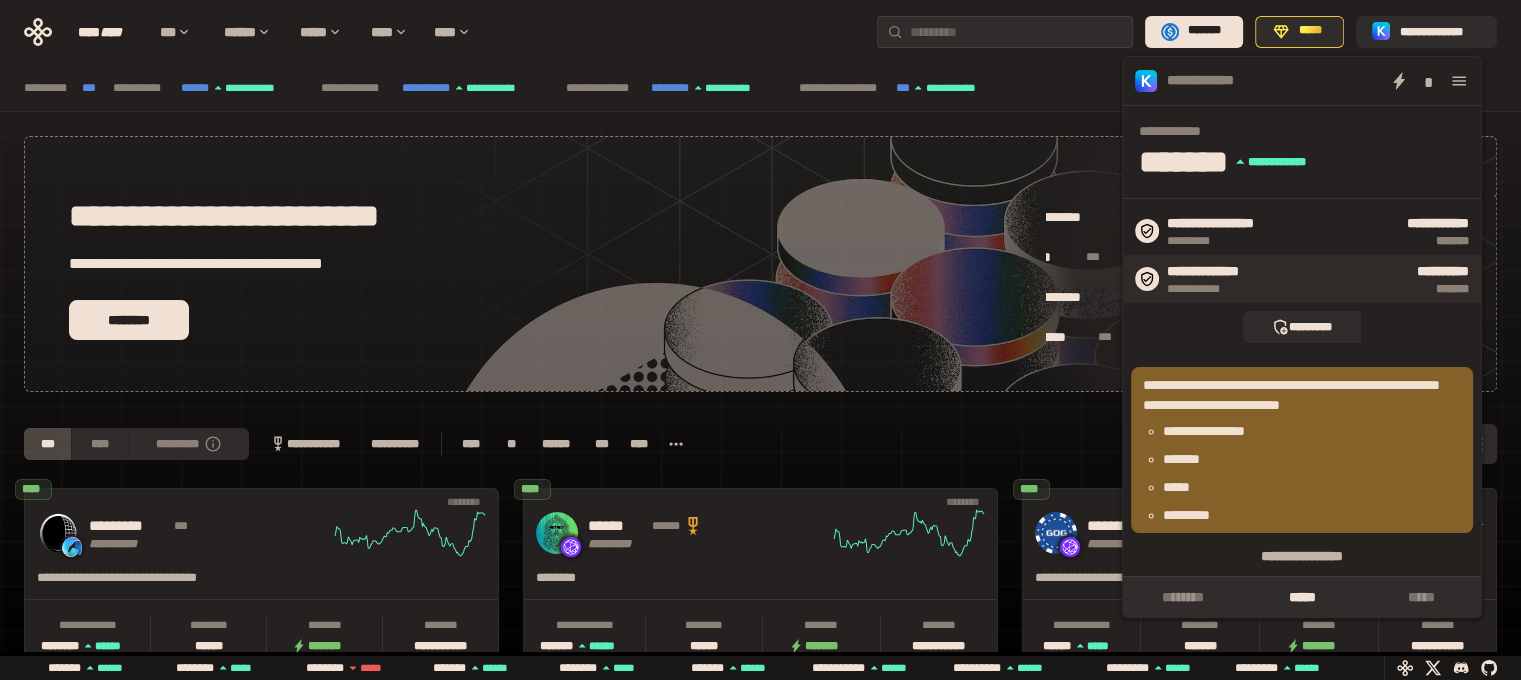 scroll, scrollTop: 0, scrollLeft: 436, axis: horizontal 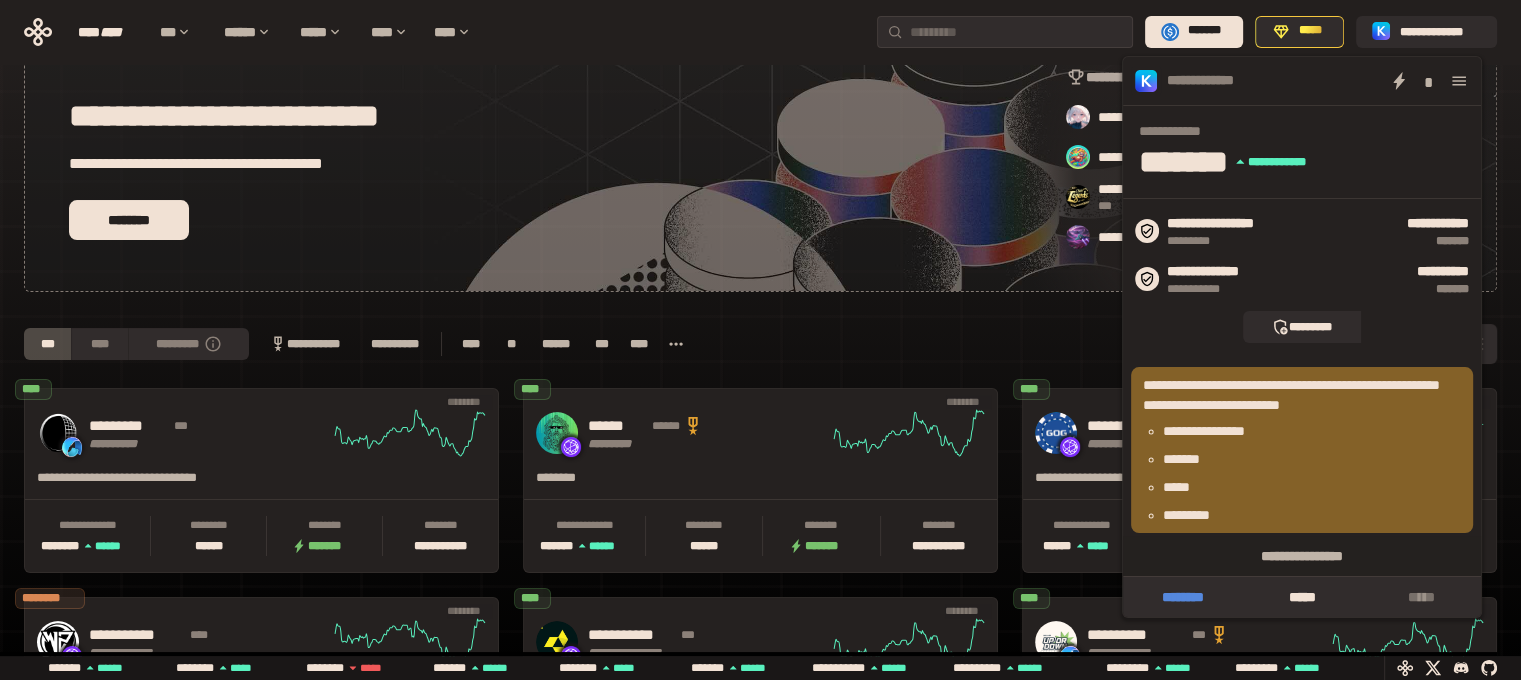 click on "********" at bounding box center [1182, 597] 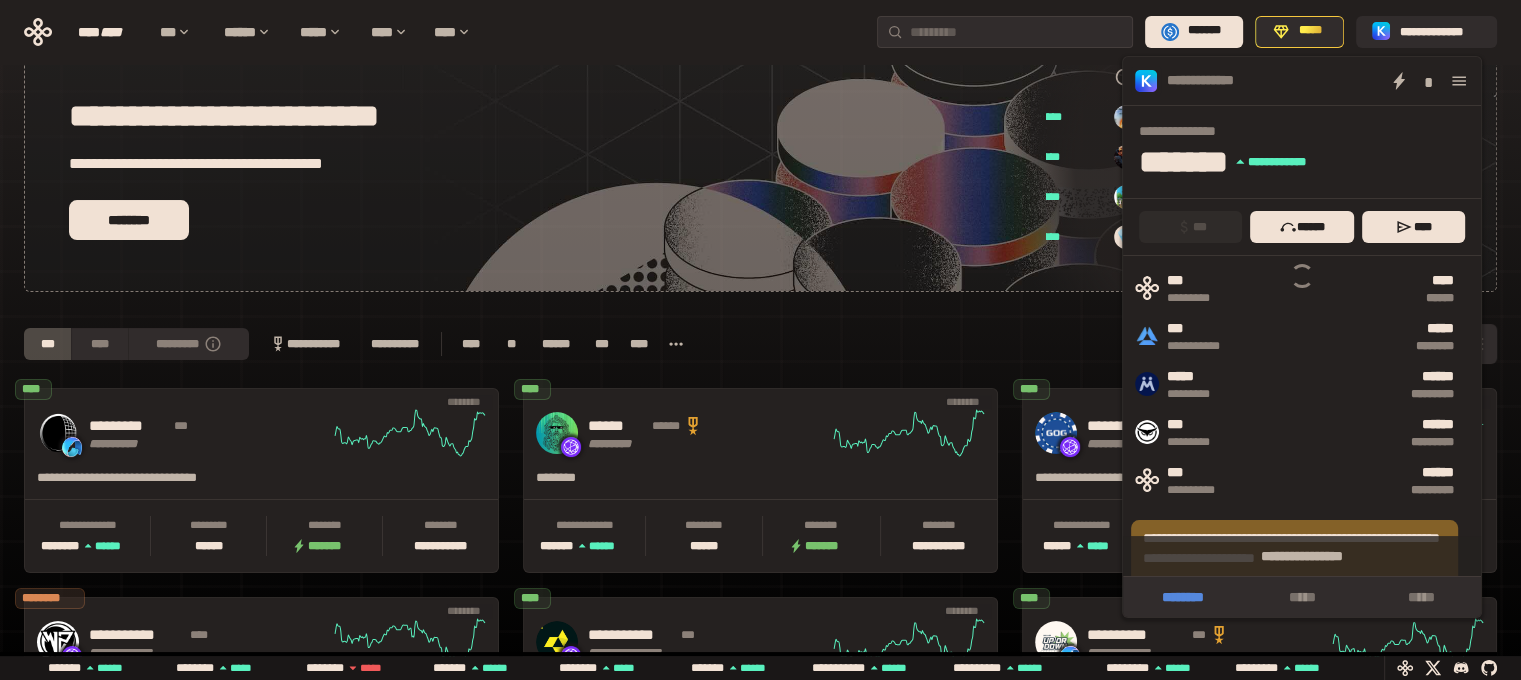 scroll, scrollTop: 0, scrollLeft: 856, axis: horizontal 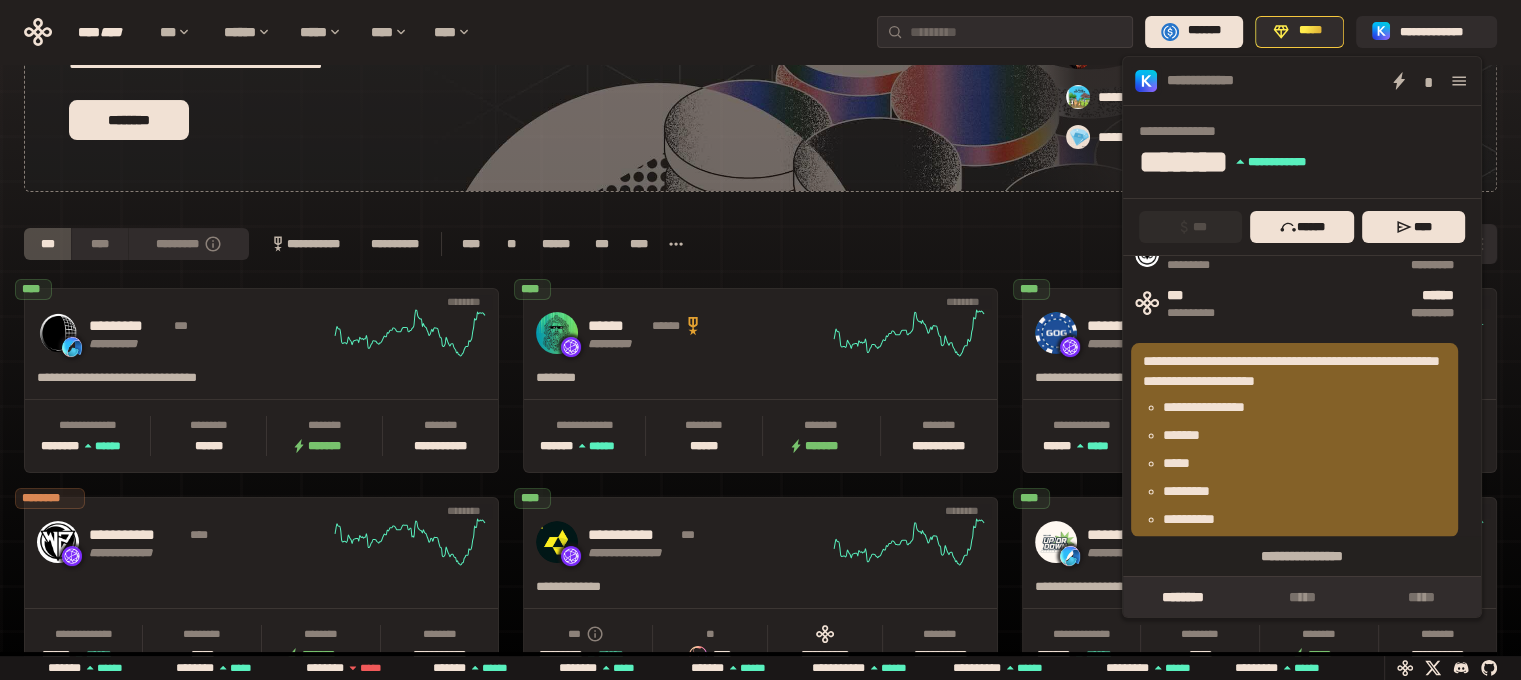 click on "*" at bounding box center (1367, 81) 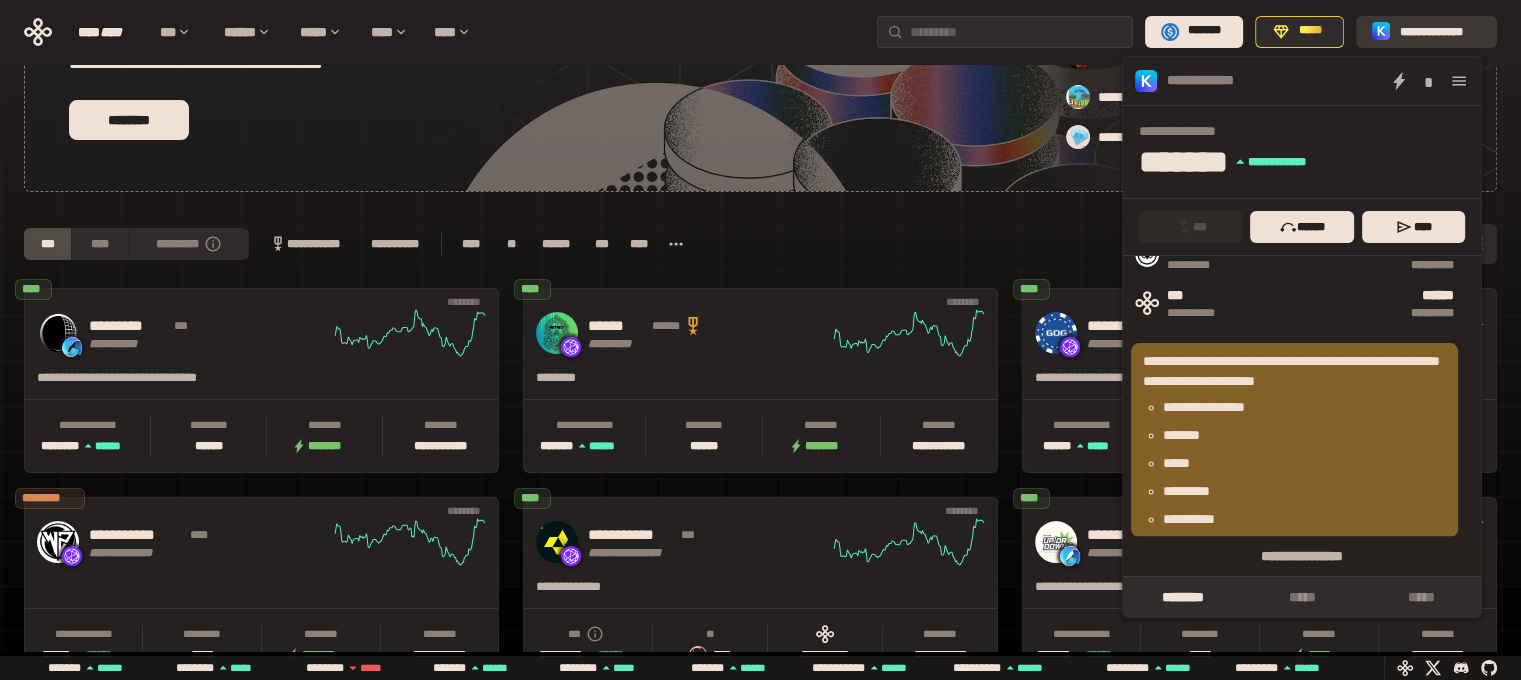 click on "**********" at bounding box center (1440, 31) 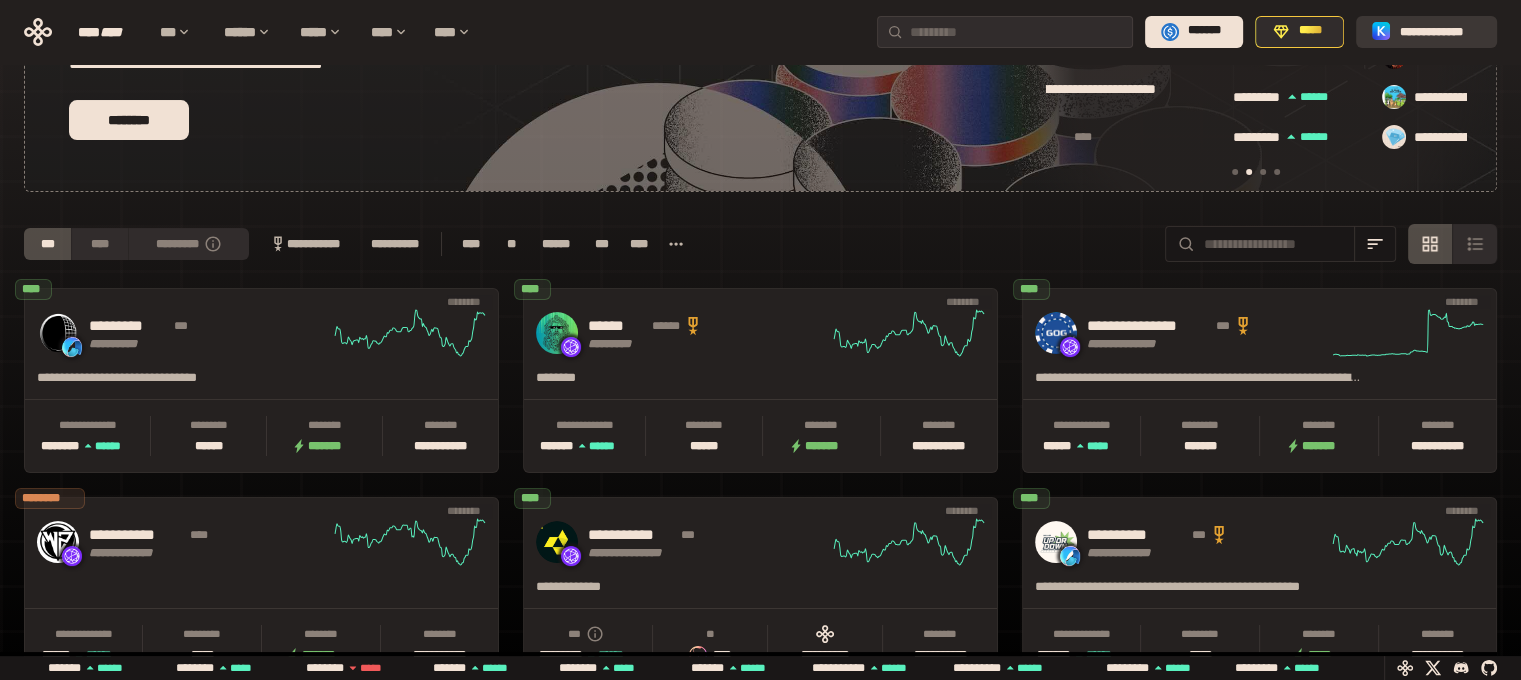 scroll, scrollTop: 0, scrollLeft: 436, axis: horizontal 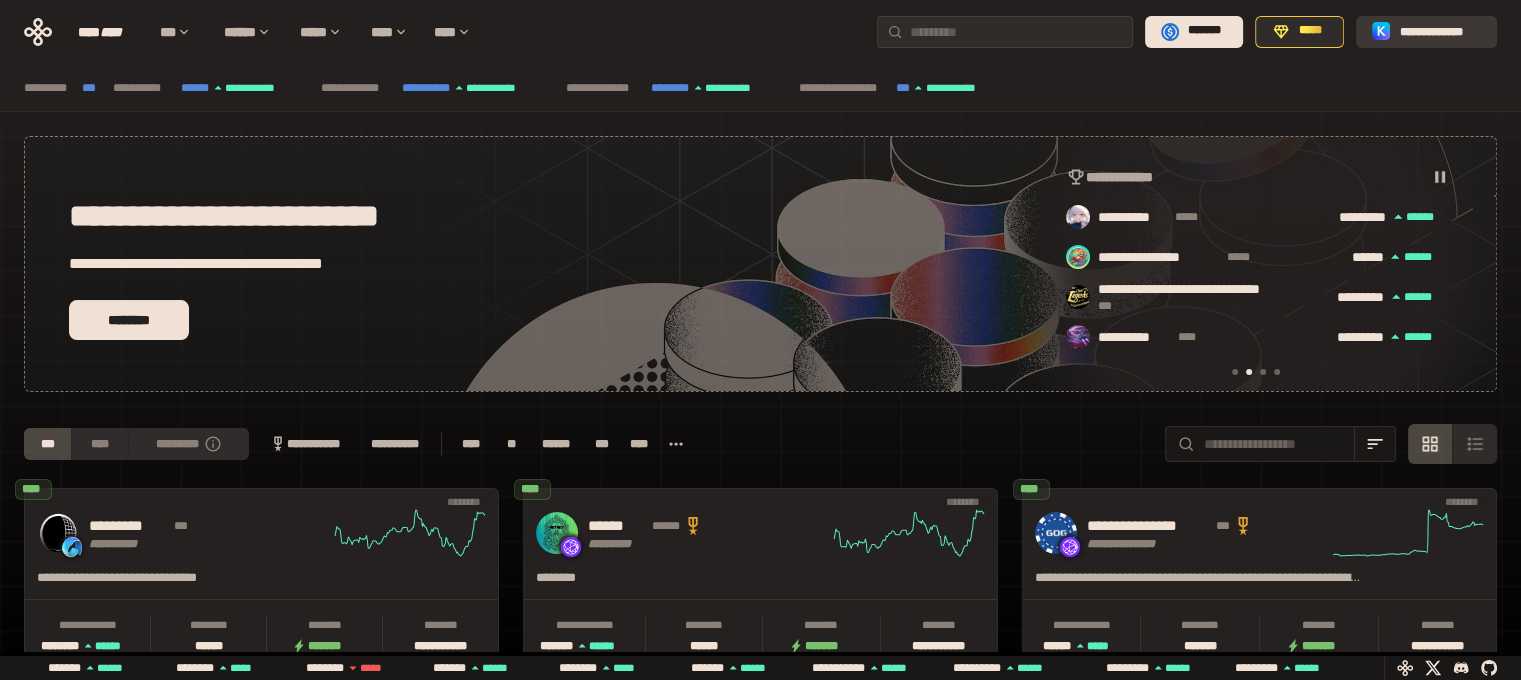 click on "**********" at bounding box center (1440, 31) 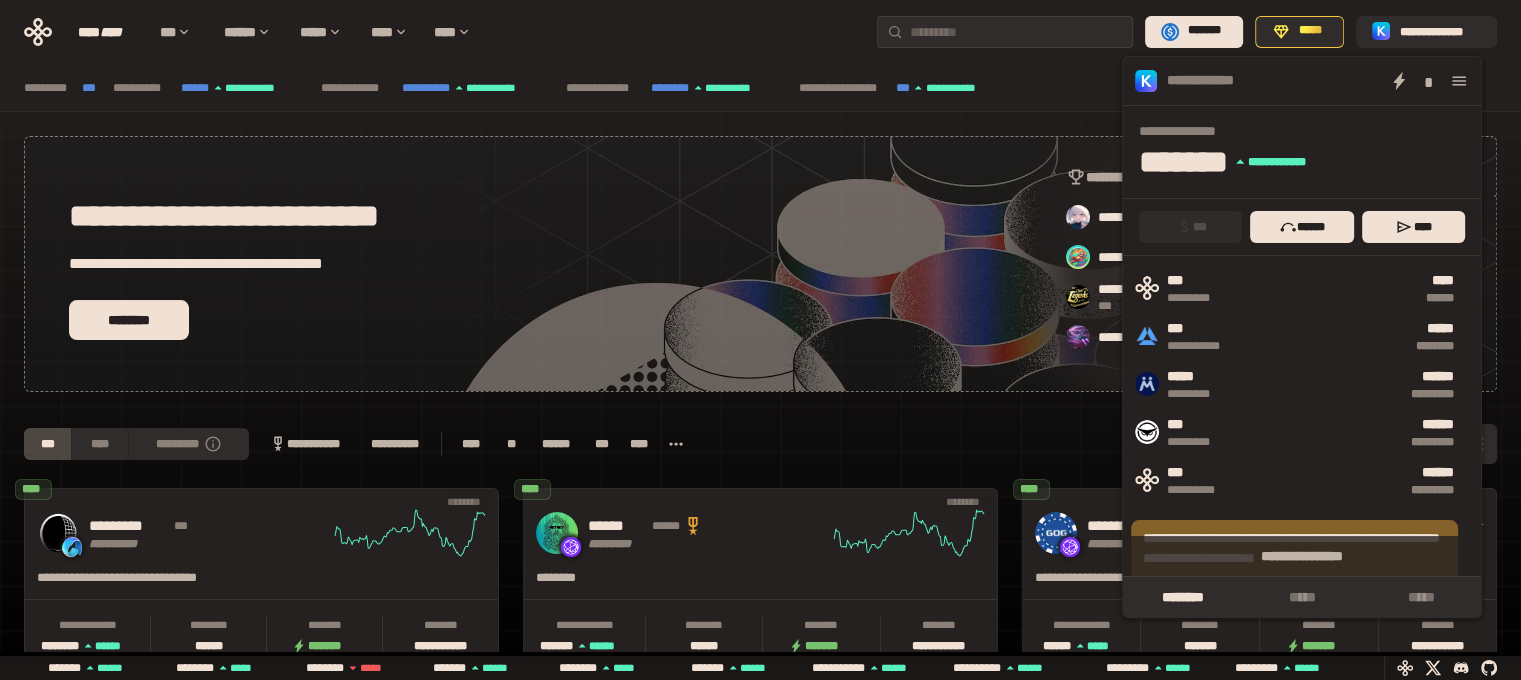 click on "**********" at bounding box center [1367, 81] 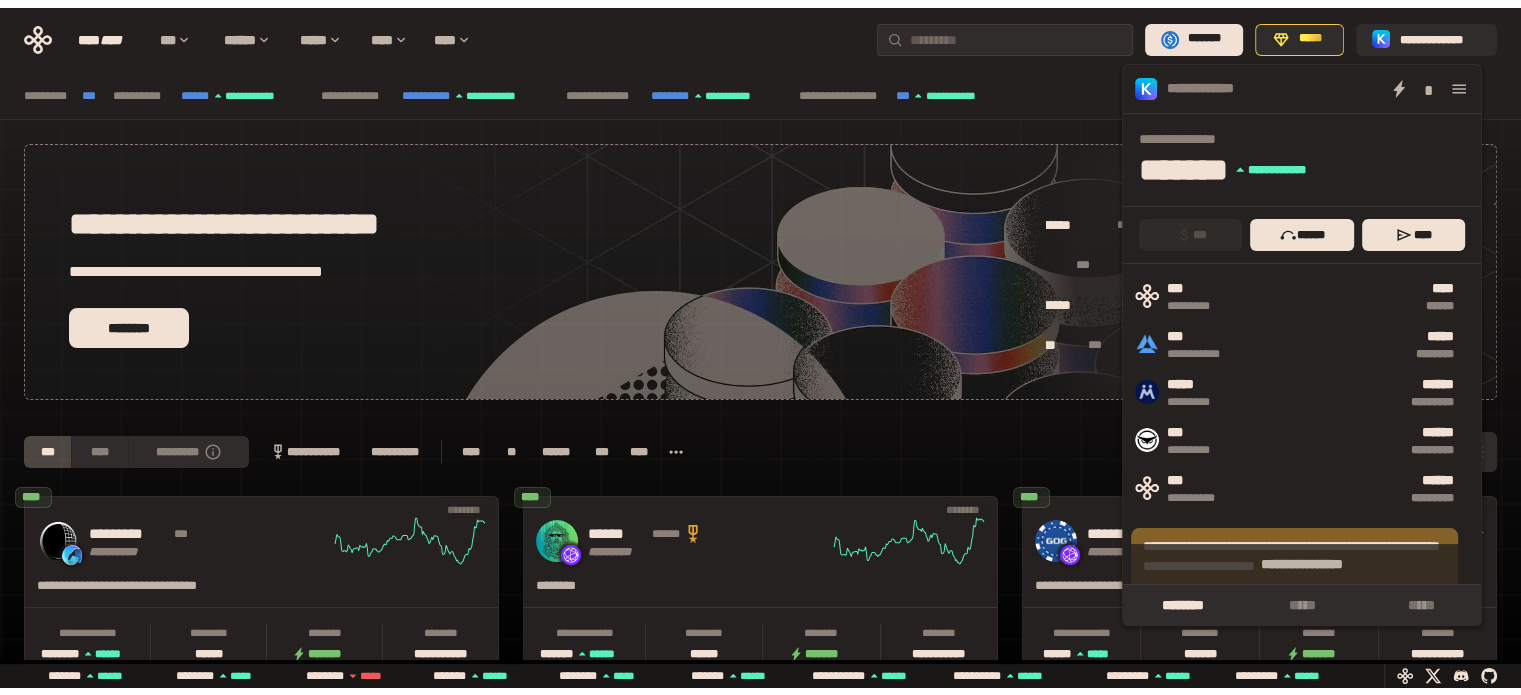 scroll, scrollTop: 0, scrollLeft: 16, axis: horizontal 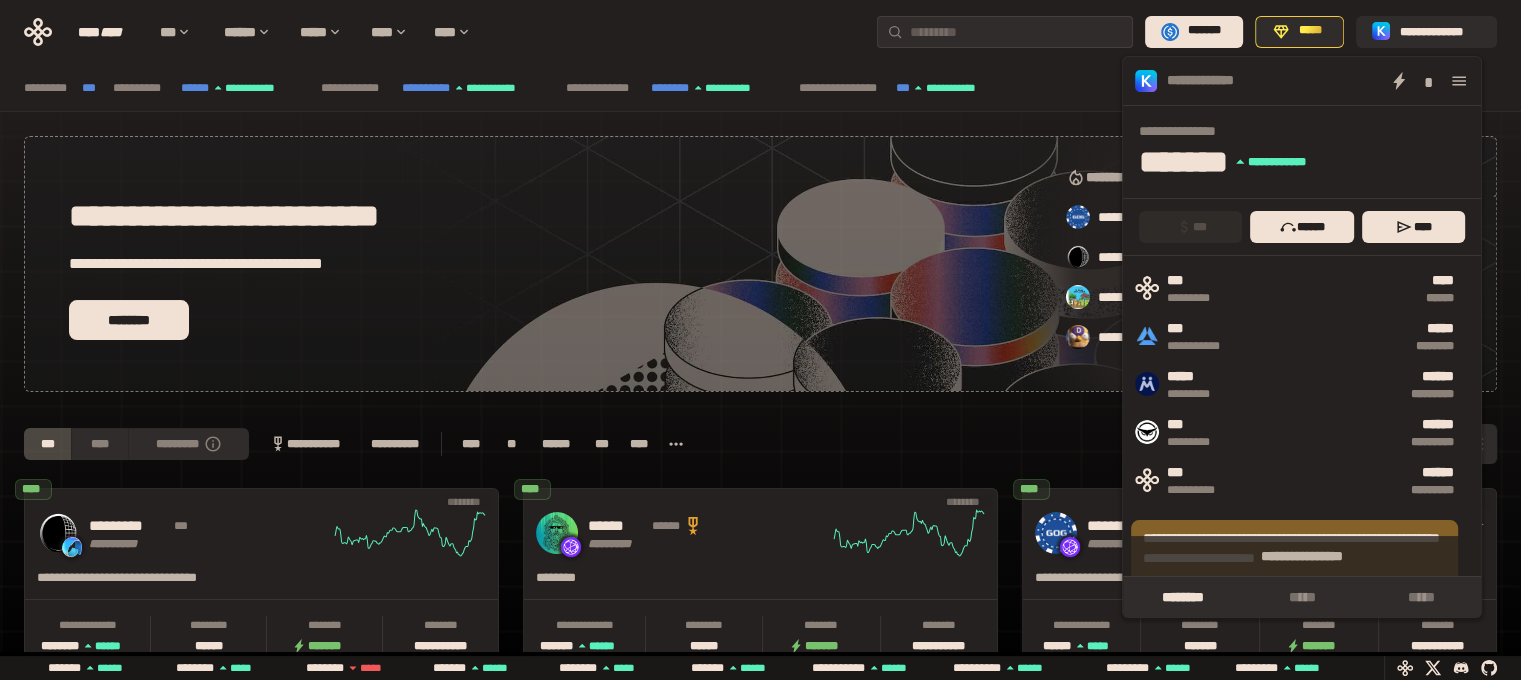 click 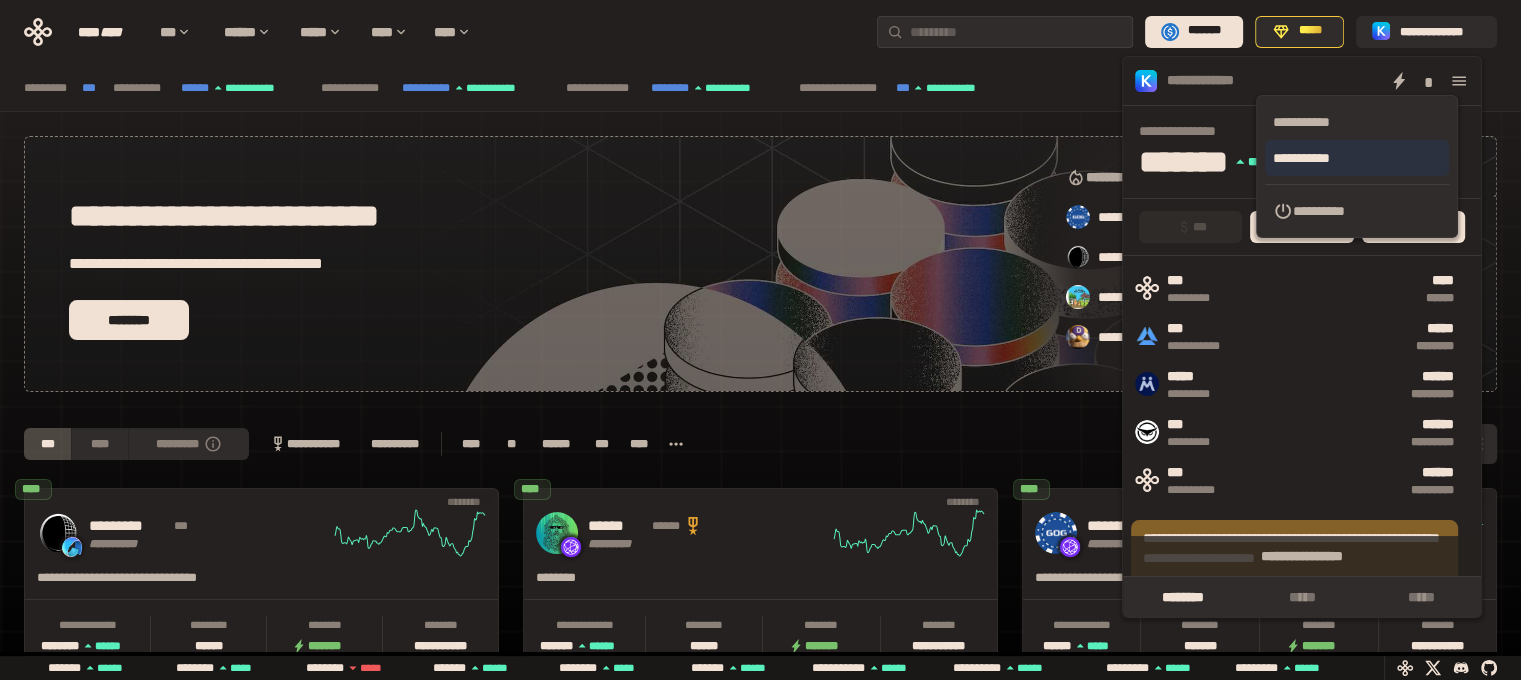 click on "**********" at bounding box center [1357, 158] 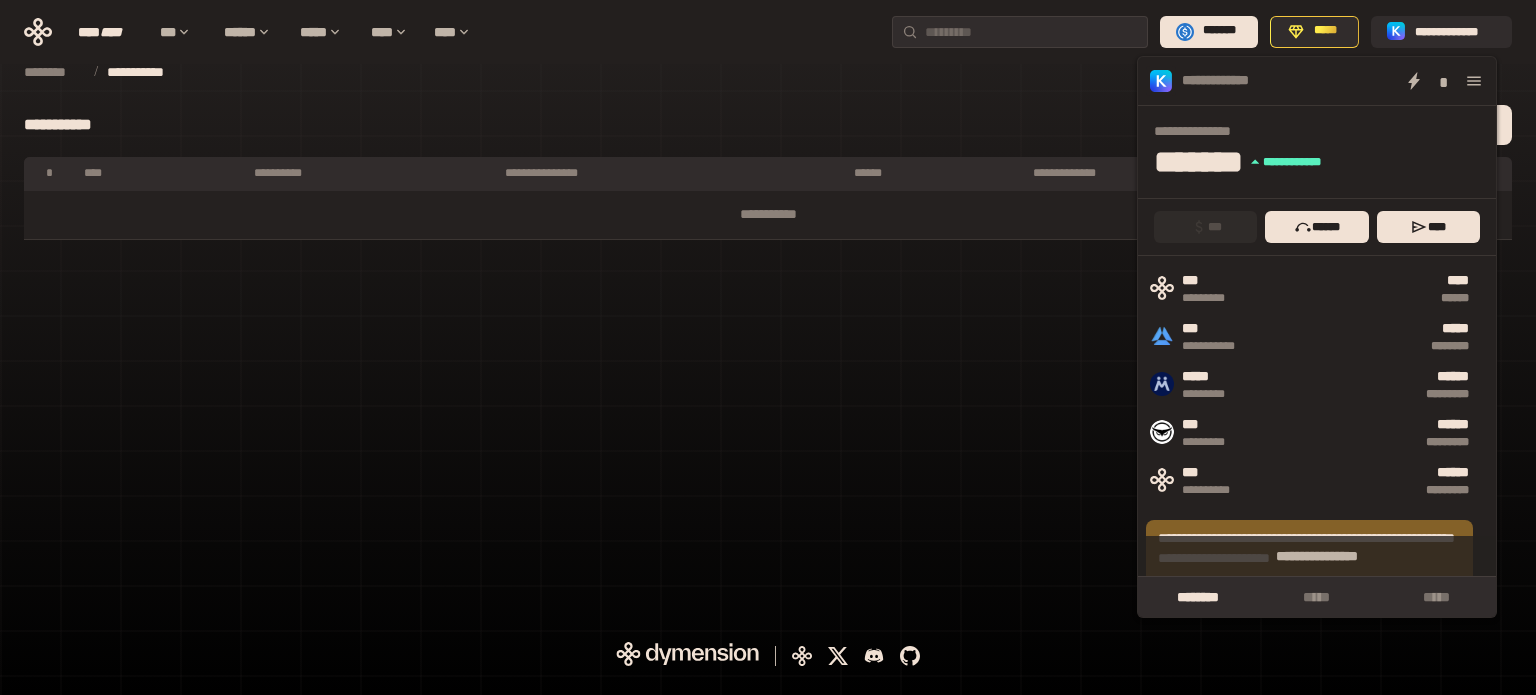 click 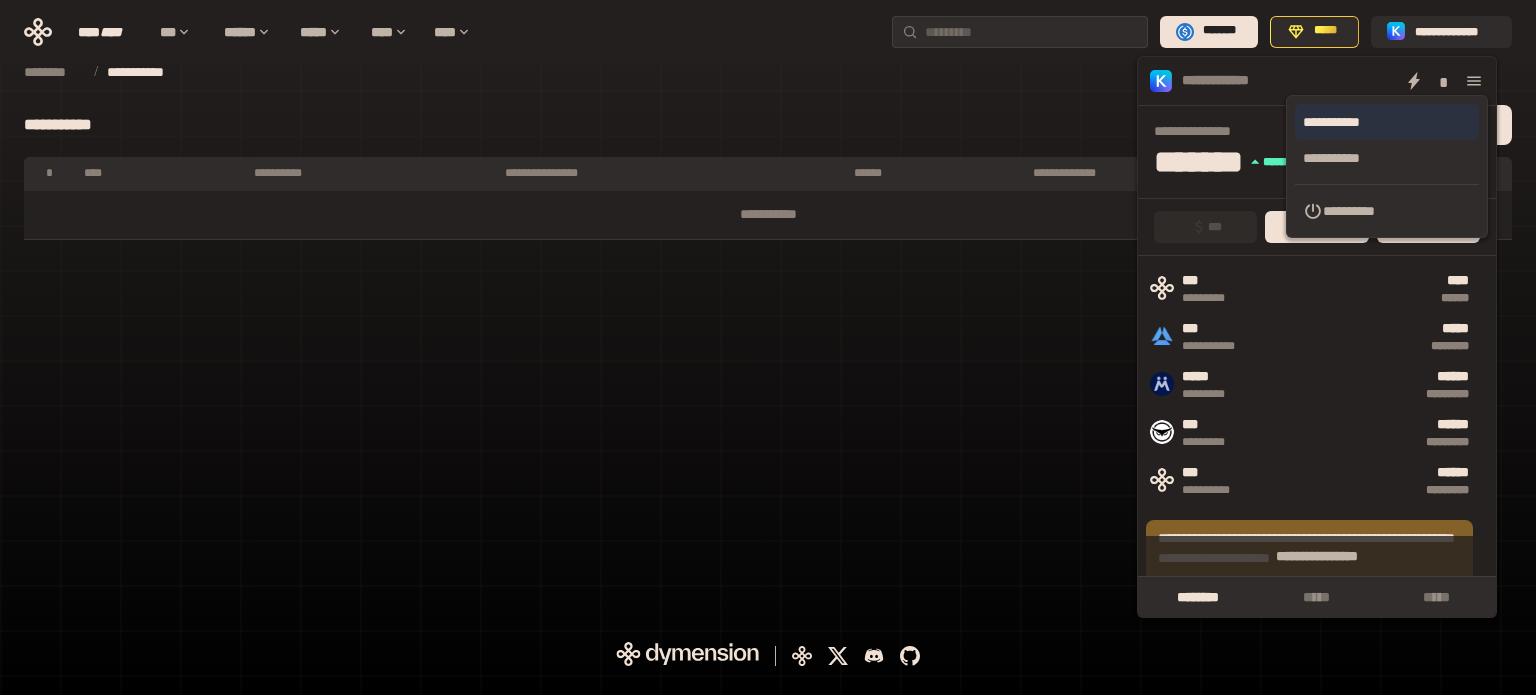 click on "**********" at bounding box center [1387, 122] 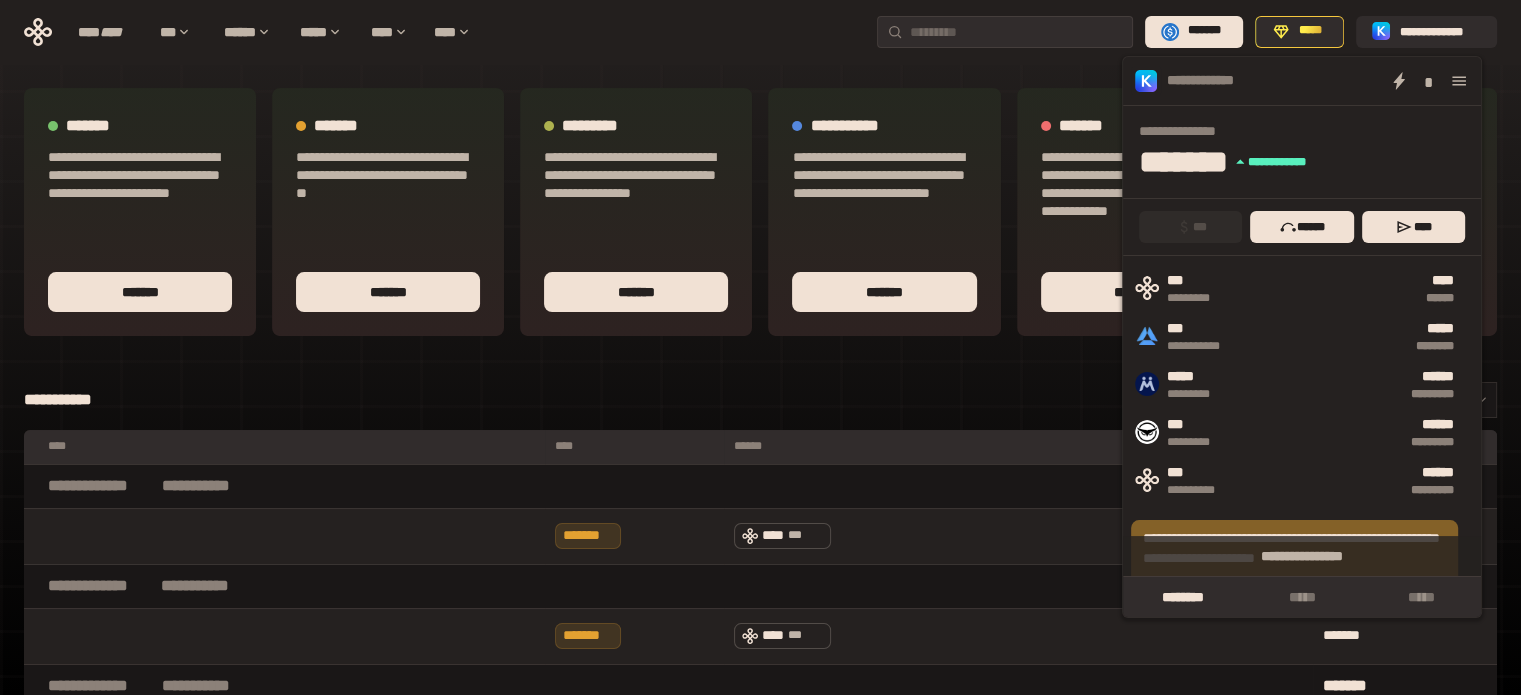 click on "*" at bounding box center [1367, 81] 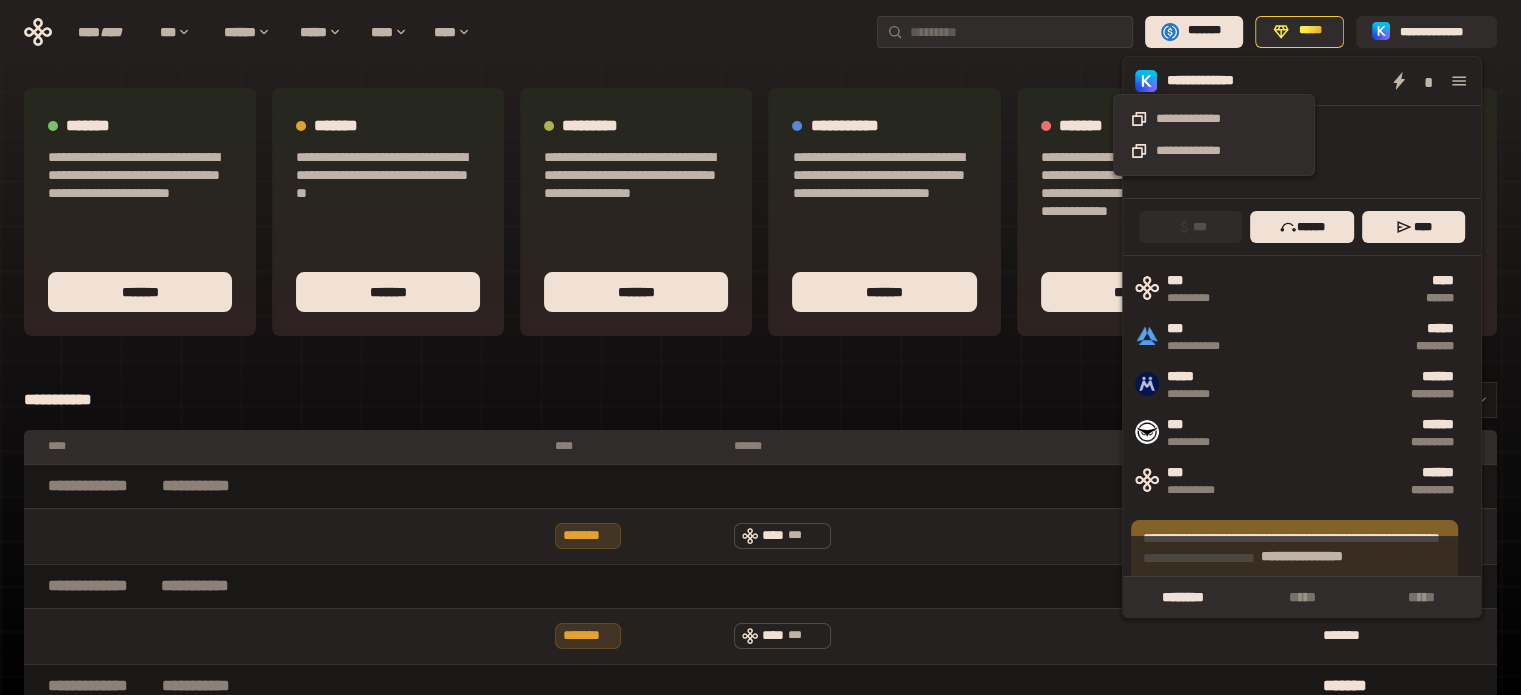 click on "**********" at bounding box center [1214, 81] 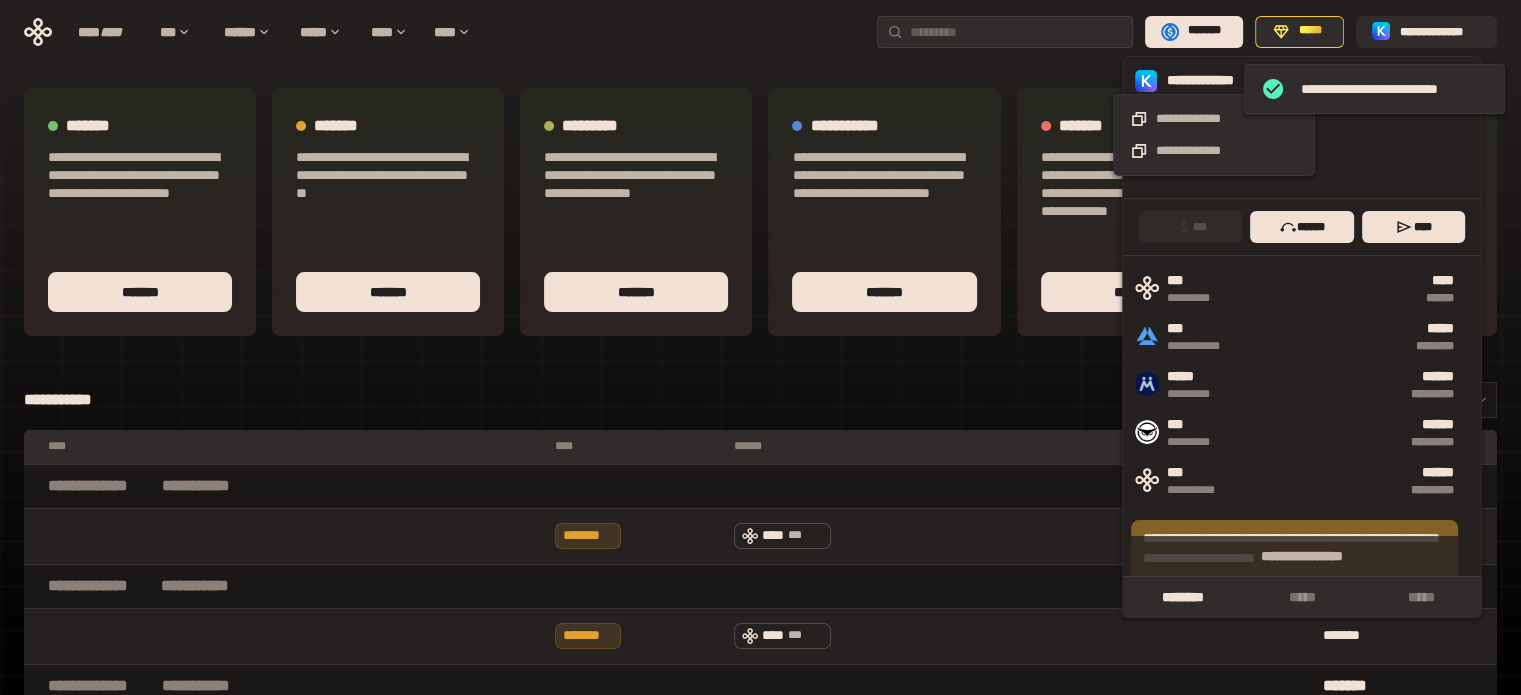 click on "**********" at bounding box center [1214, 81] 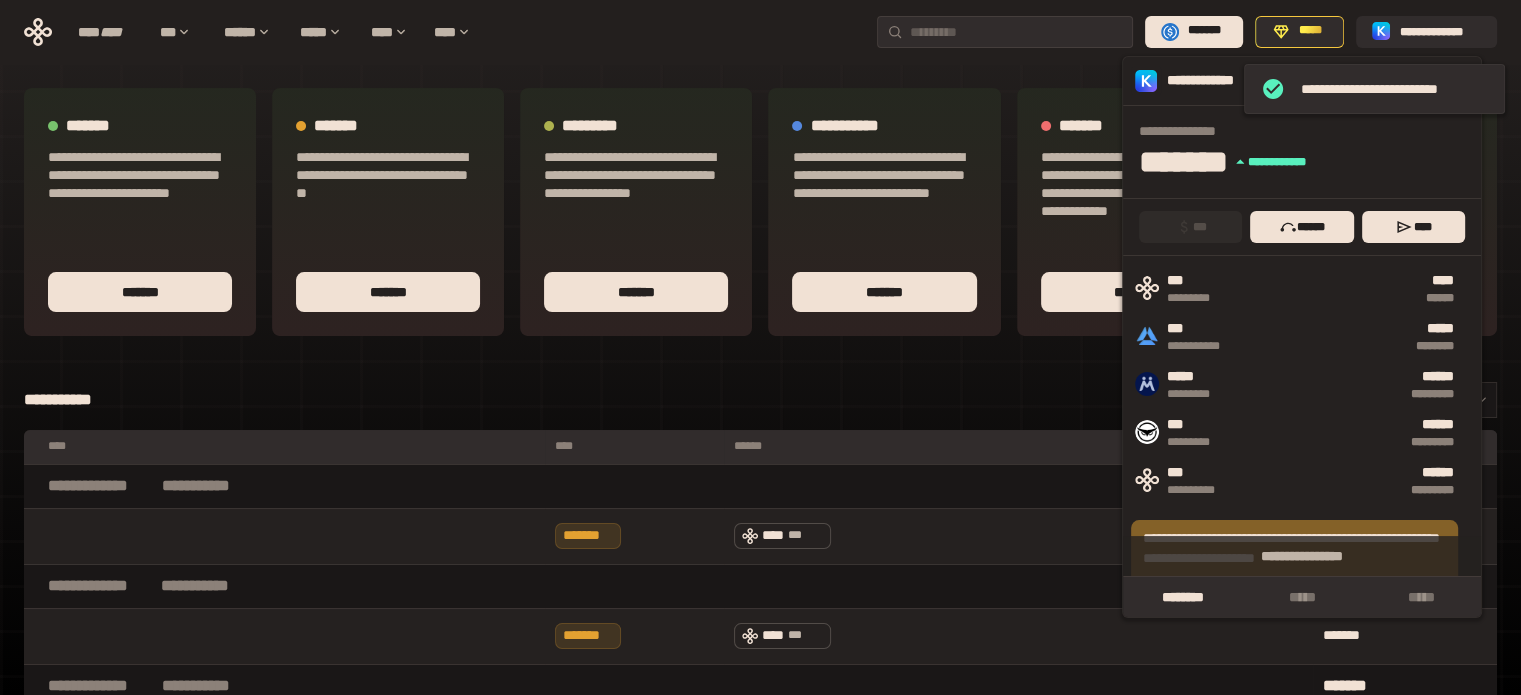 click on "**********" at bounding box center [1214, 81] 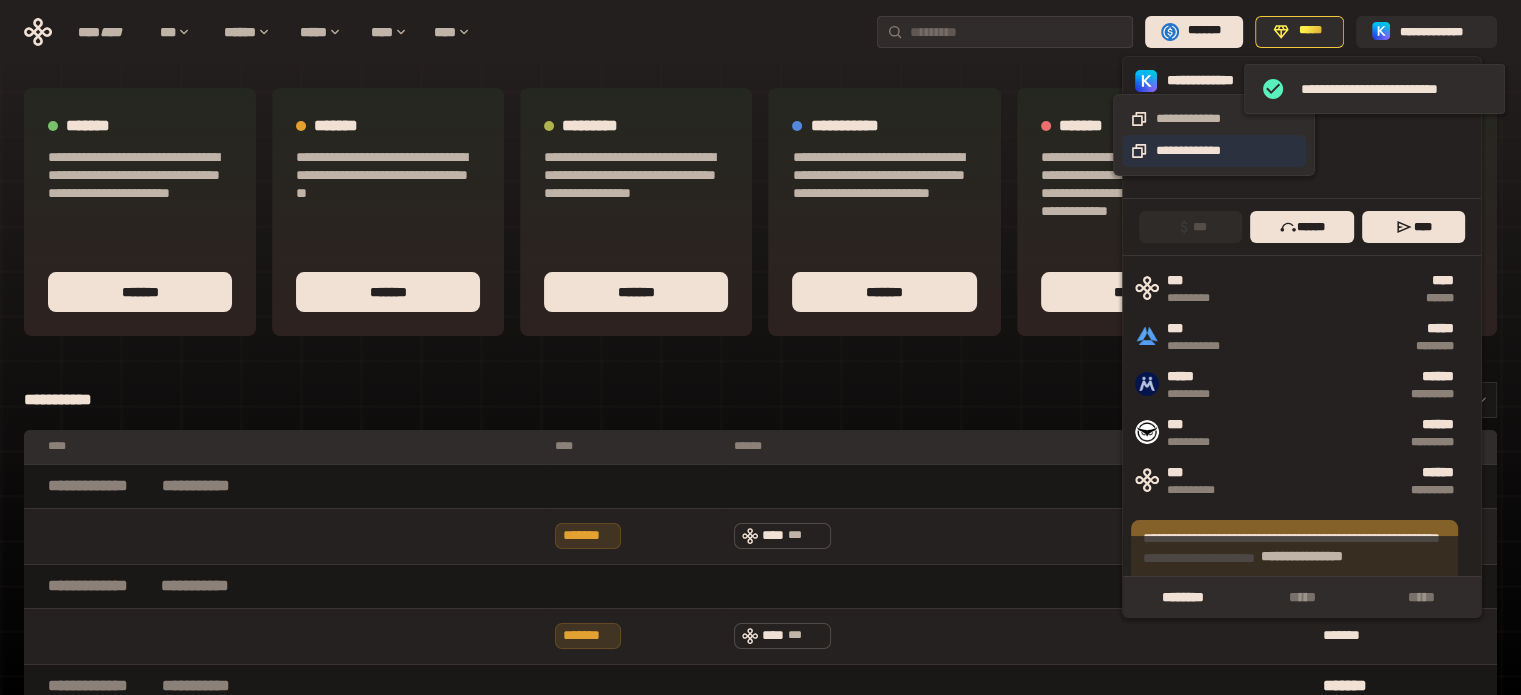 click on "**********" at bounding box center [1214, 151] 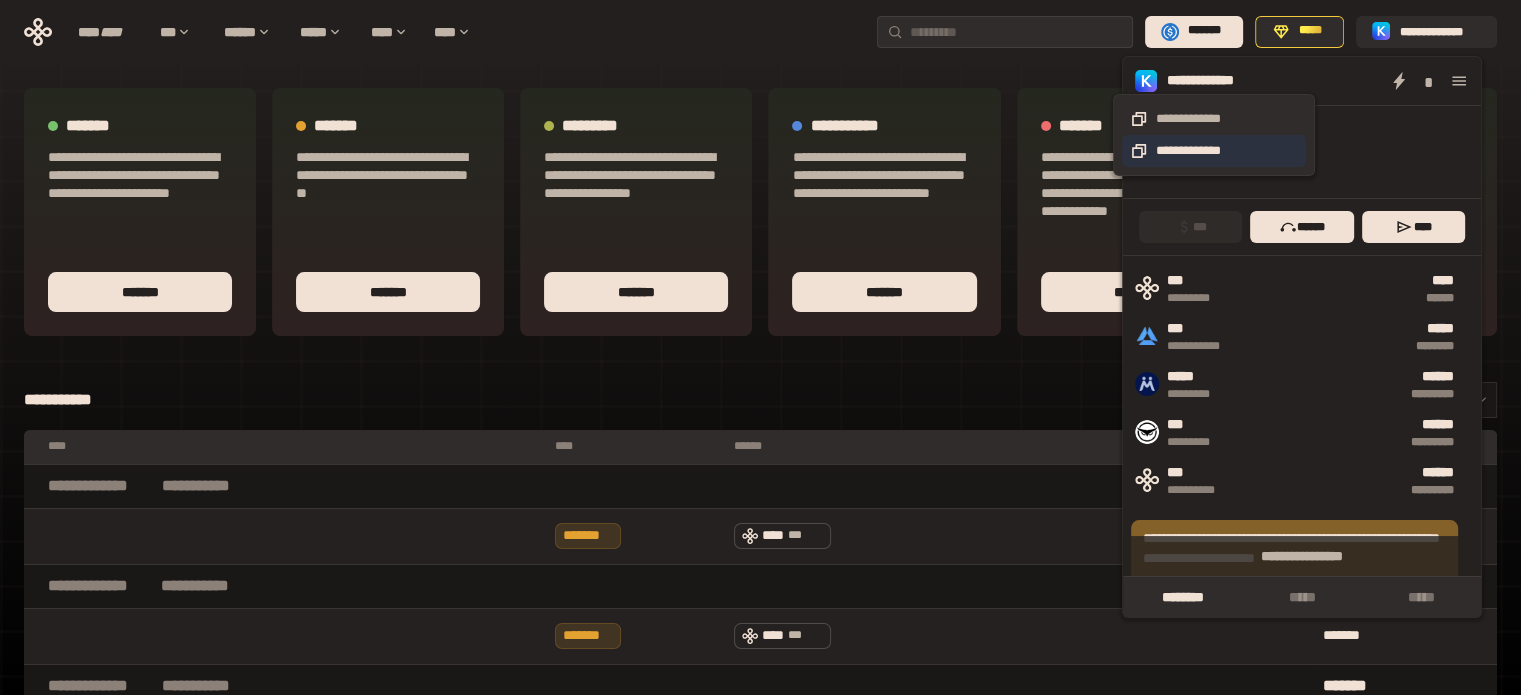 click on "**********" at bounding box center (1214, 151) 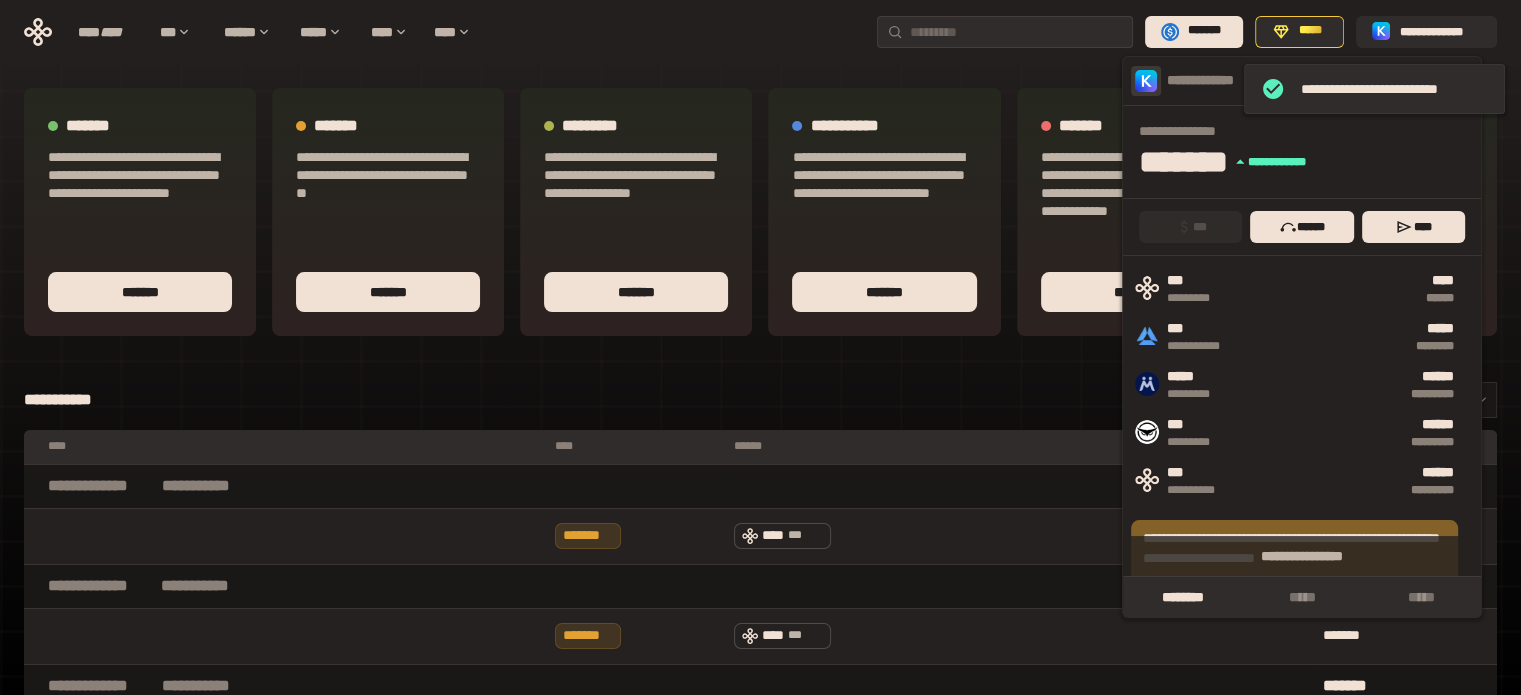 click 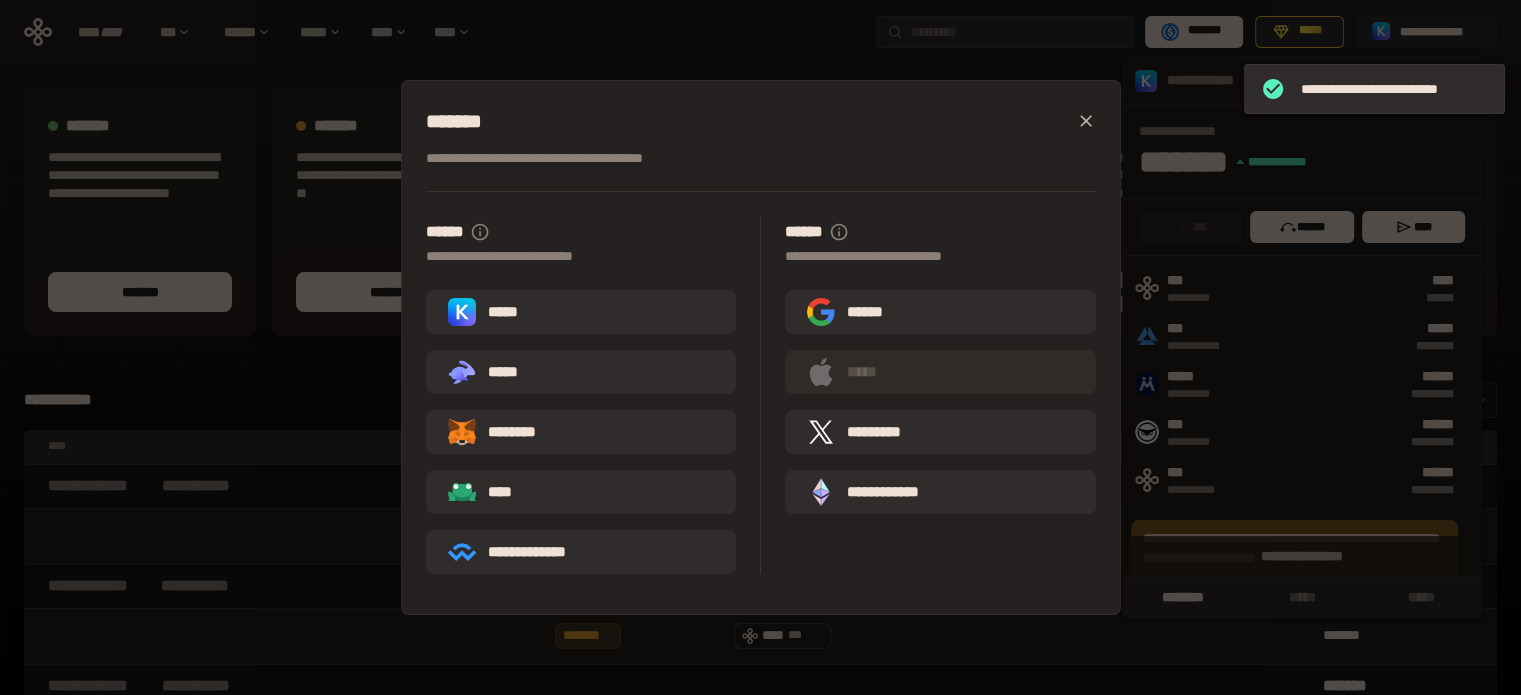 click on "**********" at bounding box center [760, 347] 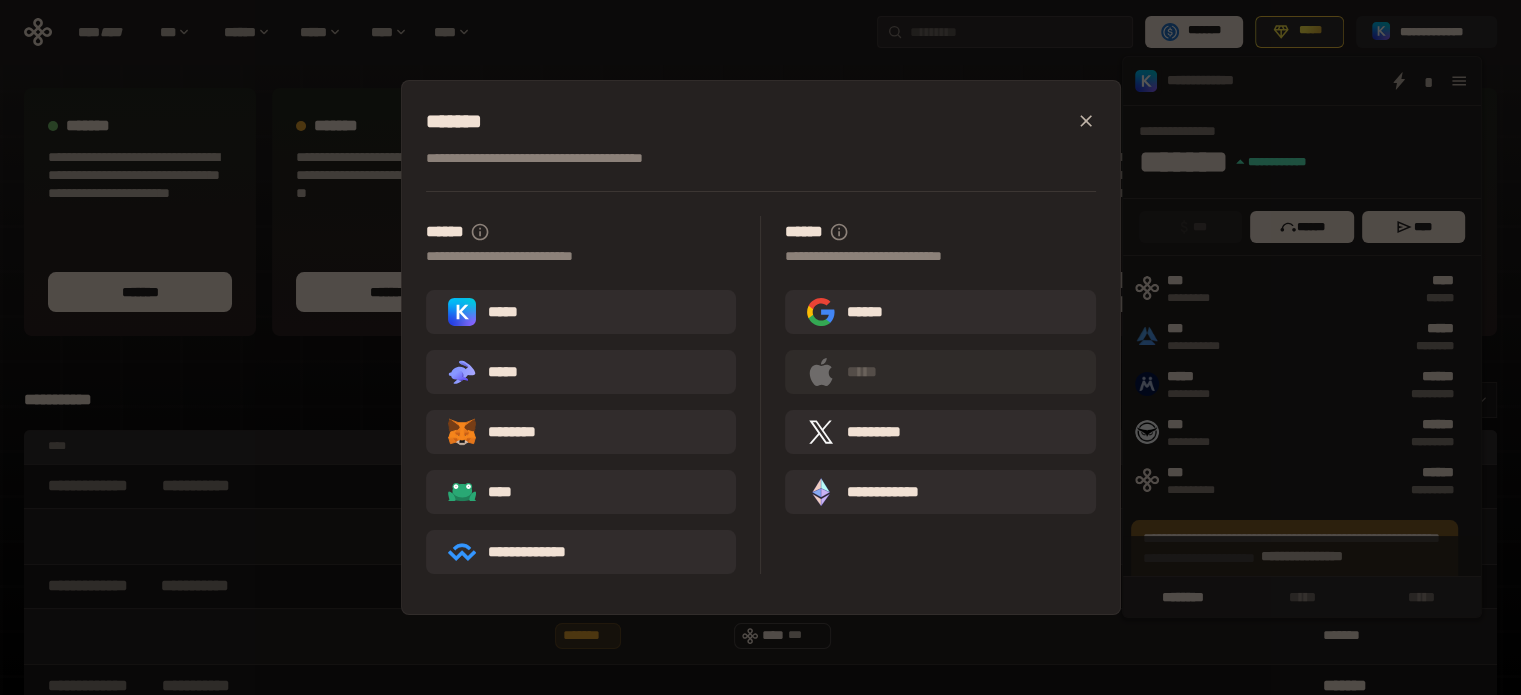 click 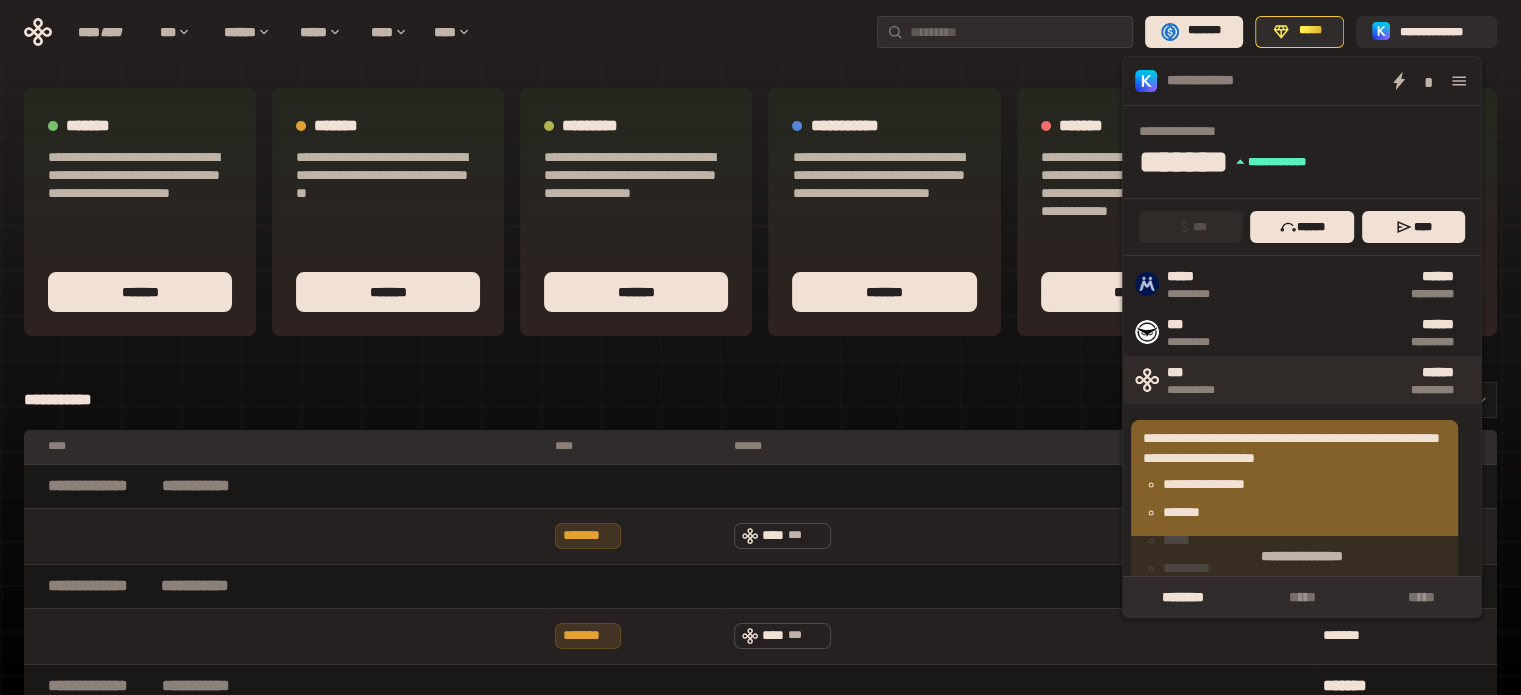 scroll, scrollTop: 177, scrollLeft: 0, axis: vertical 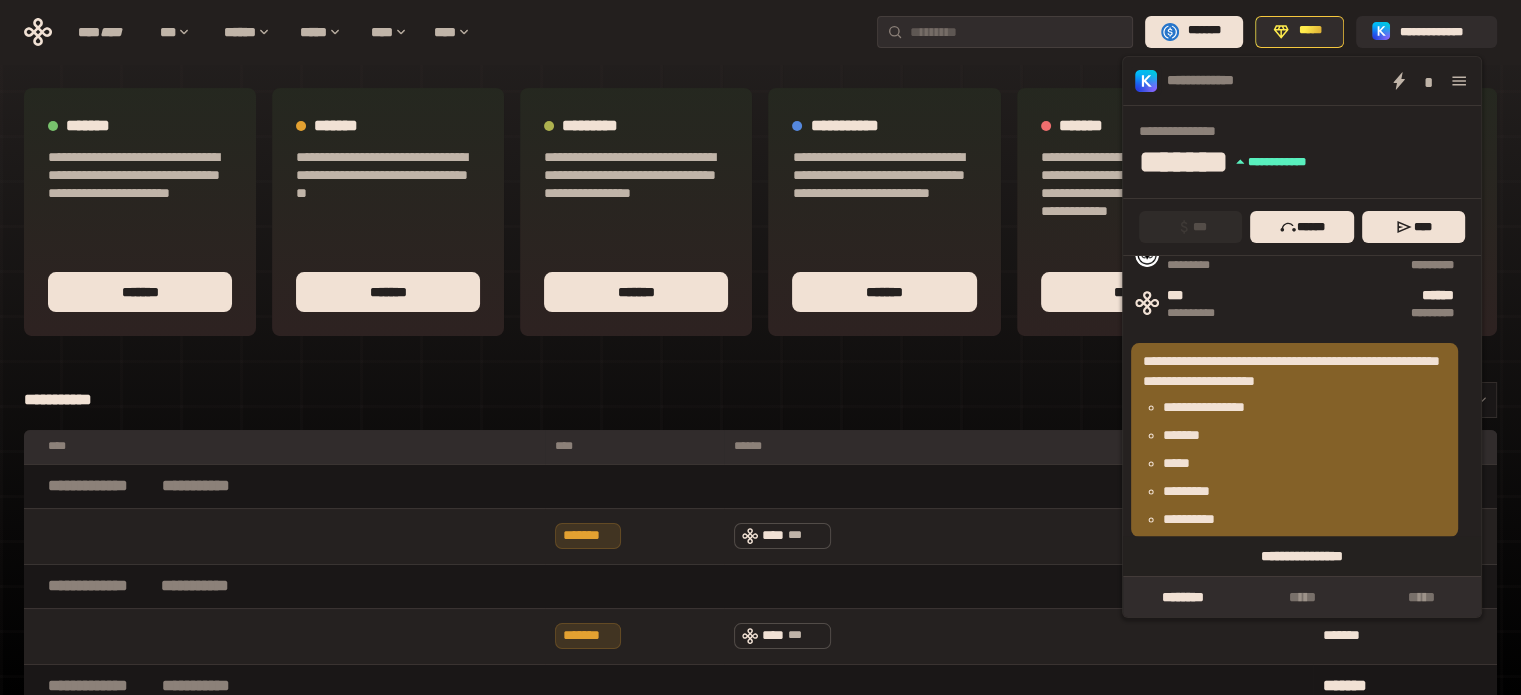 click on "**********" at bounding box center (1302, 556) 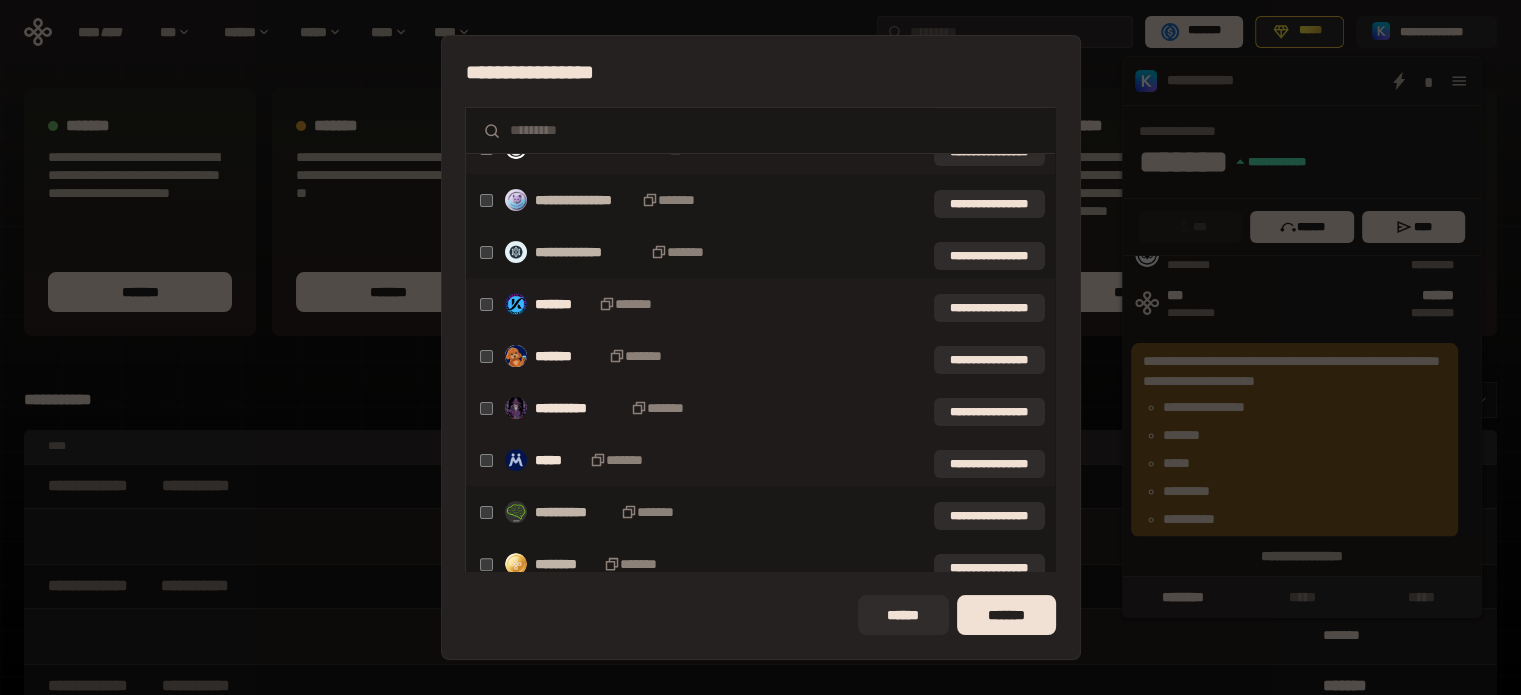 scroll, scrollTop: 623, scrollLeft: 0, axis: vertical 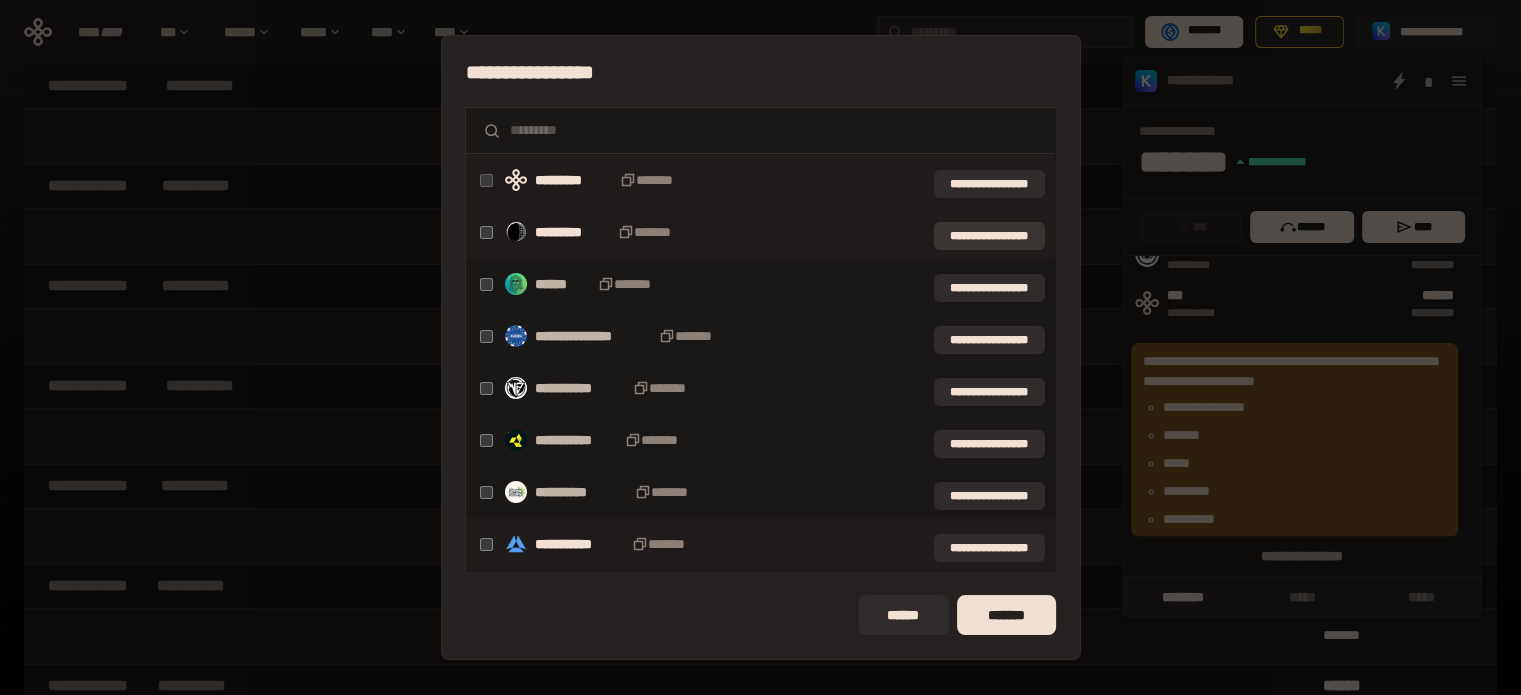 click on "**********" at bounding box center (989, 236) 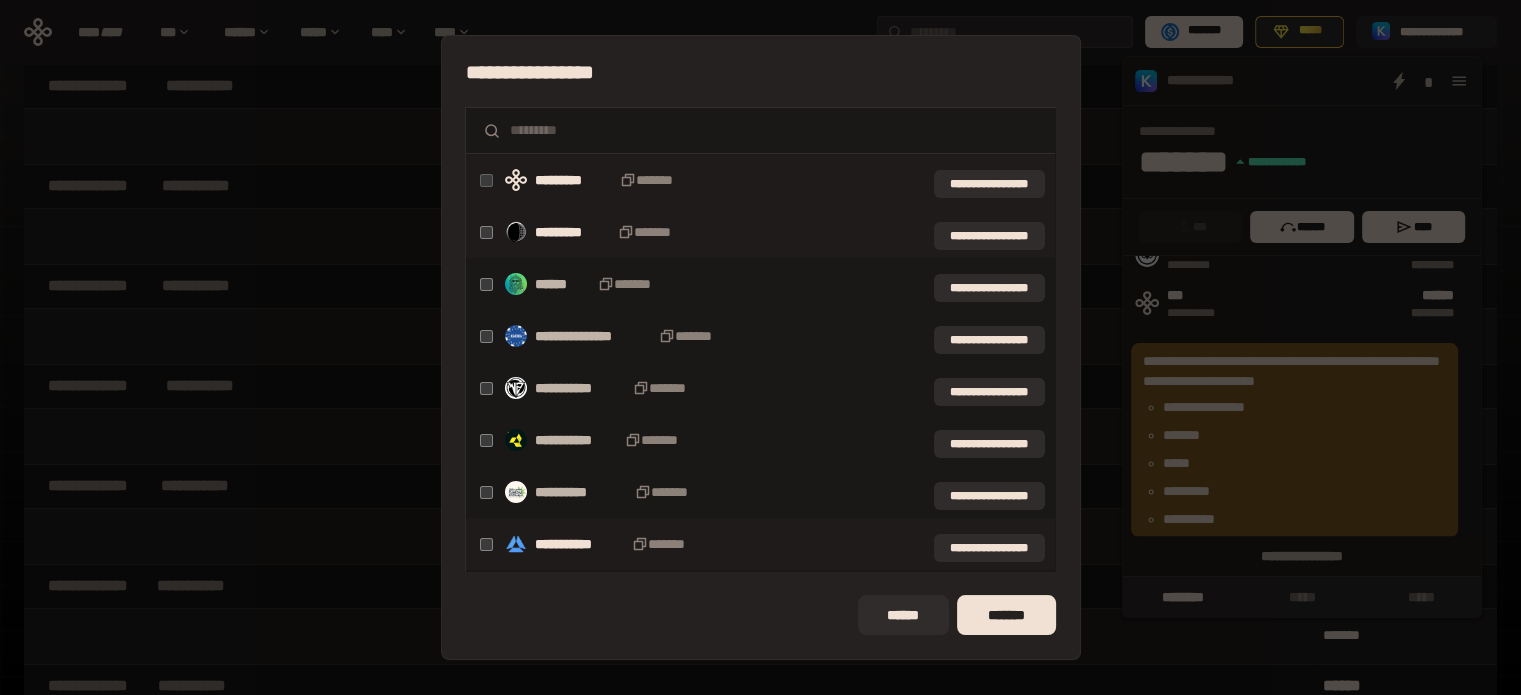 click on "**********" at bounding box center (760, 232) 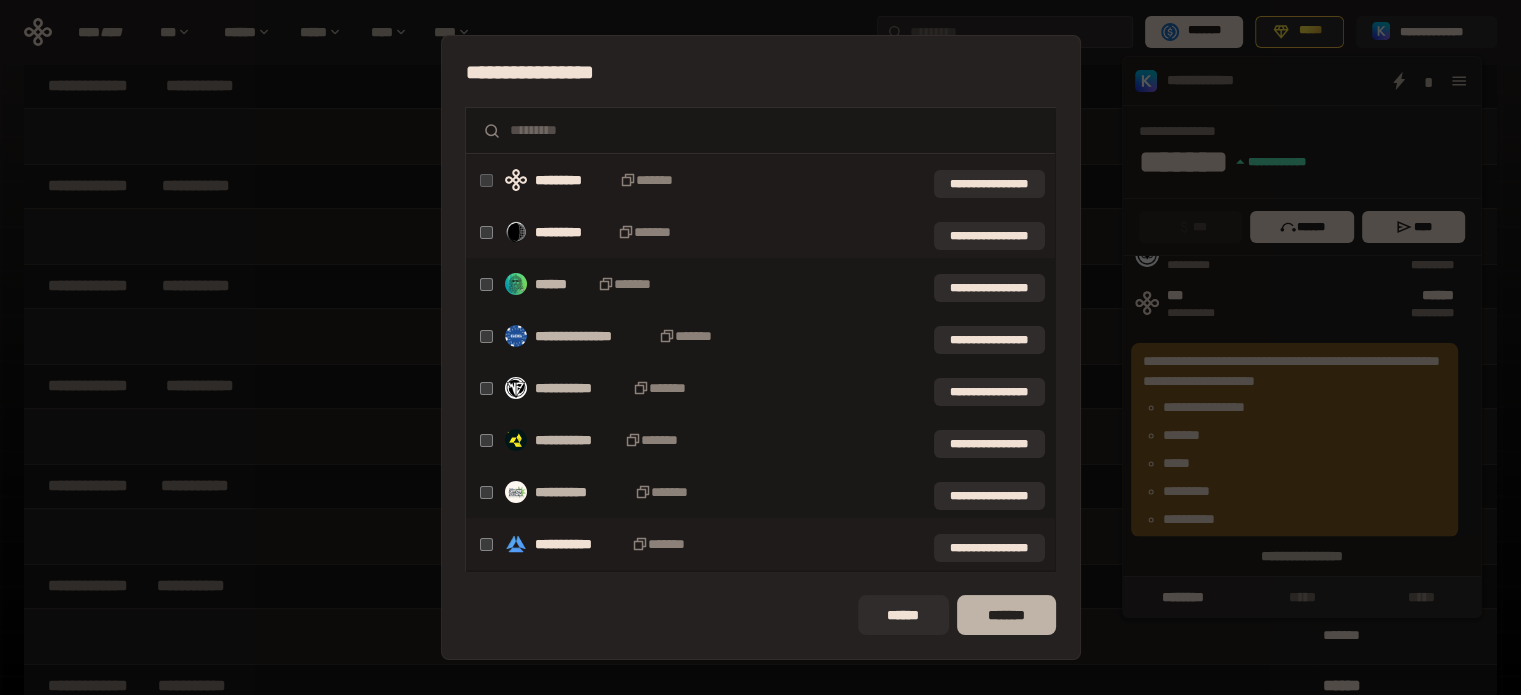 click on "*******" at bounding box center (1006, 615) 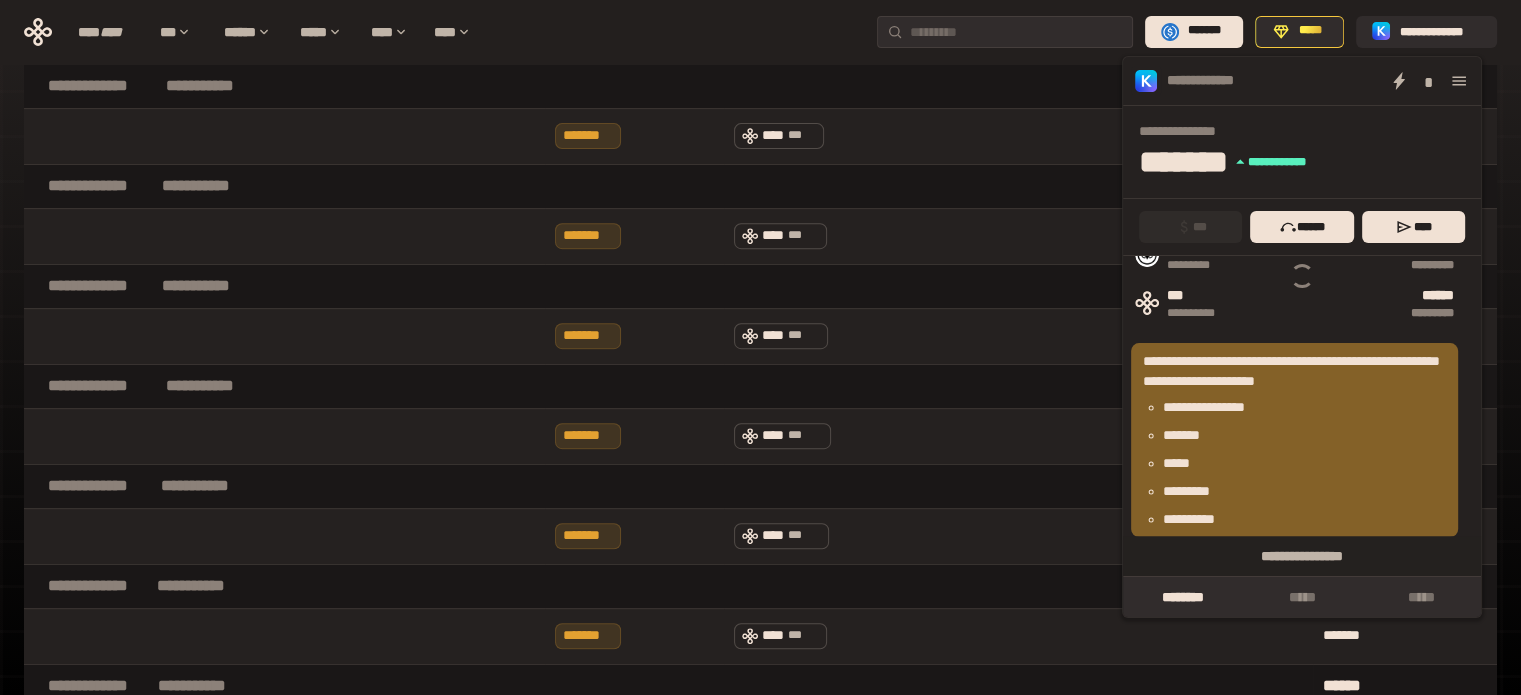 scroll, scrollTop: 0, scrollLeft: 0, axis: both 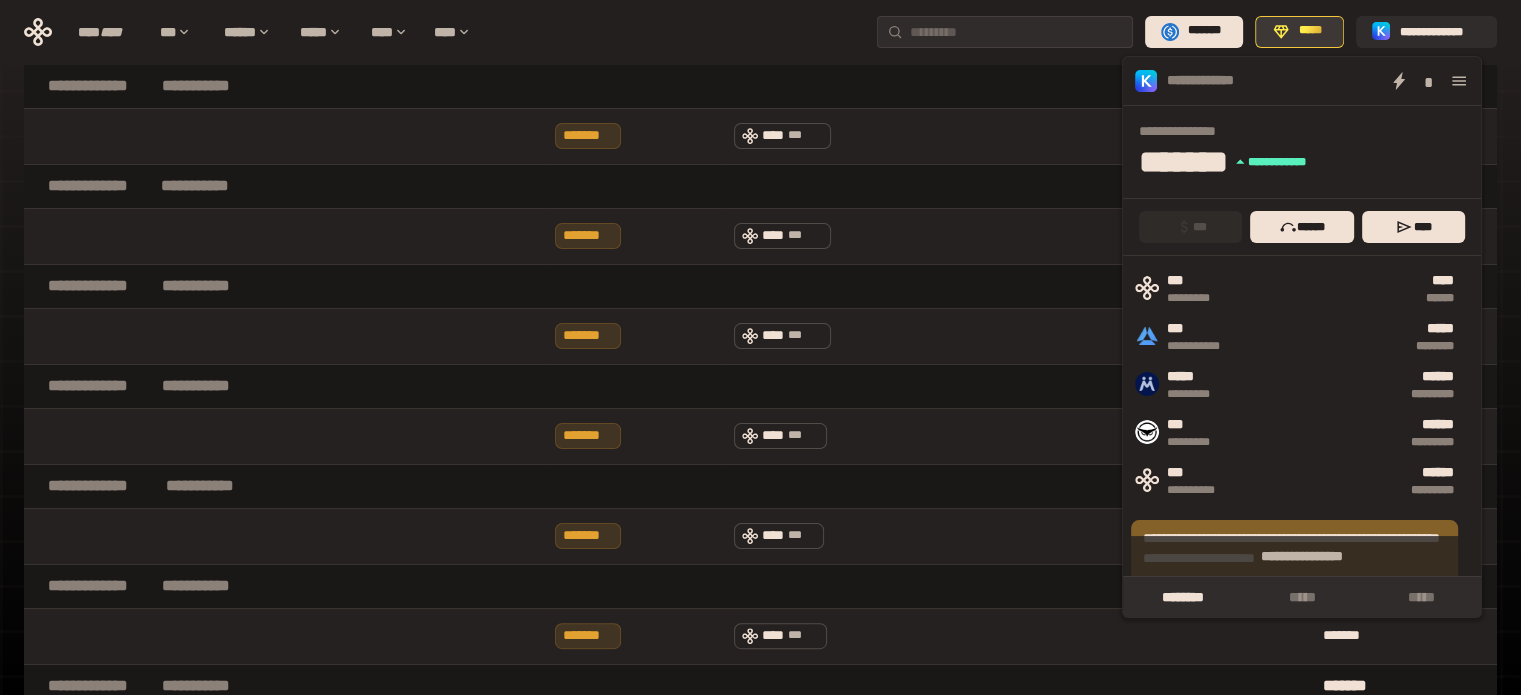 click on "*****" at bounding box center (1310, 31) 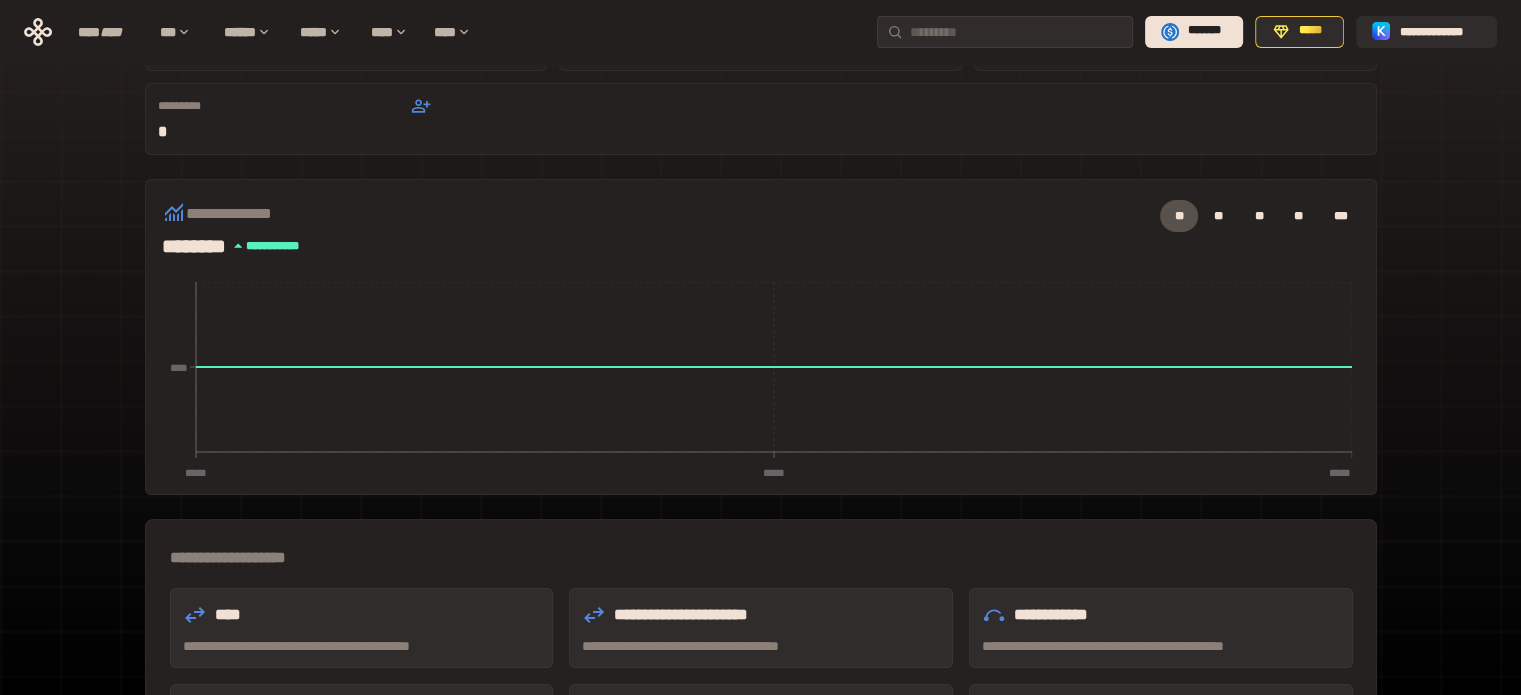 scroll, scrollTop: 0, scrollLeft: 0, axis: both 